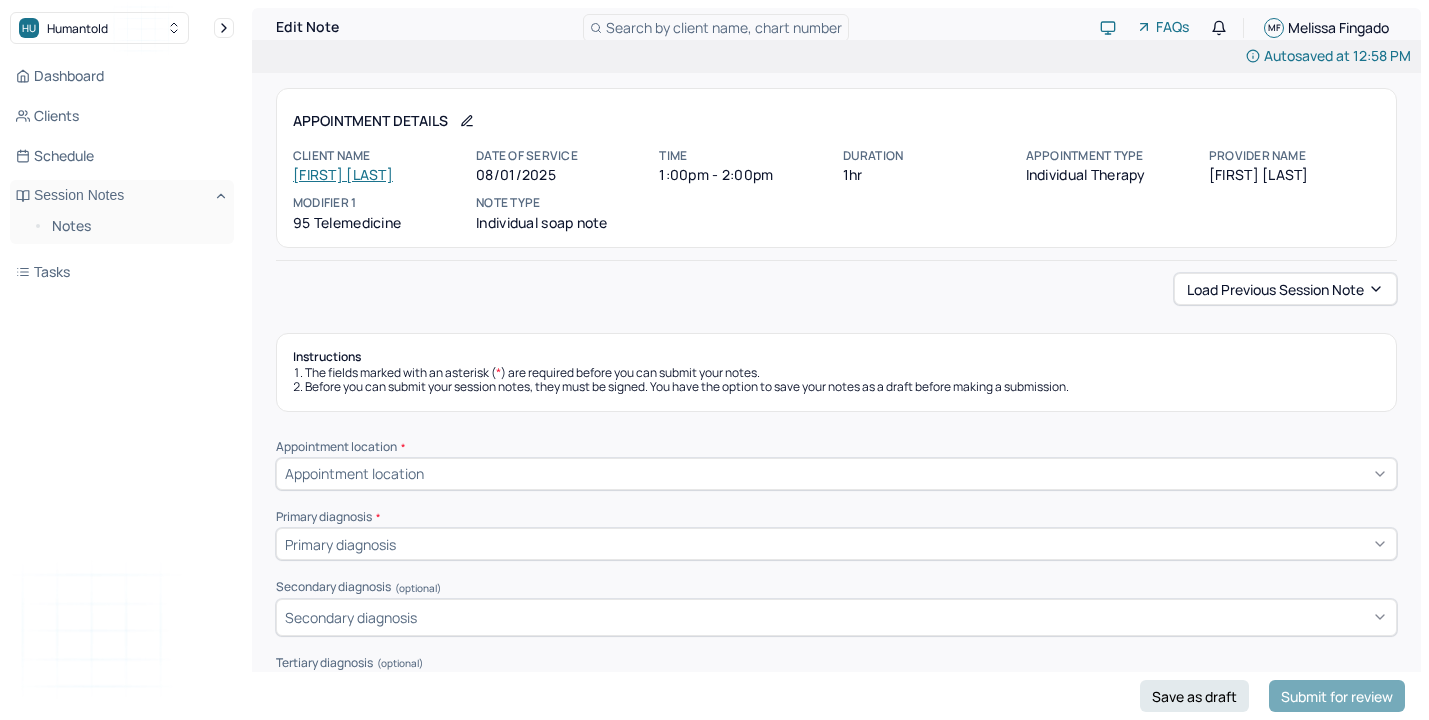 scroll, scrollTop: 0, scrollLeft: 0, axis: both 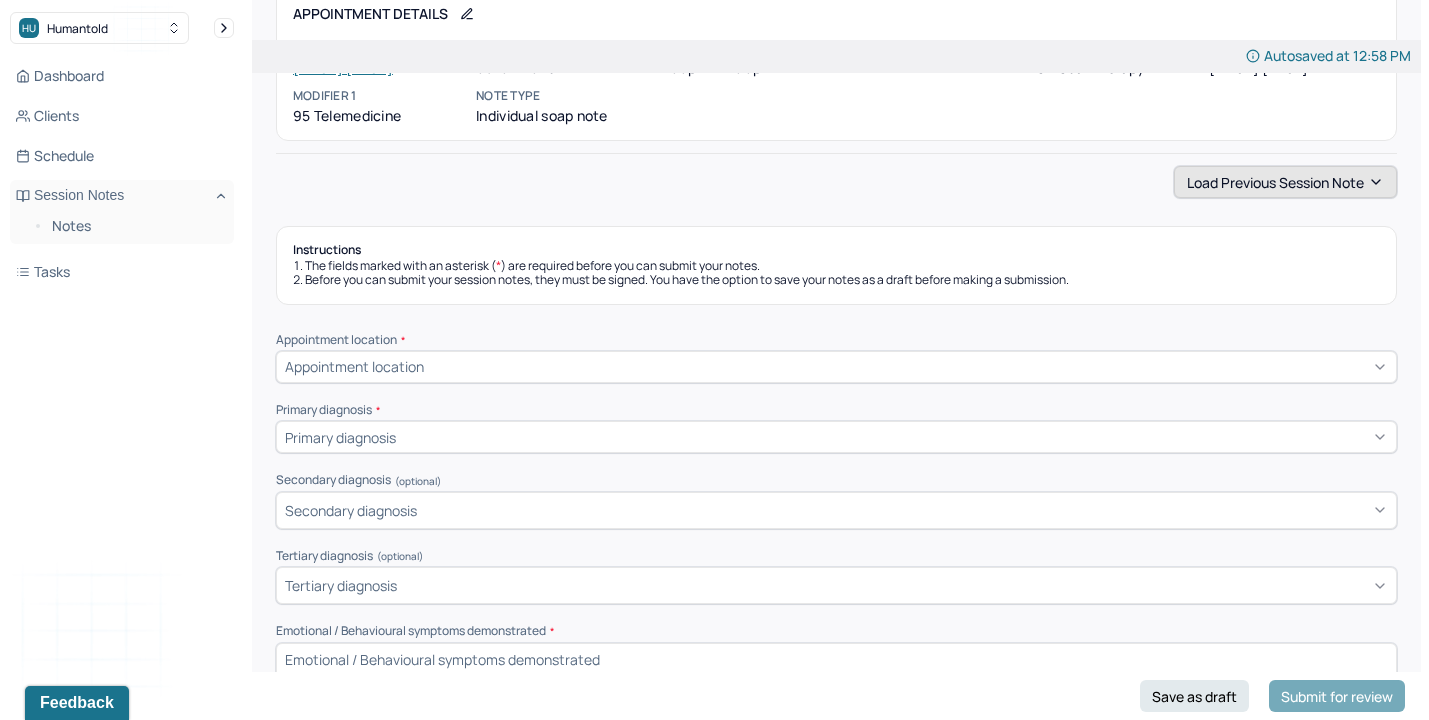 click on "Load previous session note" at bounding box center (1285, 182) 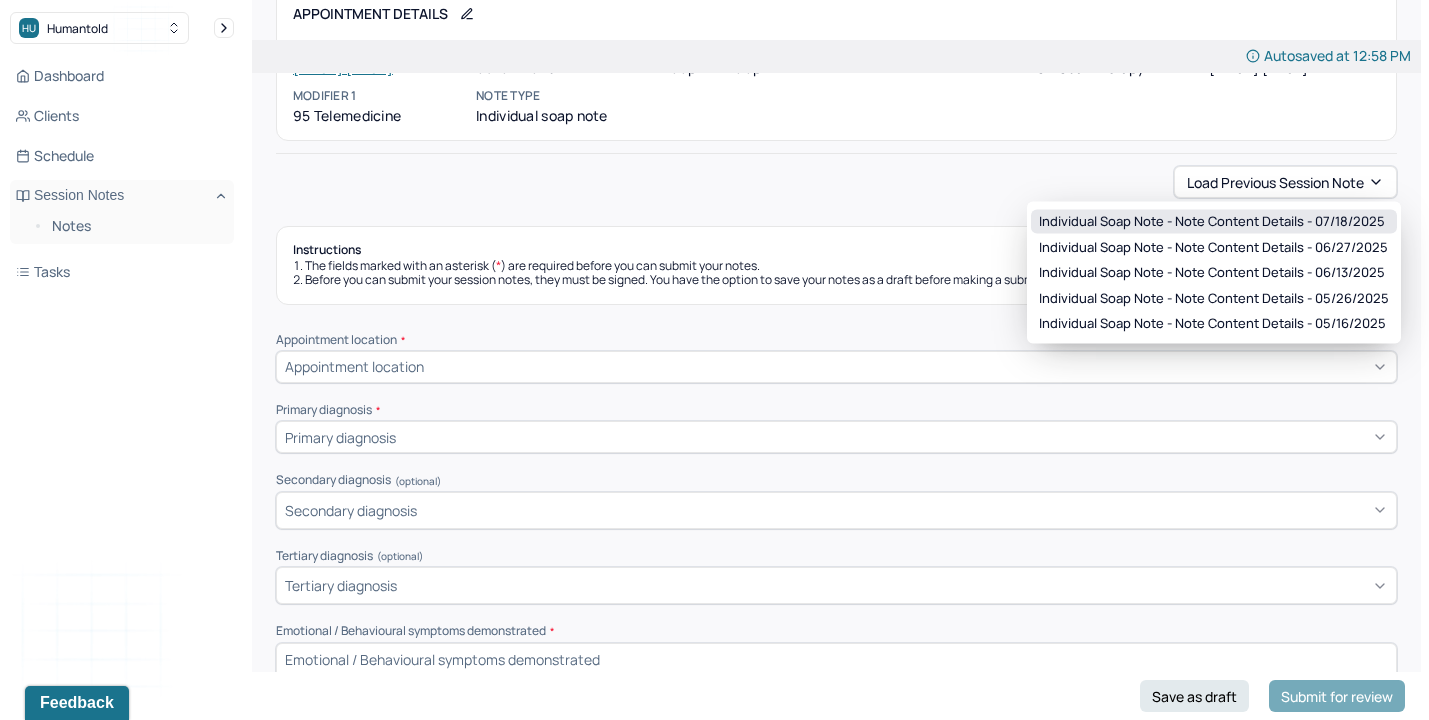 click on "Individual soap note   - Note content Details -   07/18/2025" at bounding box center (1212, 222) 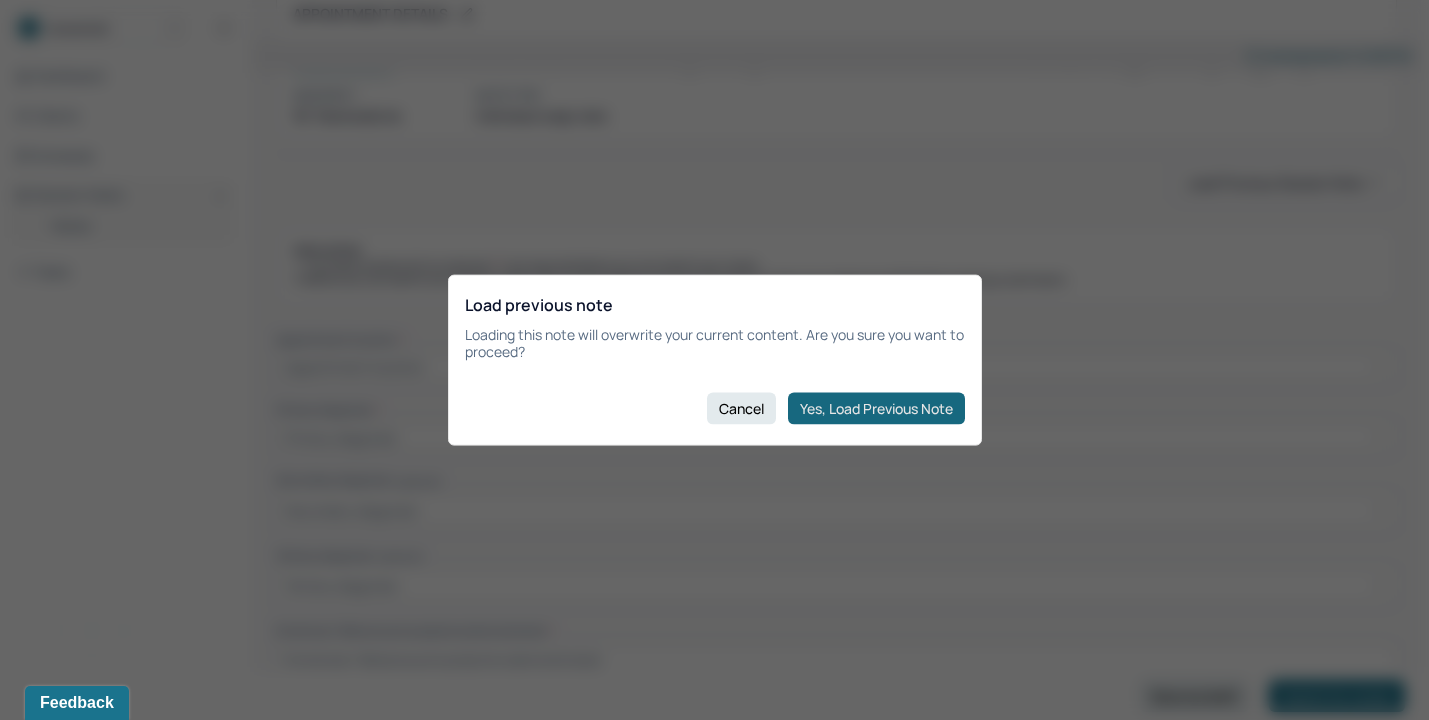 click on "Yes, Load Previous Note" at bounding box center [876, 408] 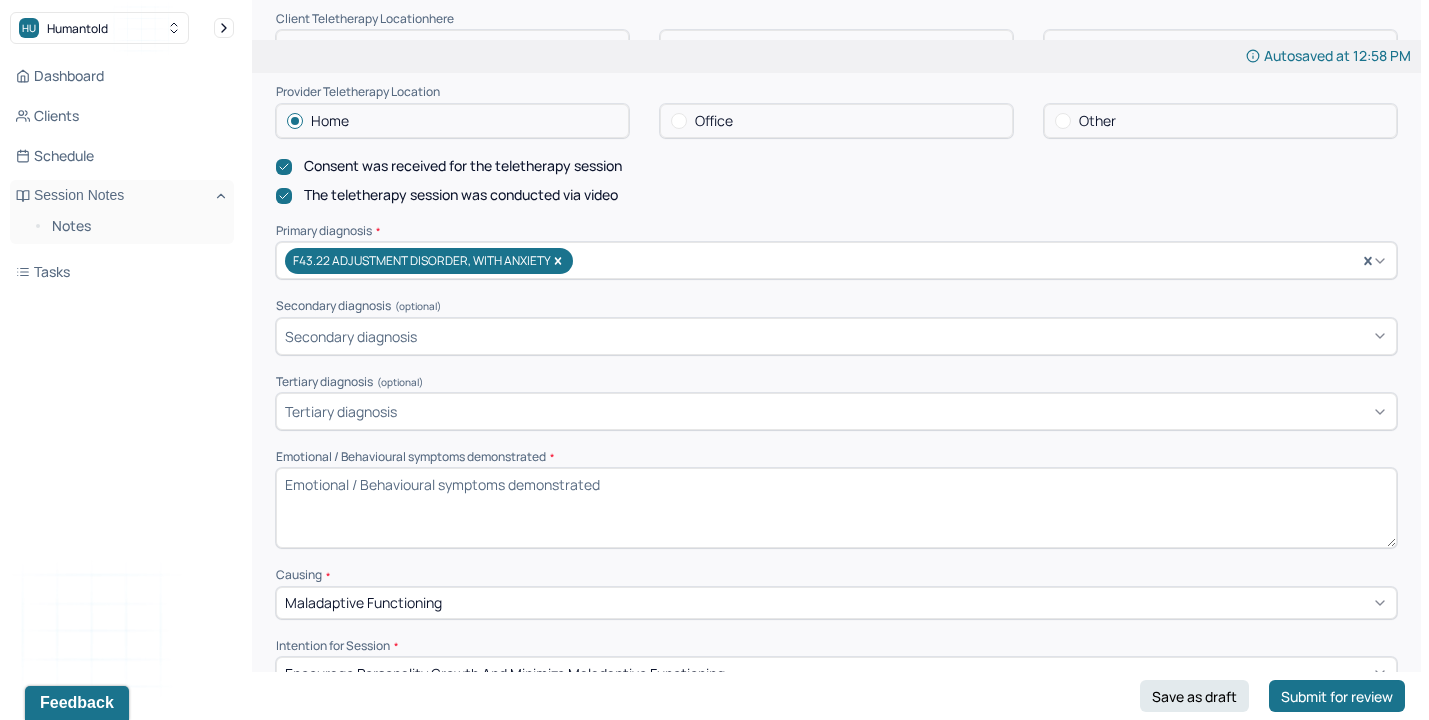 scroll, scrollTop: 499, scrollLeft: 0, axis: vertical 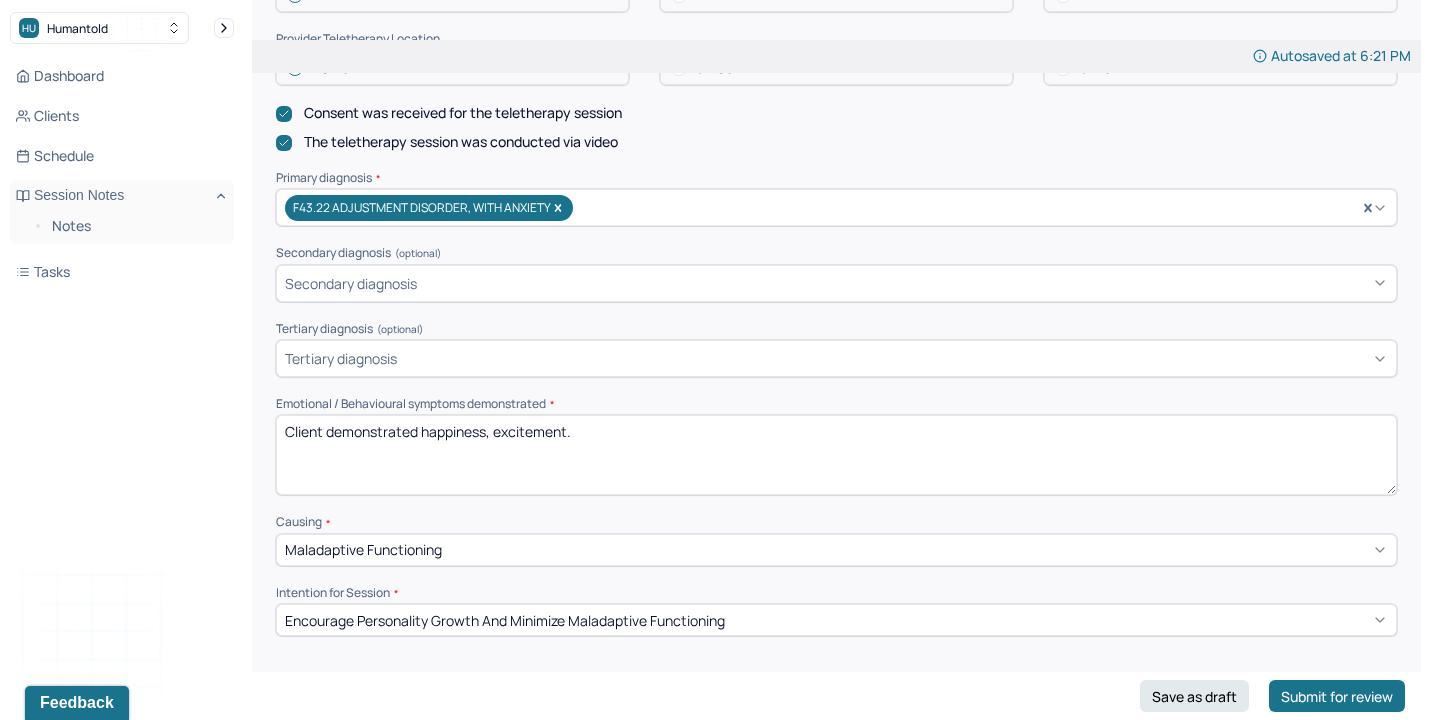 drag, startPoint x: 419, startPoint y: 424, endPoint x: 1040, endPoint y: 444, distance: 621.32196 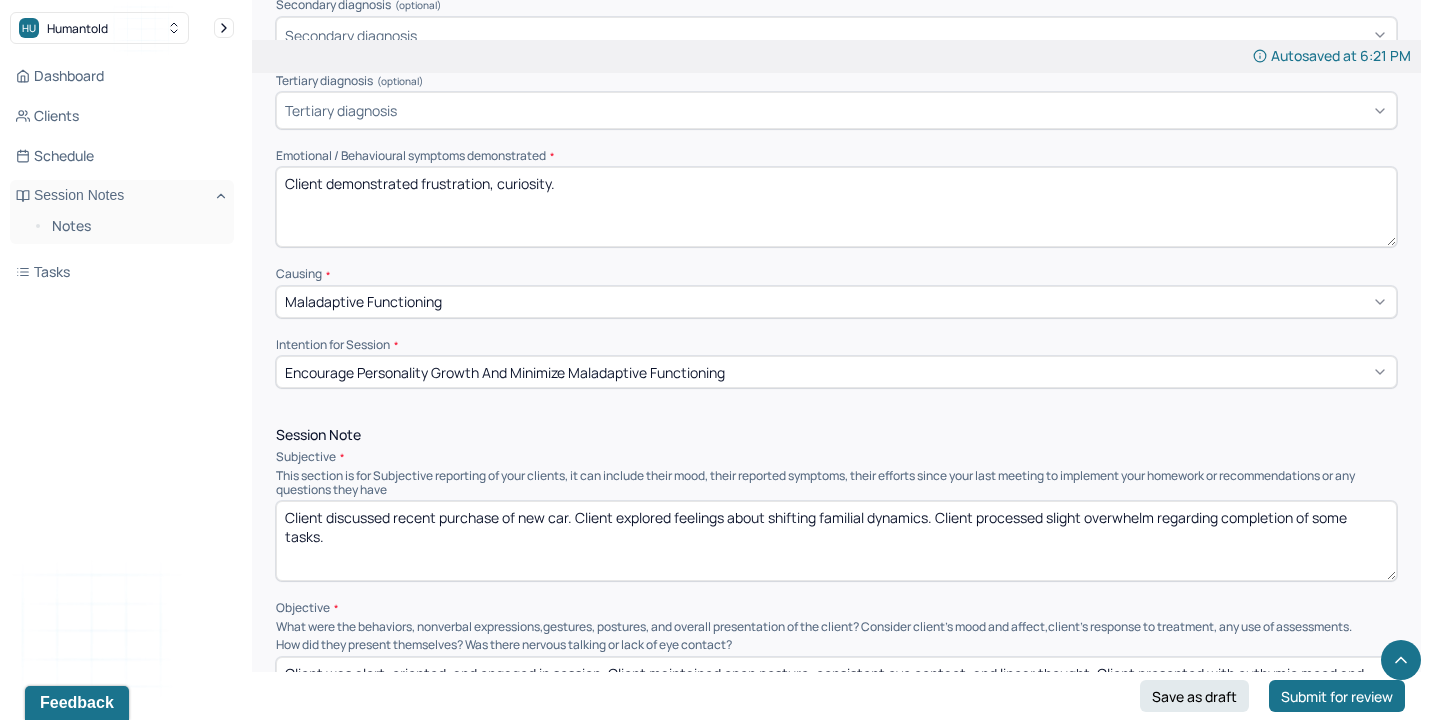 scroll, scrollTop: 809, scrollLeft: 0, axis: vertical 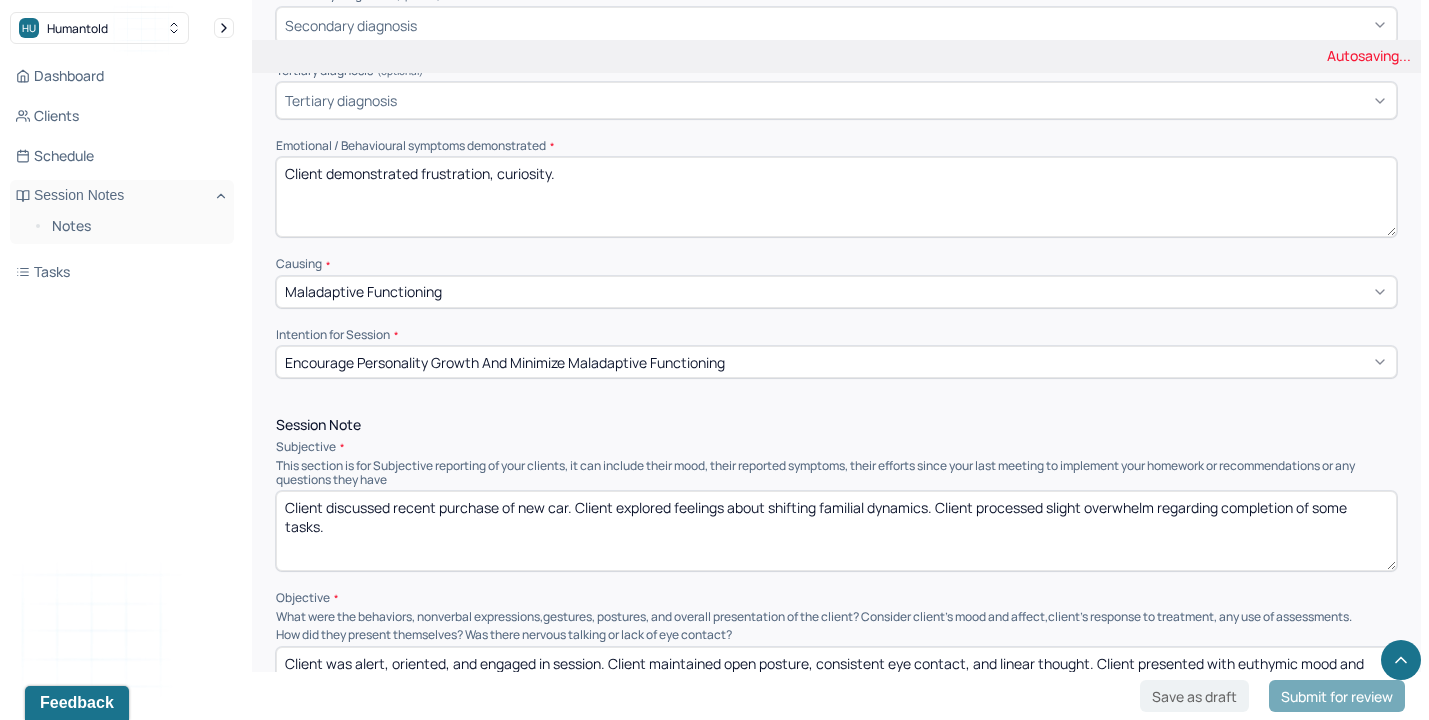 type on "Client demonstrated frustration, curiosity." 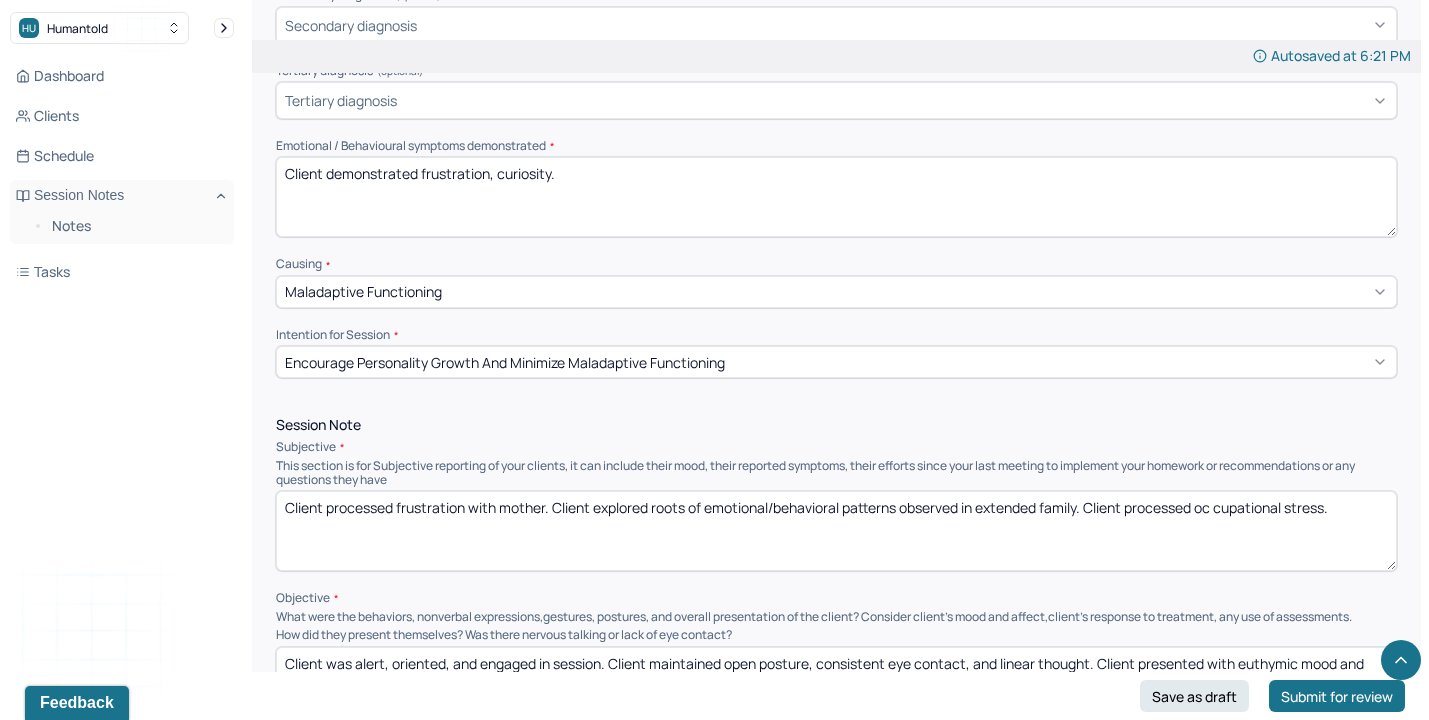 click on "Client processed frustration with mother. Client explored roots of emotional/behavioral patterns observed in extended family. Client processed oc cupational stress." at bounding box center (836, 531) 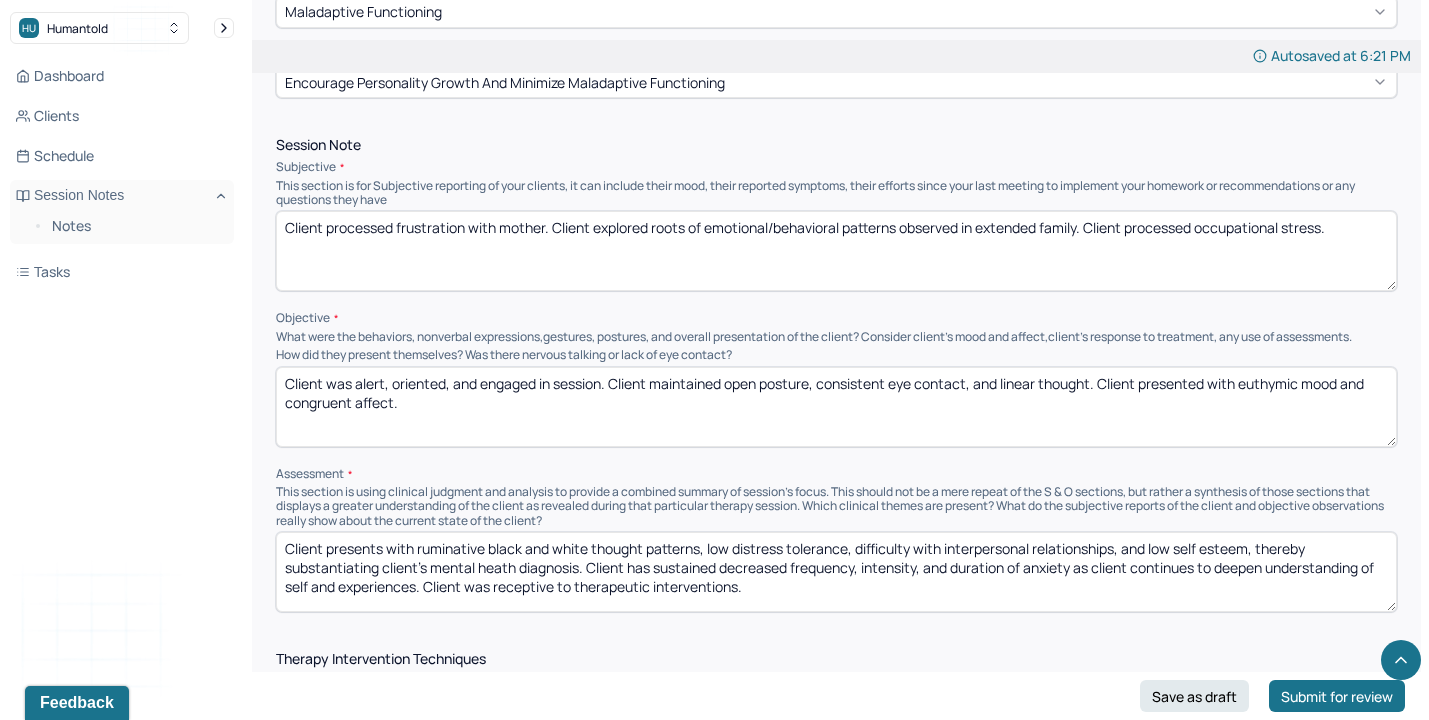 scroll, scrollTop: 1105, scrollLeft: 0, axis: vertical 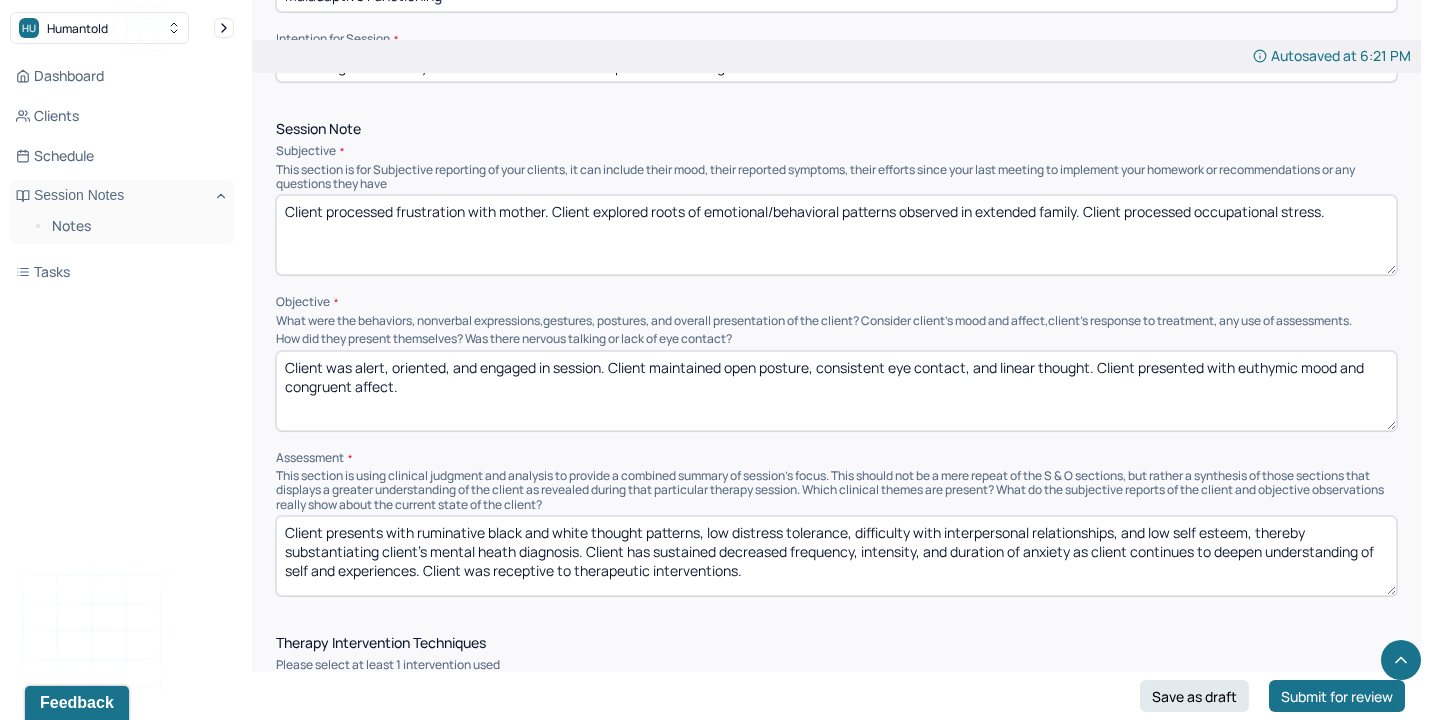 type on "Client processed frustration with mother. Client explored roots of emotional/behavioral patterns observed in extended family. Client processed occupational stress." 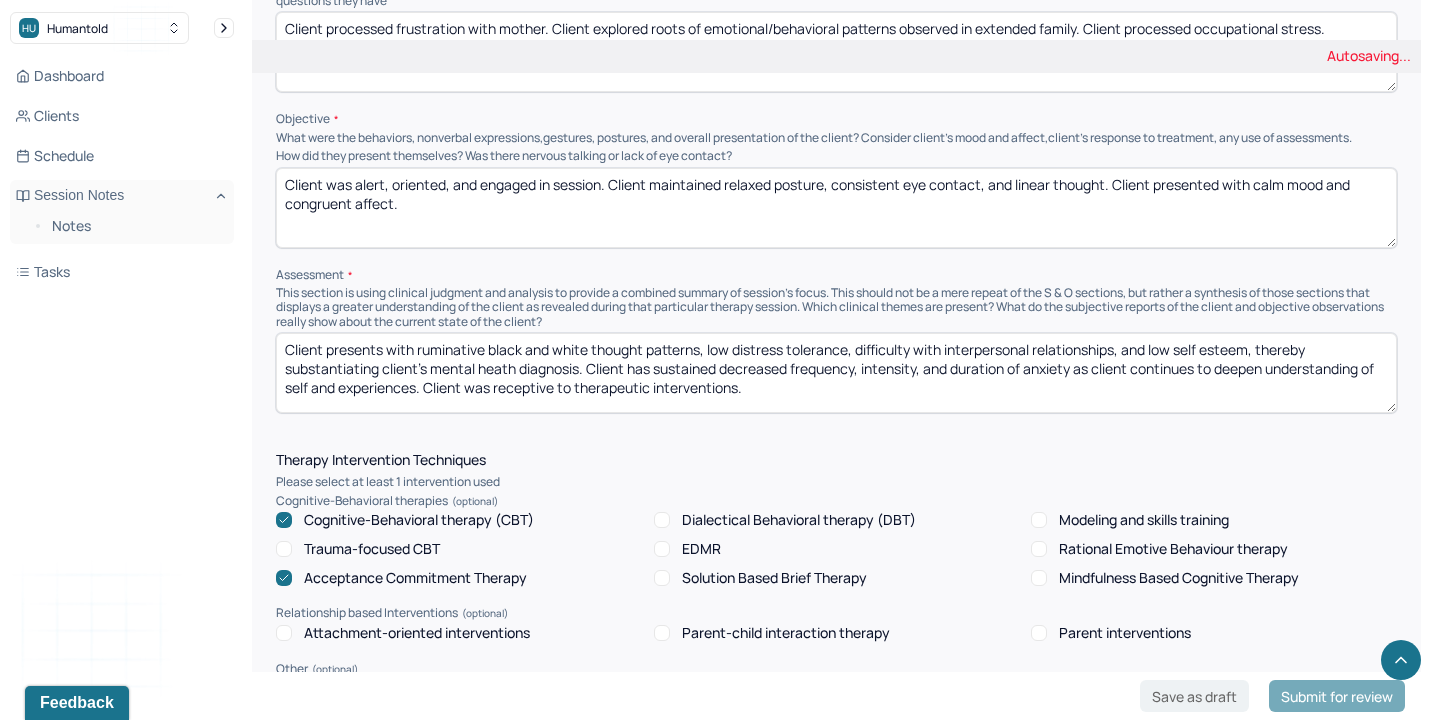 scroll, scrollTop: 1302, scrollLeft: 0, axis: vertical 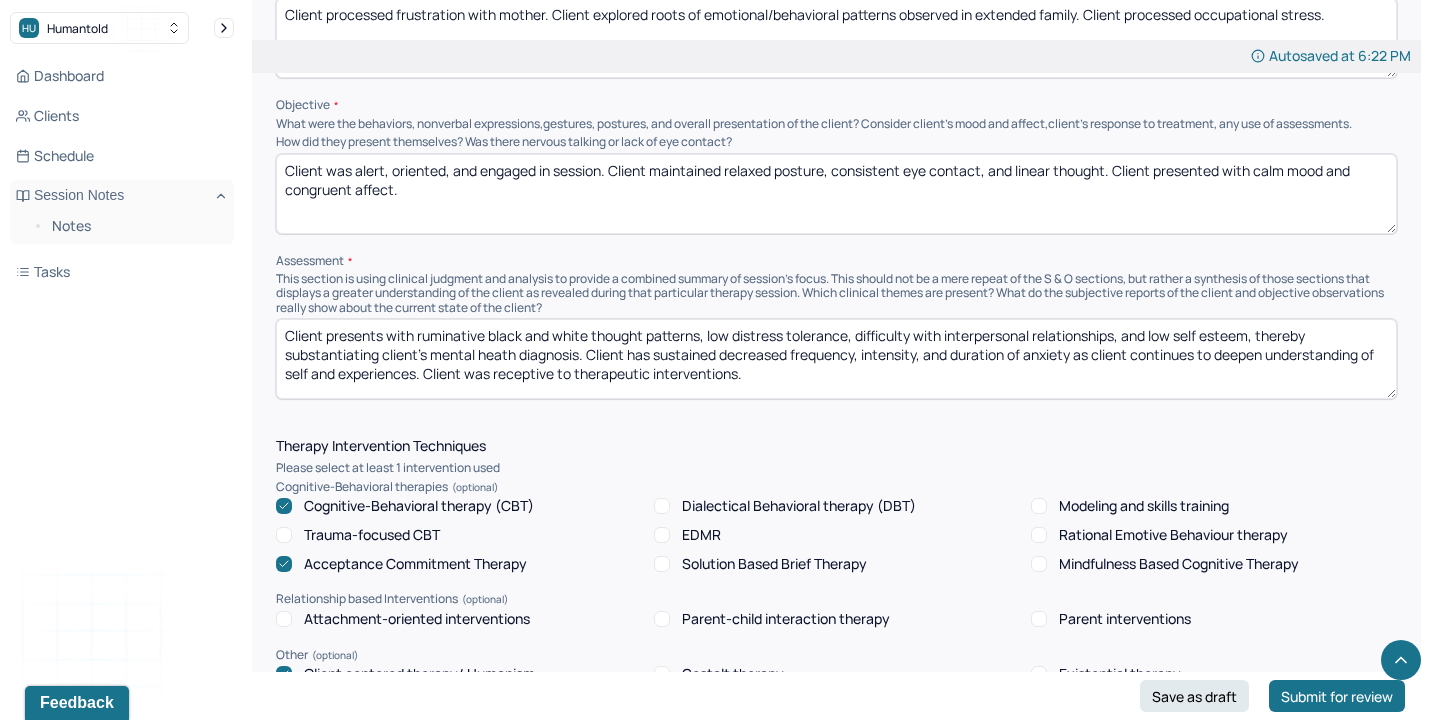 type on "Client was alert, oriented, and engaged in session. Client maintained relaxed posture, consistent eye contact, and linear thought. Client presented with calm mood and congruent affect." 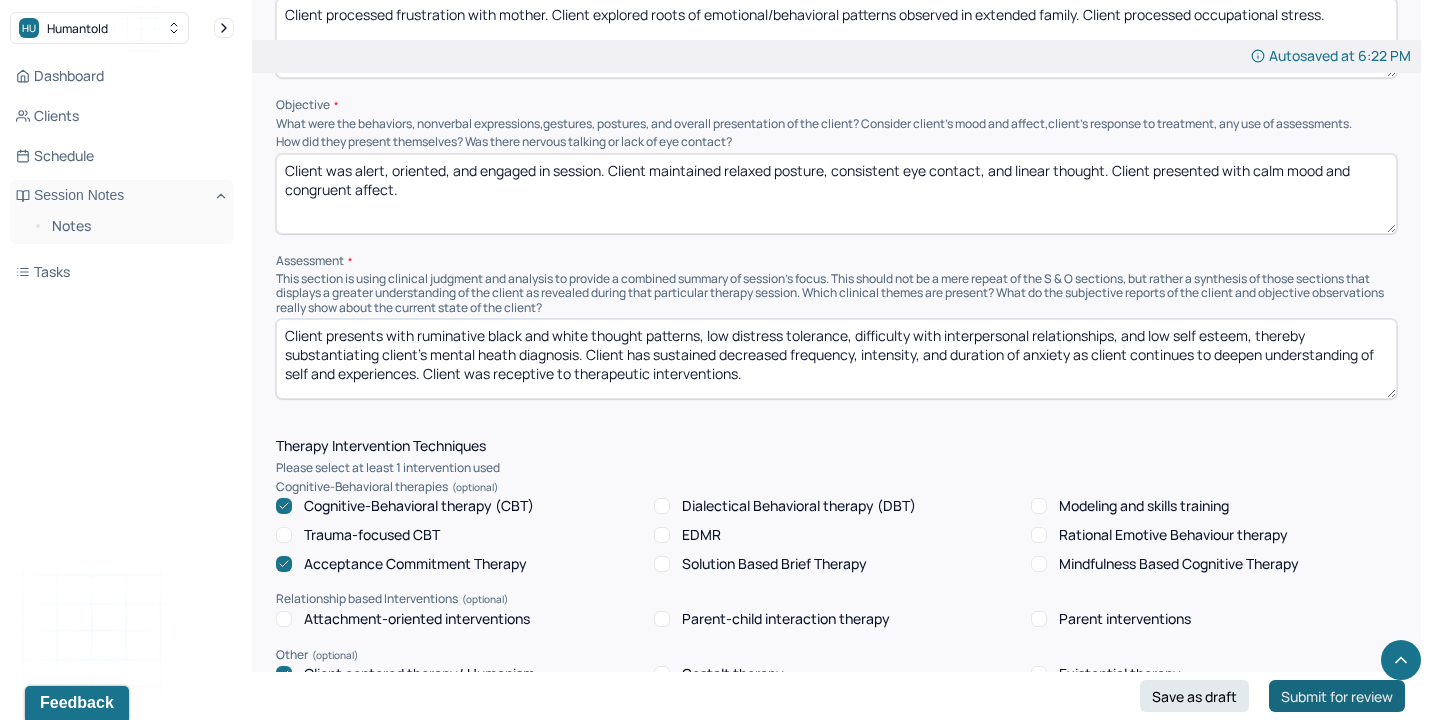 drag, startPoint x: 582, startPoint y: 344, endPoint x: 1368, endPoint y: 689, distance: 858.38275 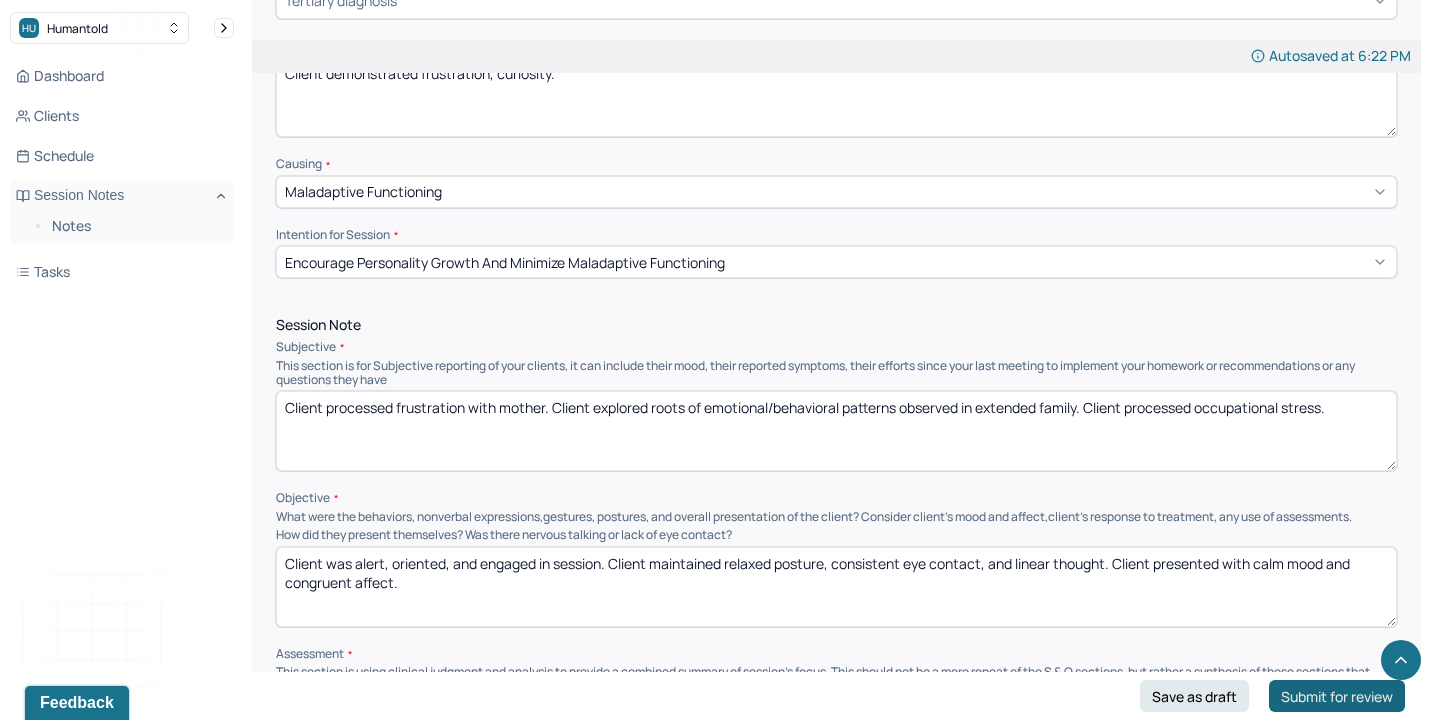 scroll, scrollTop: 908, scrollLeft: 0, axis: vertical 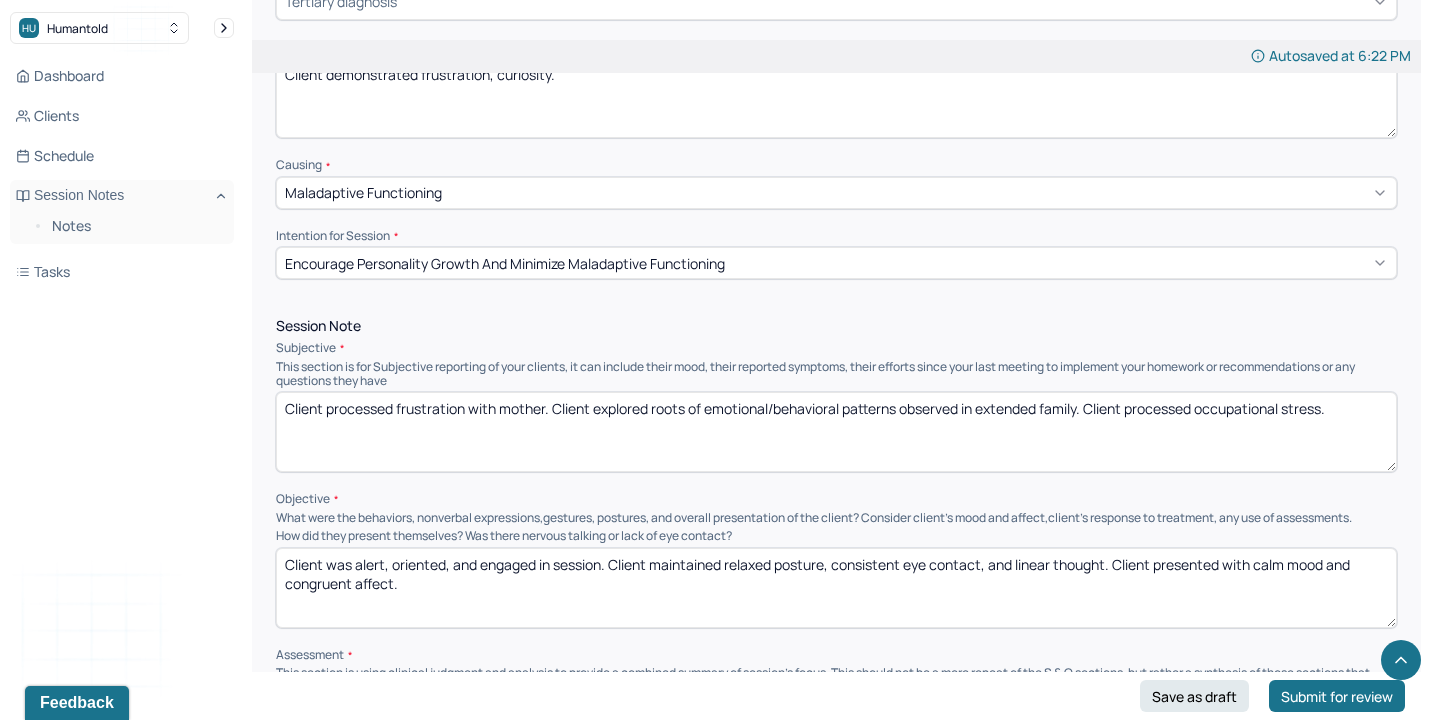 type on "Client presents with ruminative black and white thought patterns, low distress tolerance, difficulty with interpersonal relationships, and low self esteem, thereby substantiating client’s mental heath diagnosis. Client developed insight into roots of" 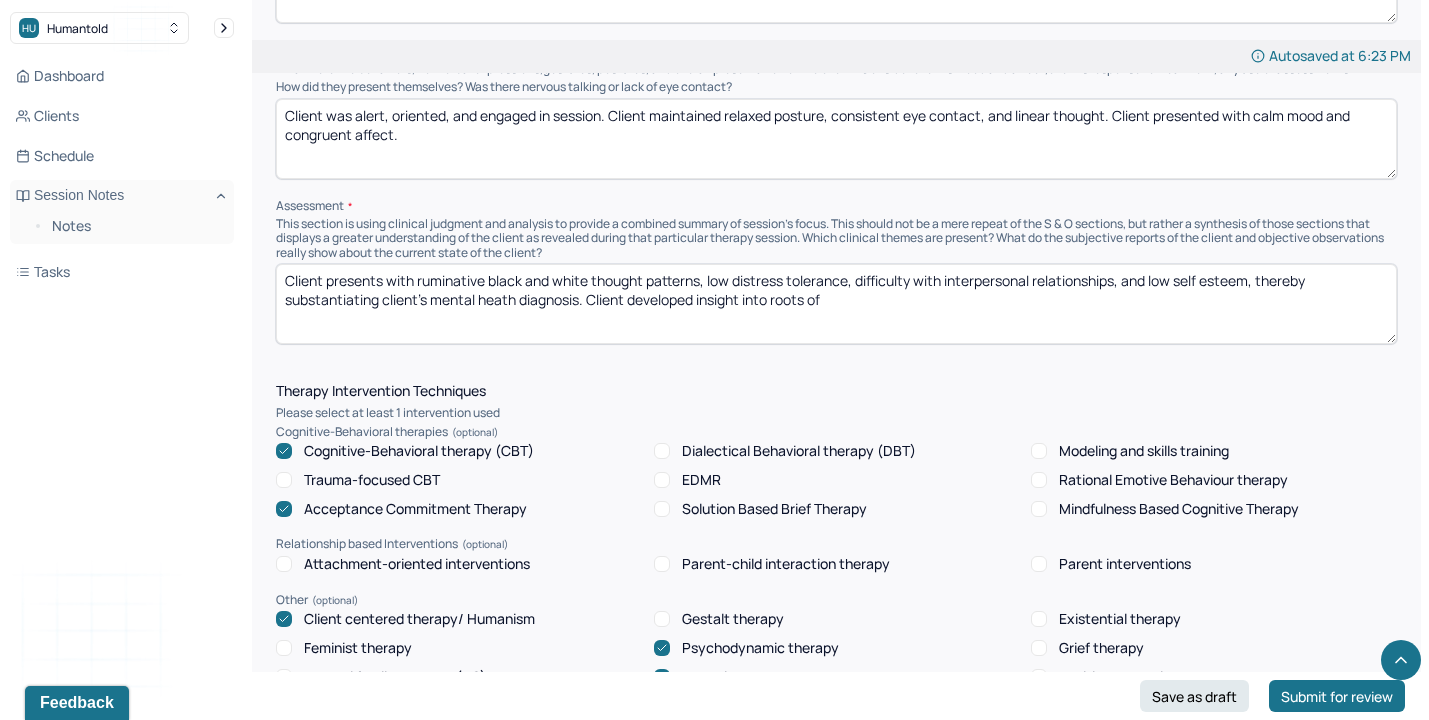 scroll, scrollTop: 1418, scrollLeft: 0, axis: vertical 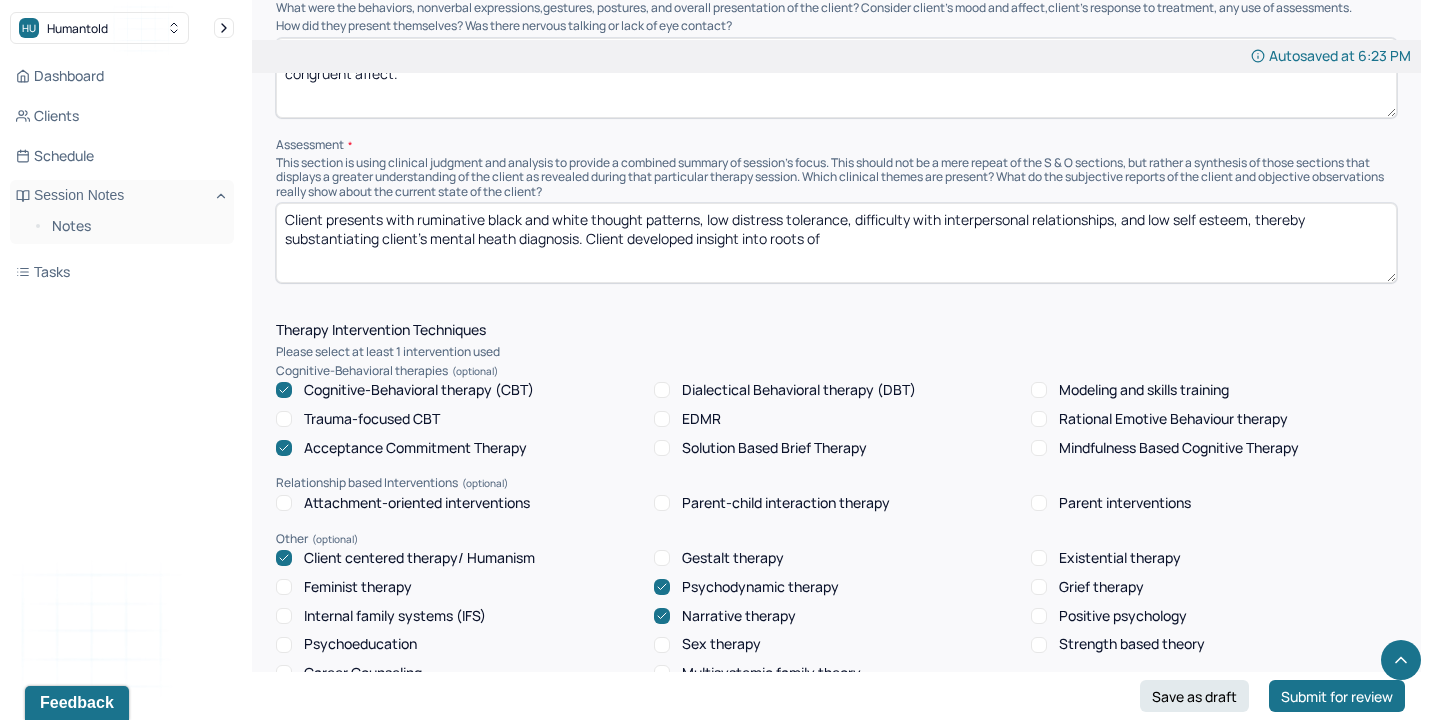 type on "Client processed frustration with mother. Client explored dynamics present within extended family. Client processed occupational stress." 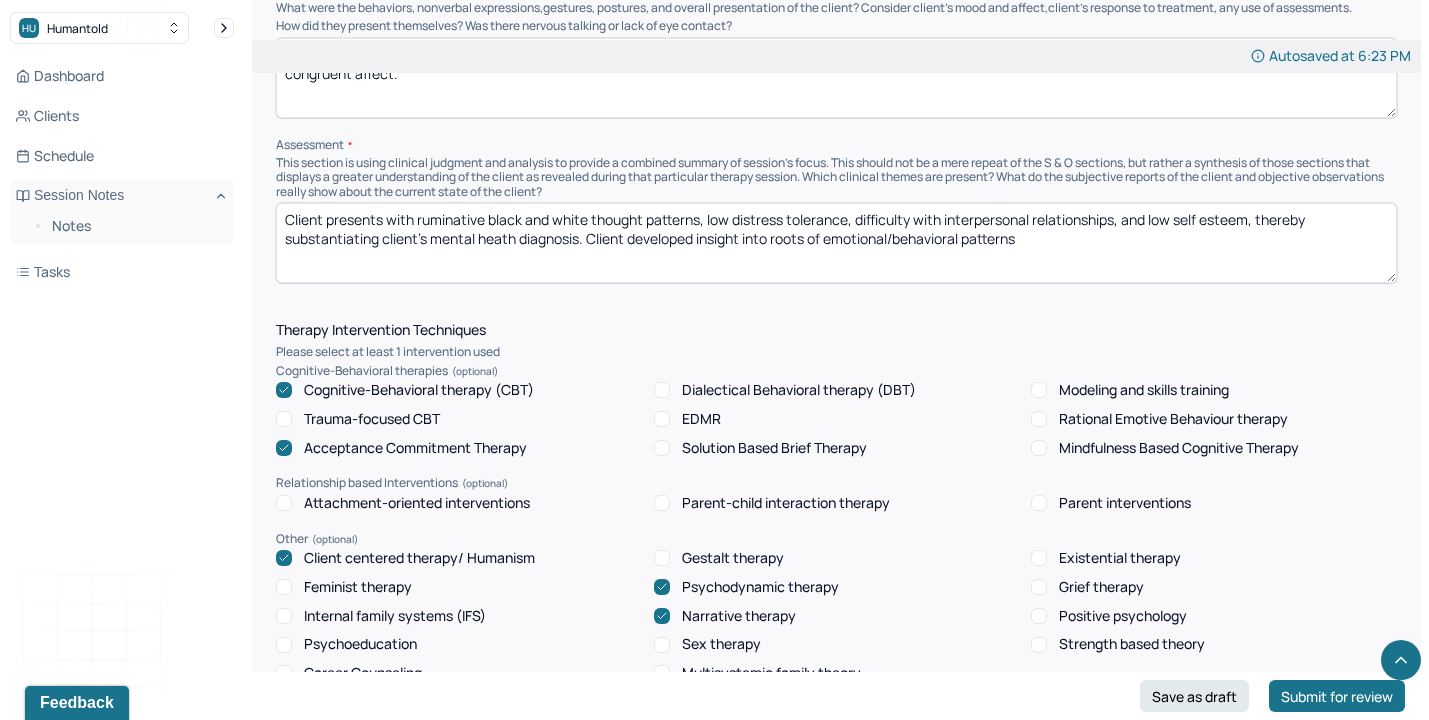 click on "Client presents with ruminative black and white thought patterns, low distress tolerance, difficulty with interpersonal relationships, and low self esteem, thereby substantiating client’s mental heath diagnosis. Client developed insight into roots of emotional/behavioral patterns" at bounding box center (836, 243) 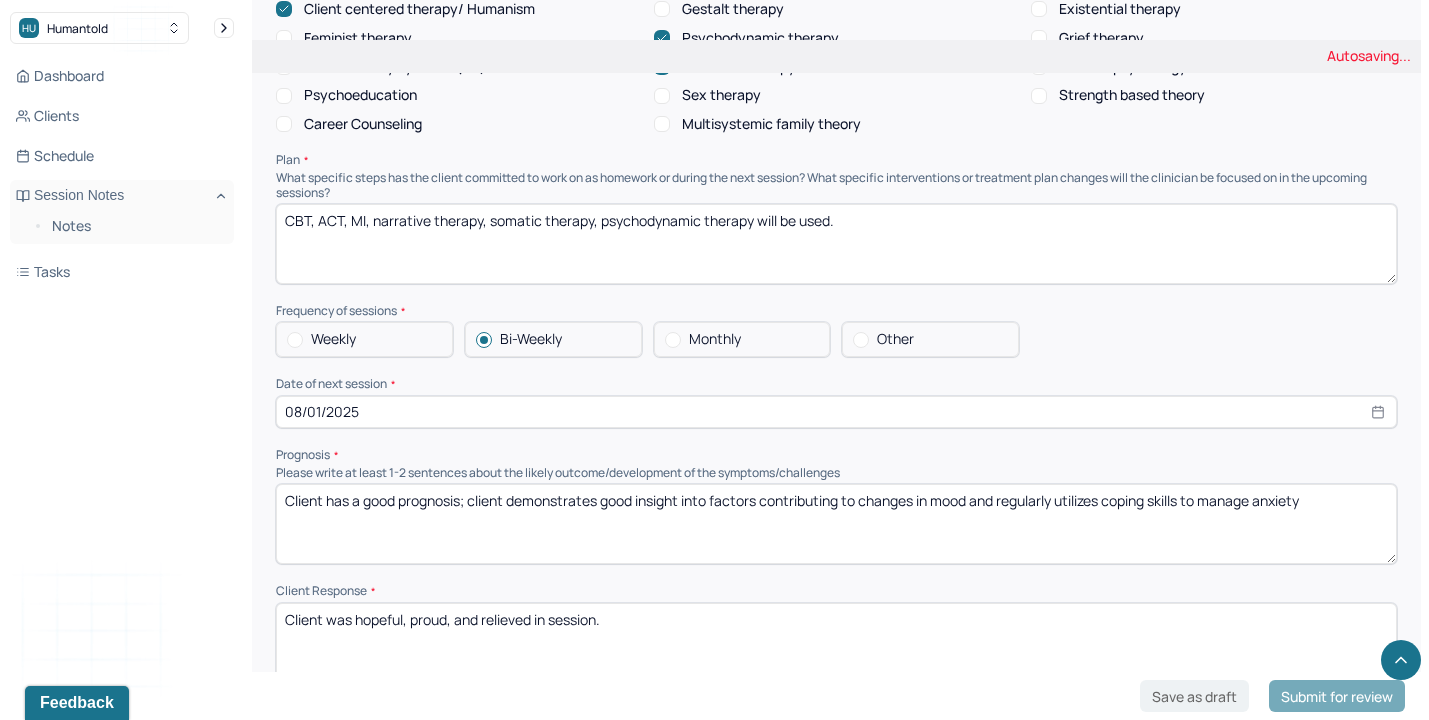scroll, scrollTop: 1977, scrollLeft: 0, axis: vertical 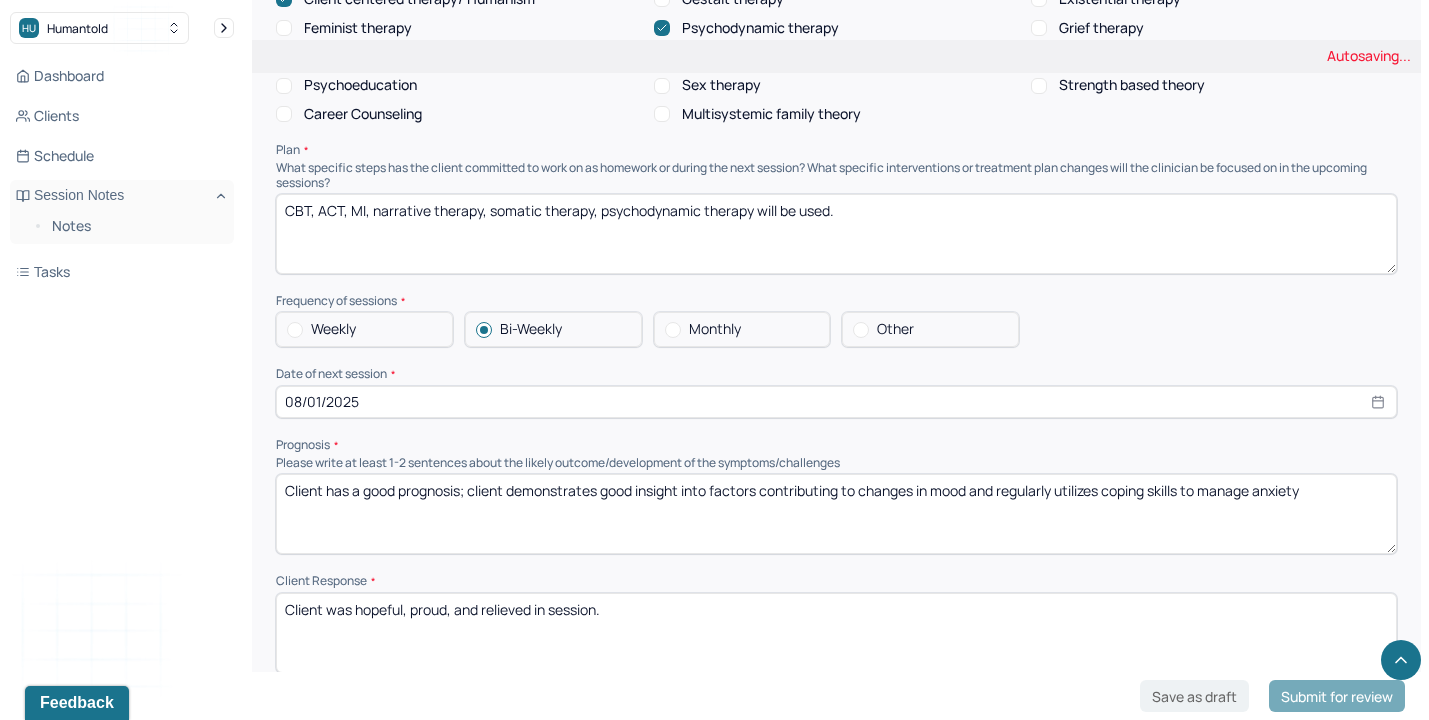type on "Client presents with ruminative black and white thought patterns, low distress tolerance, difficulty with interpersonal relationships, and low self esteem, thereby substantiating client’s mental heath diagnosis. Client developed insight into roots of familial emotional/behavioral patterns. Client was receptive to therapeutic interventions." 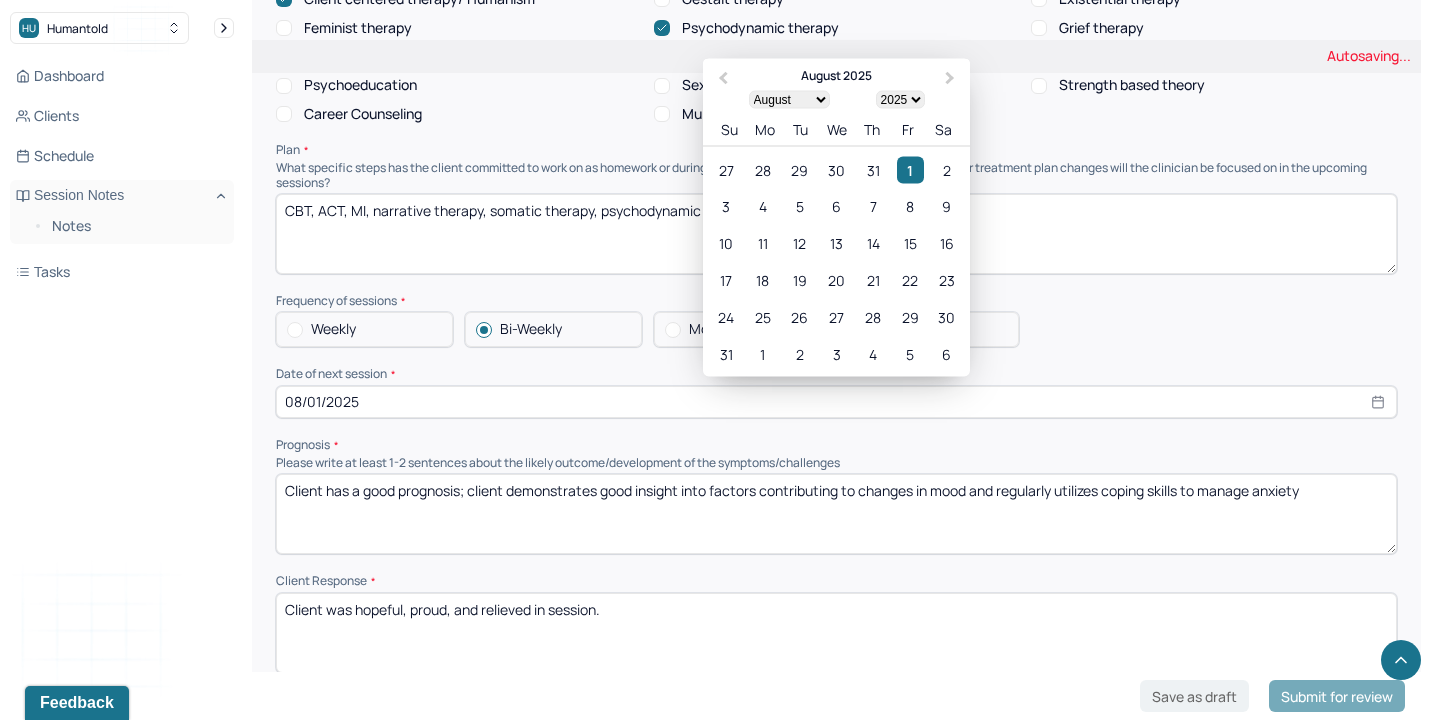 click on "08/01/2025" at bounding box center [836, 402] 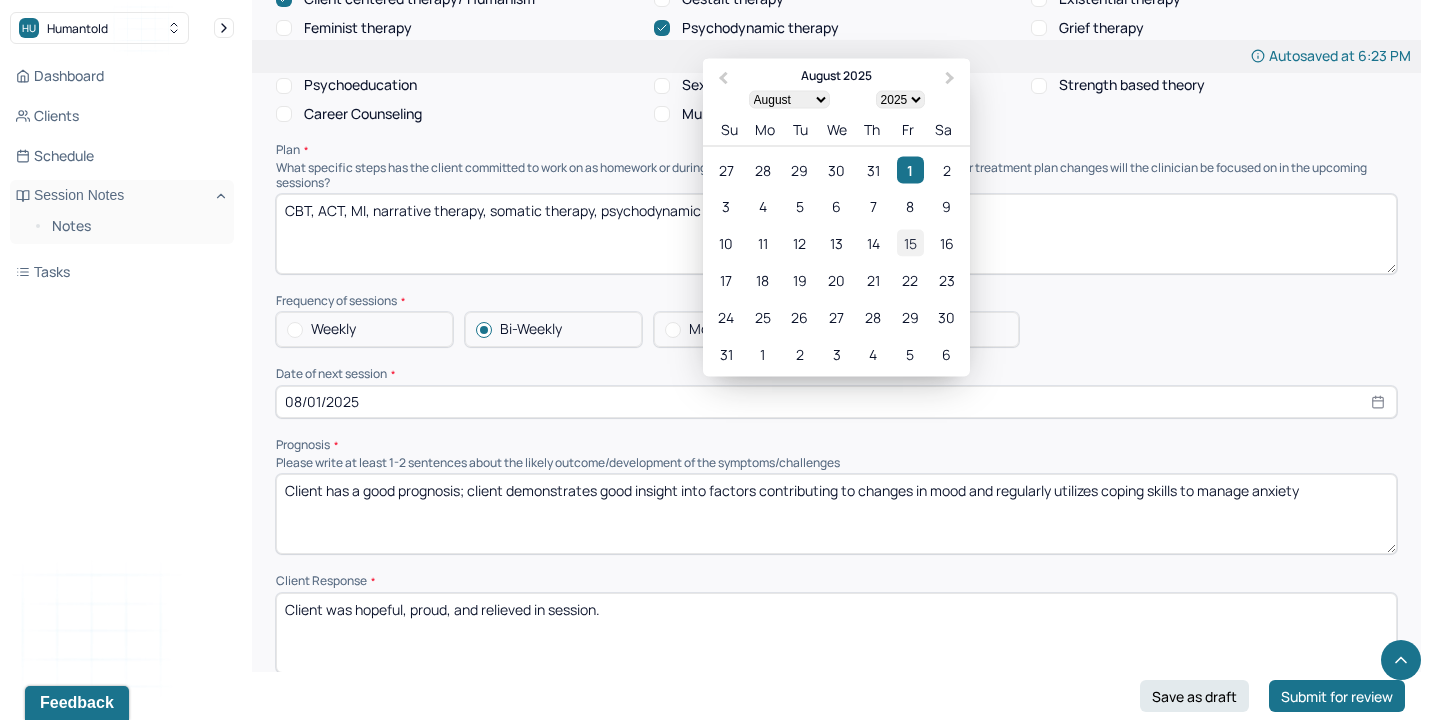 click on "15" at bounding box center (910, 242) 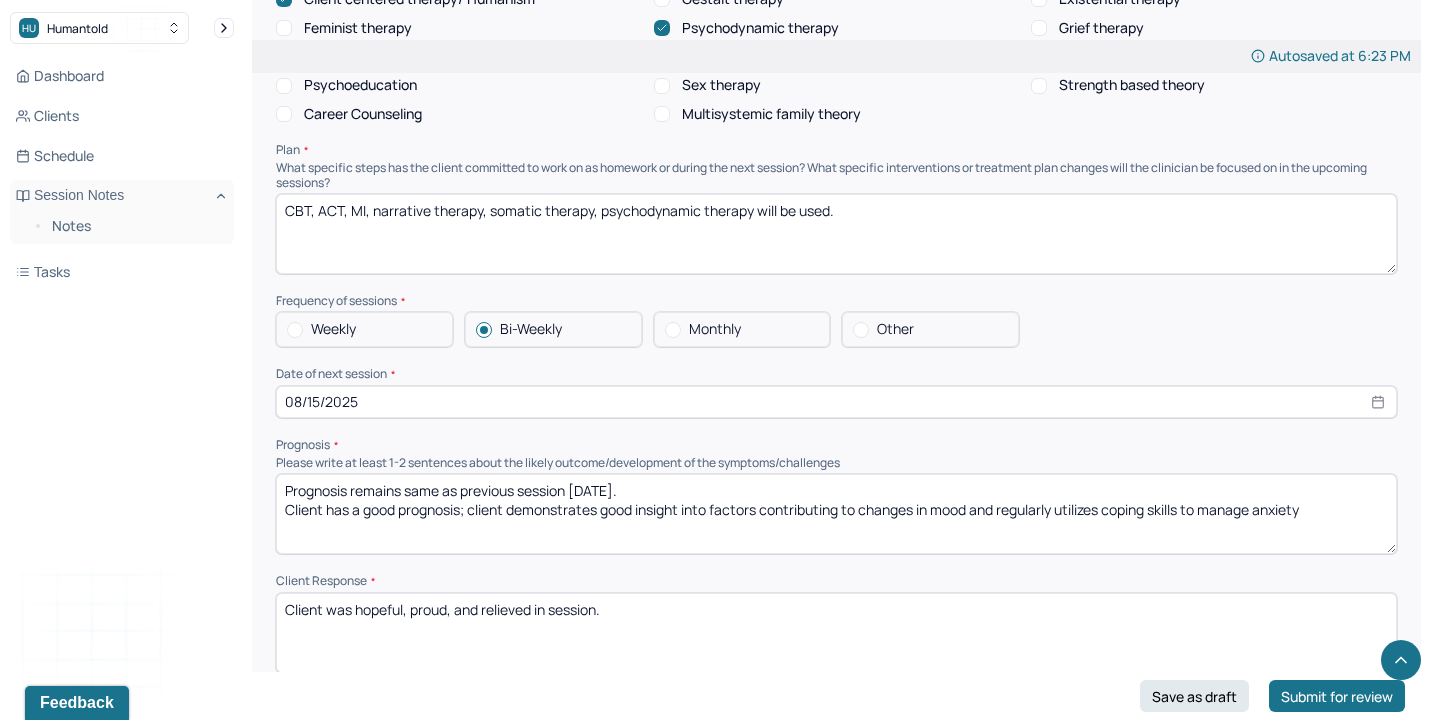 type on "Prognosis remains same as previous session [DATE].
Client has a good prognosis; client demonstrates good insight into factors contributing to changes in mood and regularly utilizes coping skills to manage anxiety" 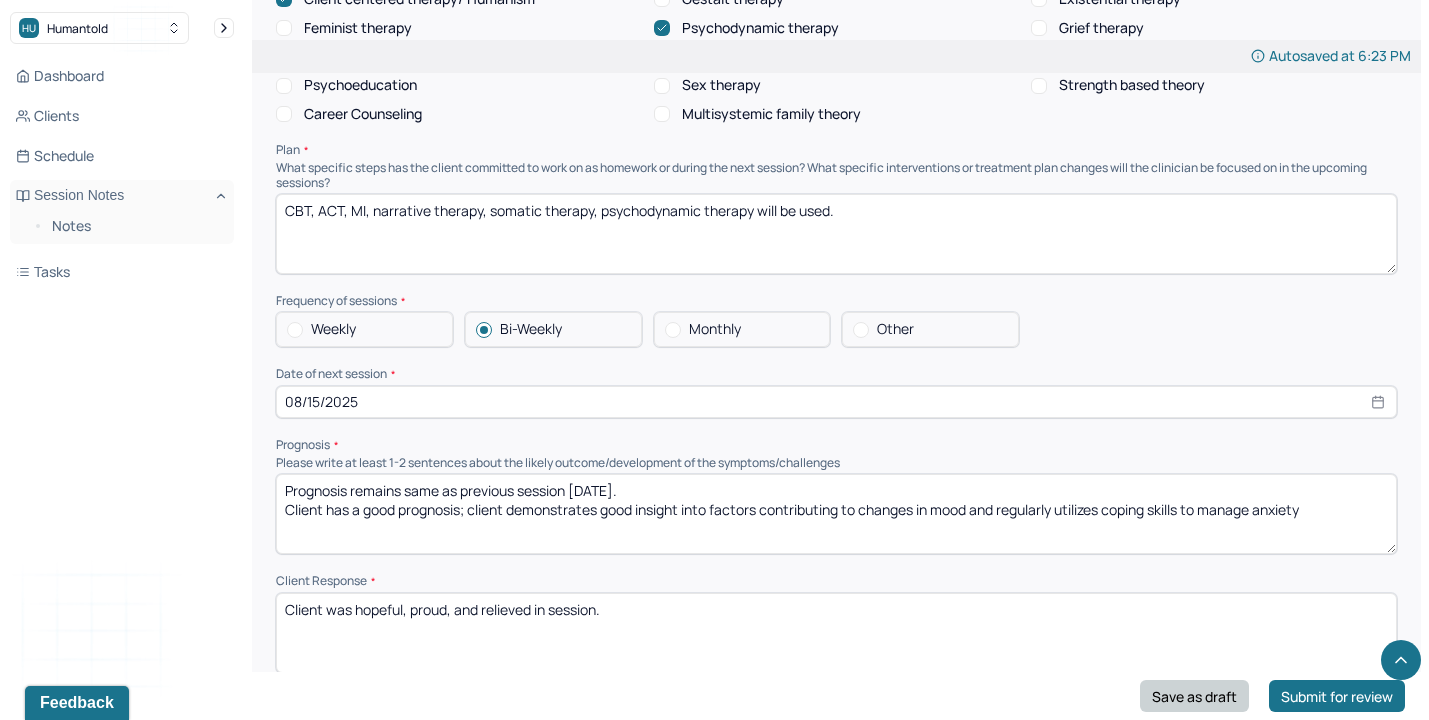 drag, startPoint x: 351, startPoint y: 597, endPoint x: 1190, endPoint y: 696, distance: 844.8207 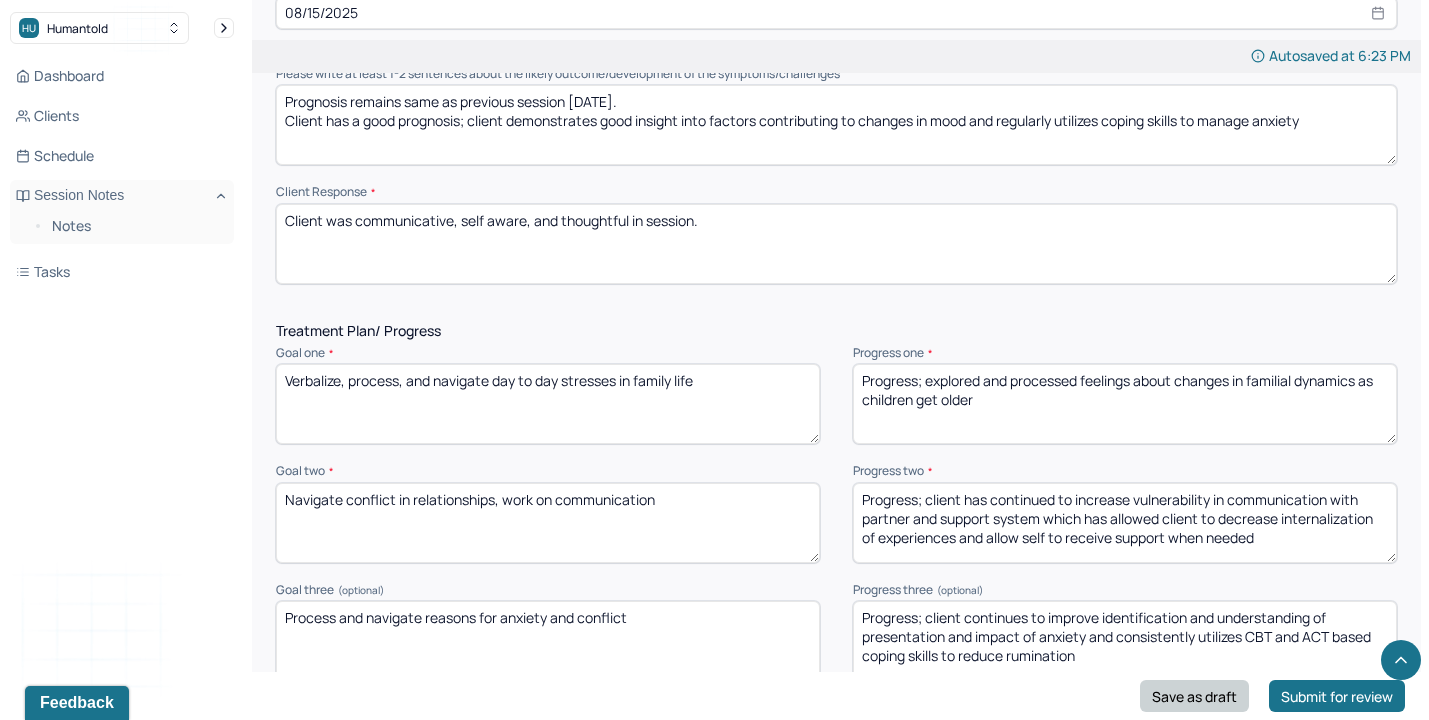 scroll, scrollTop: 2382, scrollLeft: 0, axis: vertical 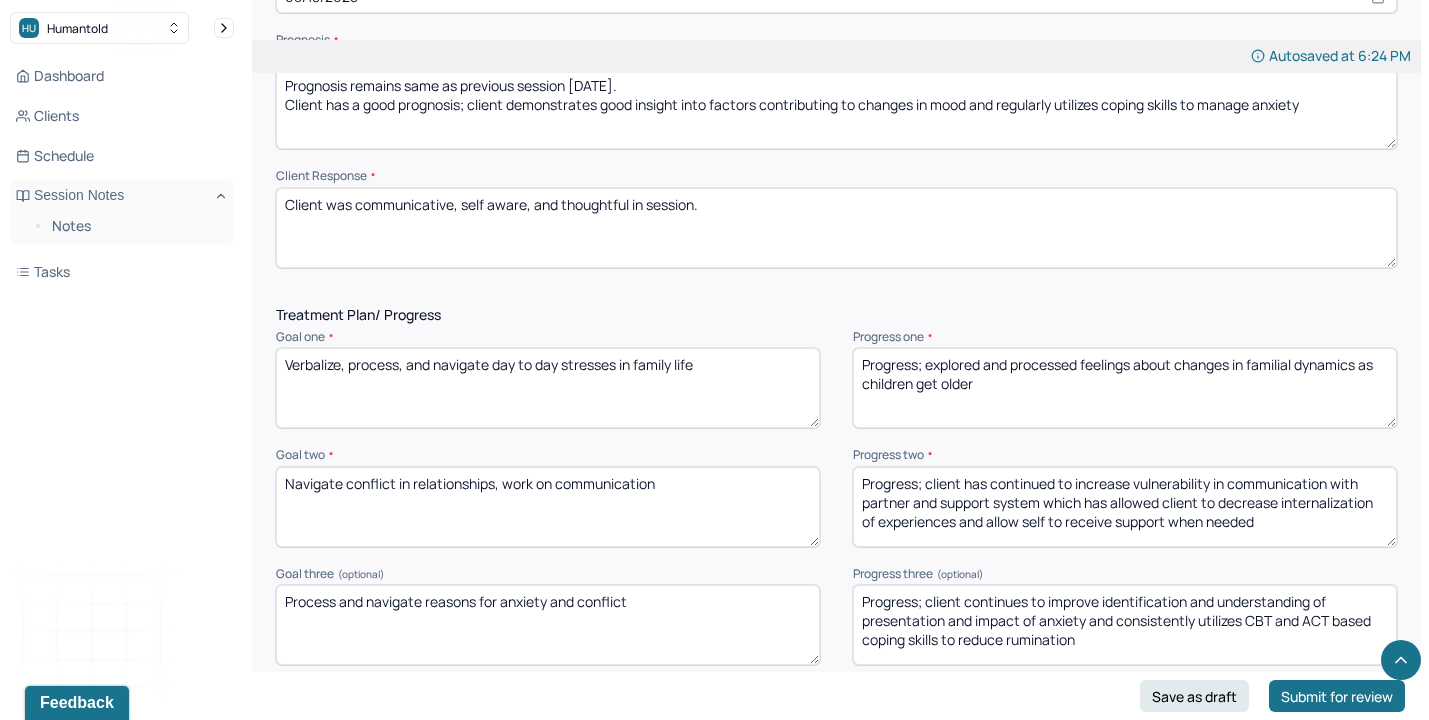 type on "Client was communicative, self aware, and thoughtful in session." 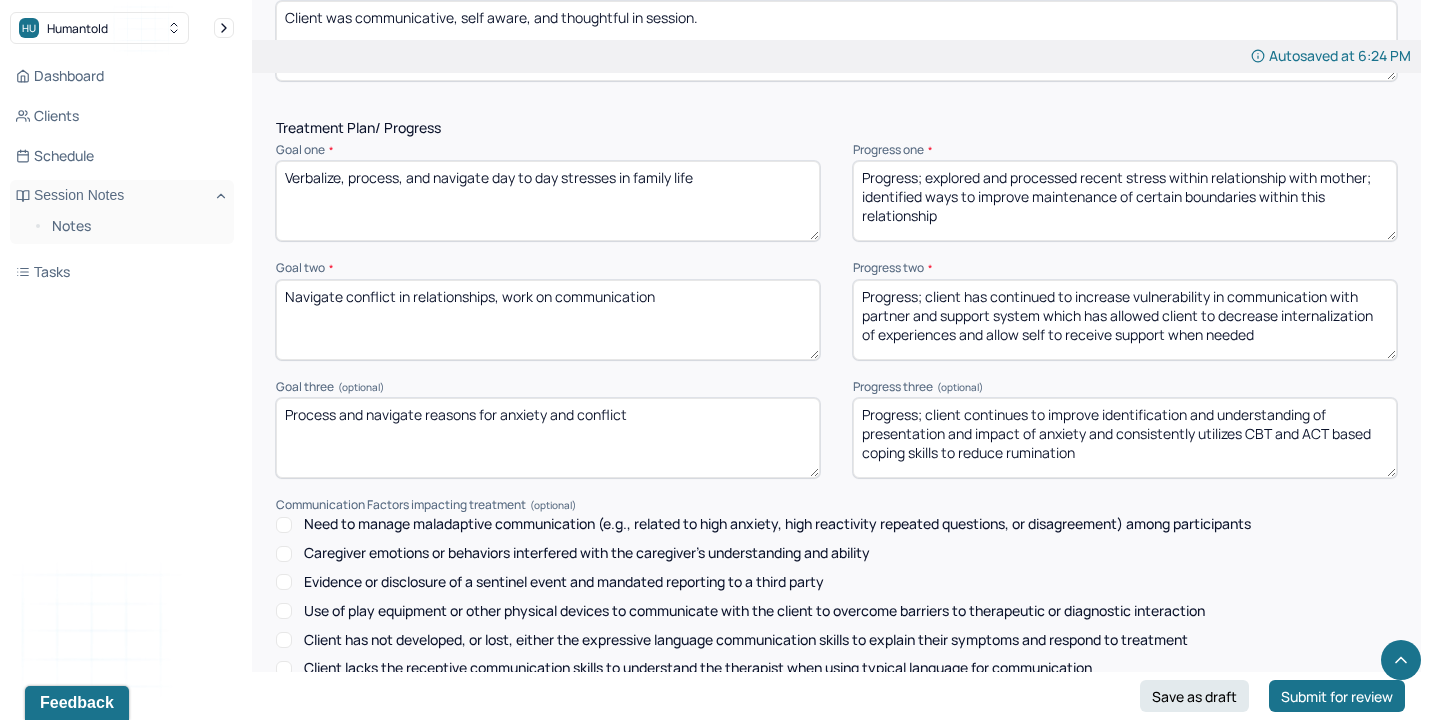 scroll, scrollTop: 2590, scrollLeft: 0, axis: vertical 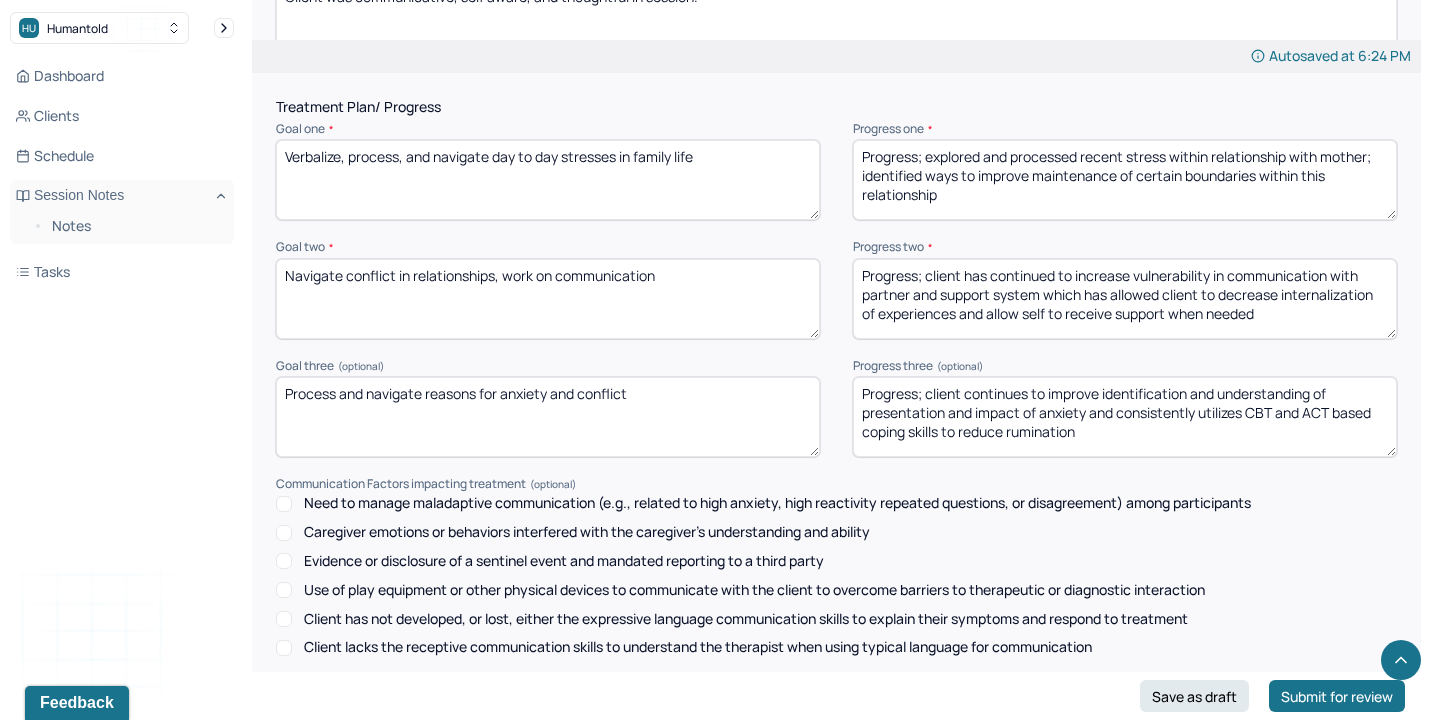 type on "Progress; explored and processed recent stress within relationship with mother; identified ways to improve maintenance of certain boundaries within this relationship" 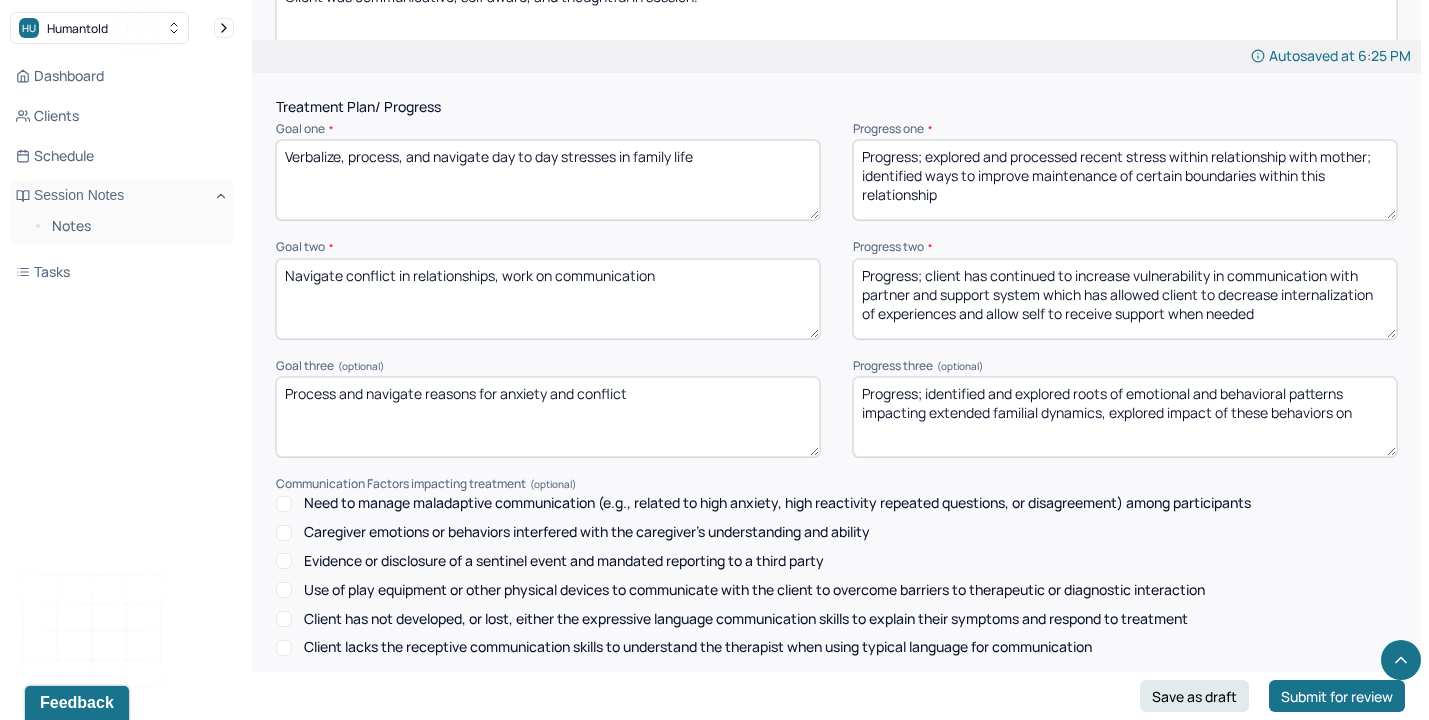 drag, startPoint x: 1171, startPoint y: 402, endPoint x: 1431, endPoint y: 413, distance: 260.23257 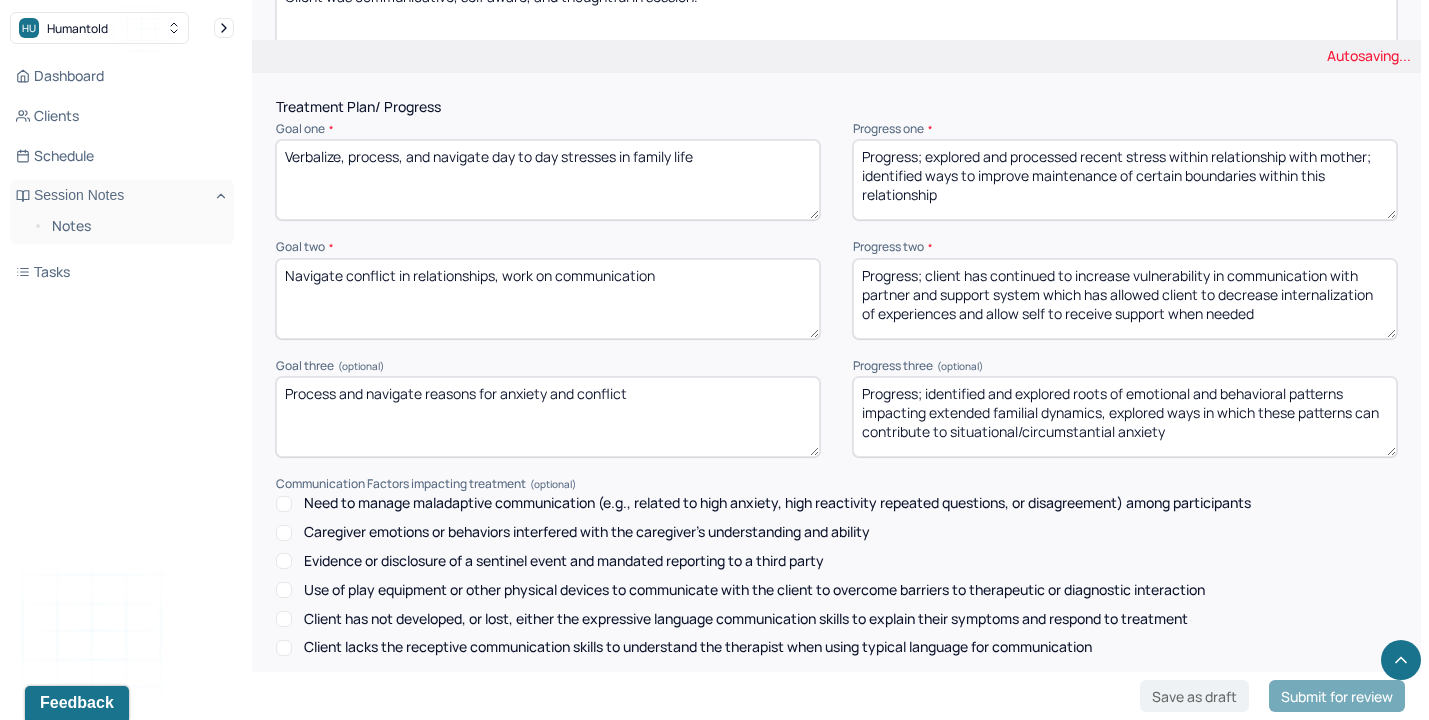 type on "Progress; identified and explored roots of emotional and behavioral patterns impacting extended familial dynamics, explored ways in which these patterns can contribute to situational/circumstantial anxiety" 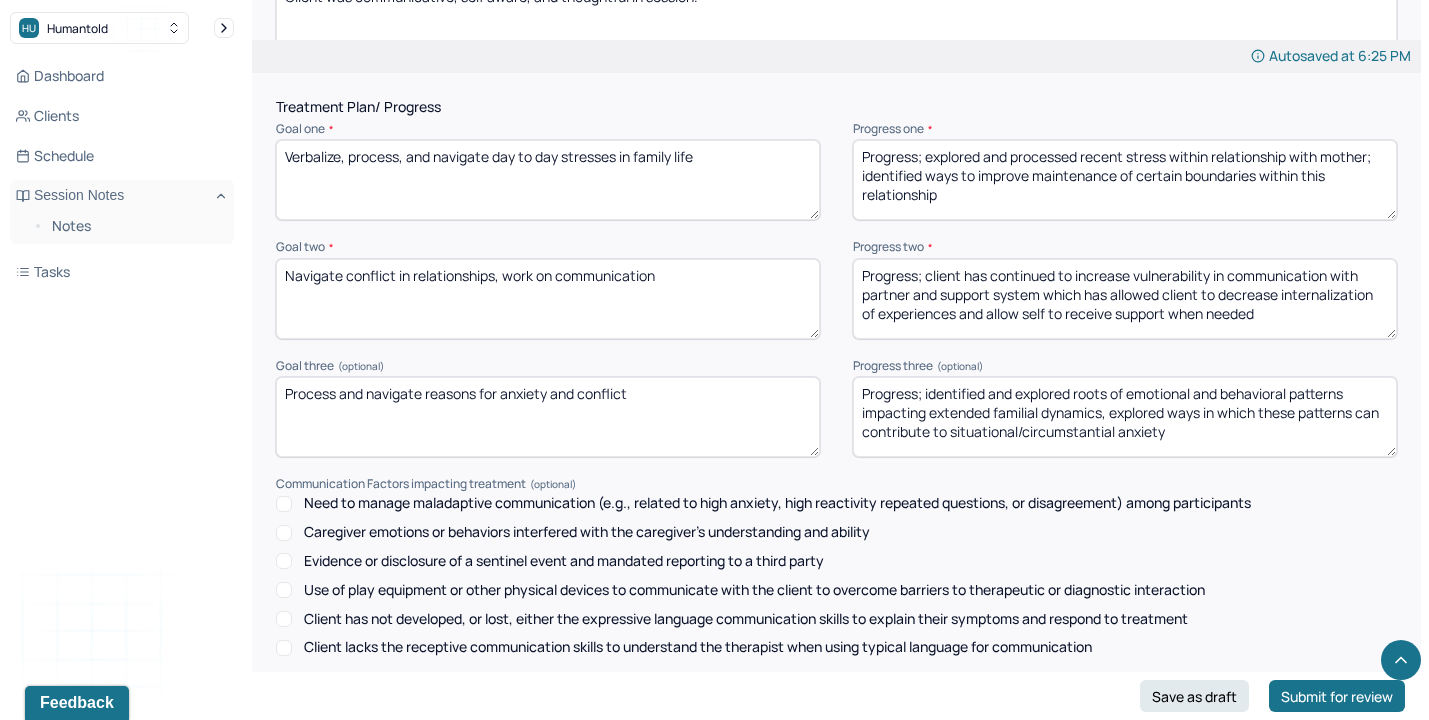 drag, startPoint x: 858, startPoint y: 262, endPoint x: 1354, endPoint y: 348, distance: 503.40045 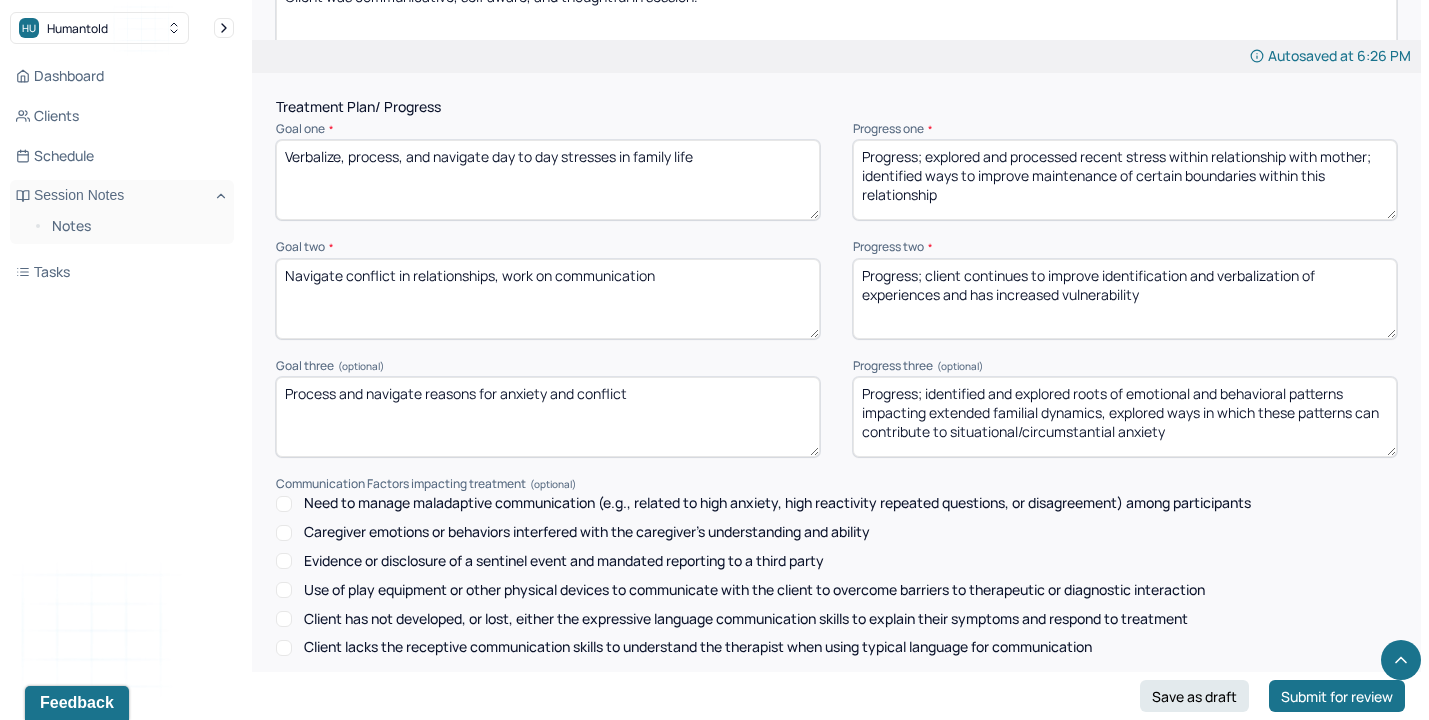drag, startPoint x: 927, startPoint y: 271, endPoint x: 1431, endPoint y: 494, distance: 551.1307 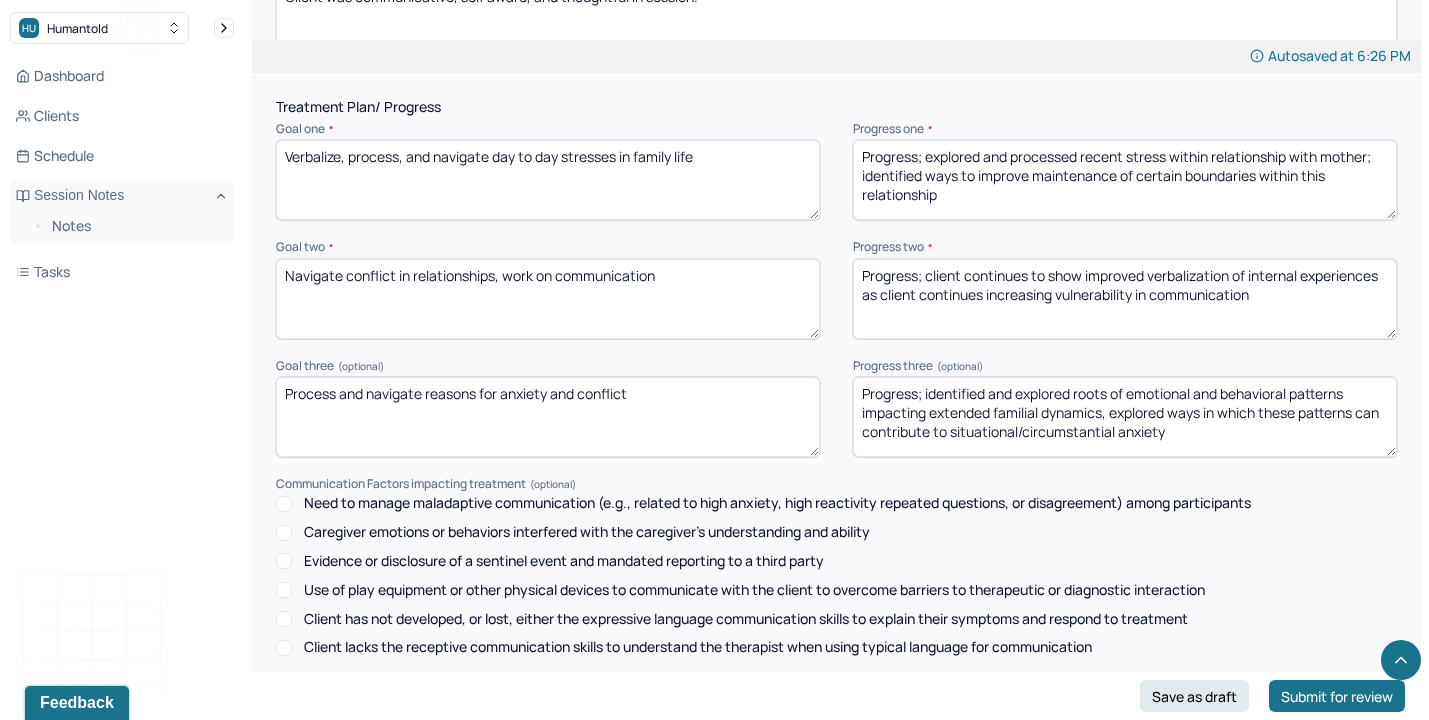 scroll, scrollTop: 2853, scrollLeft: 0, axis: vertical 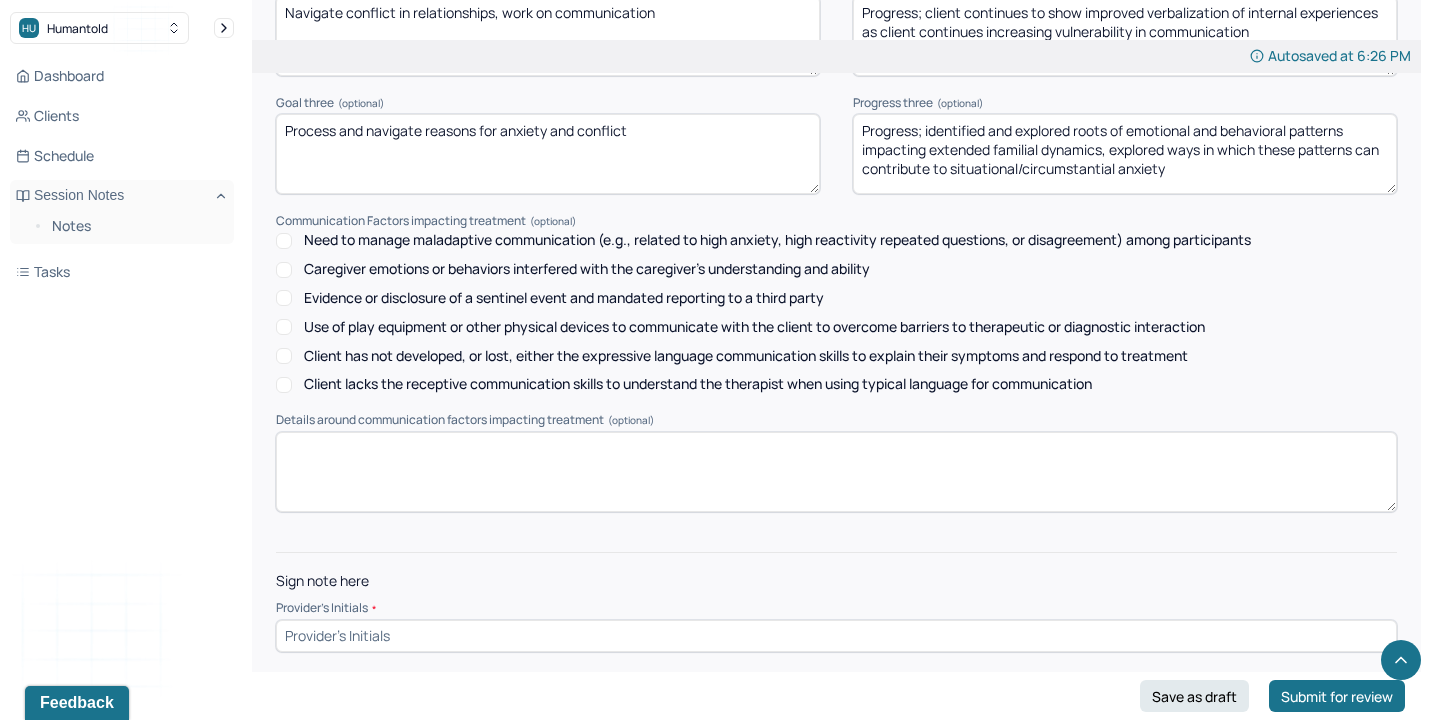 type on "Progress; client continues to show improved verbalization of internal experiences as client continues increasing vulnerability in communication" 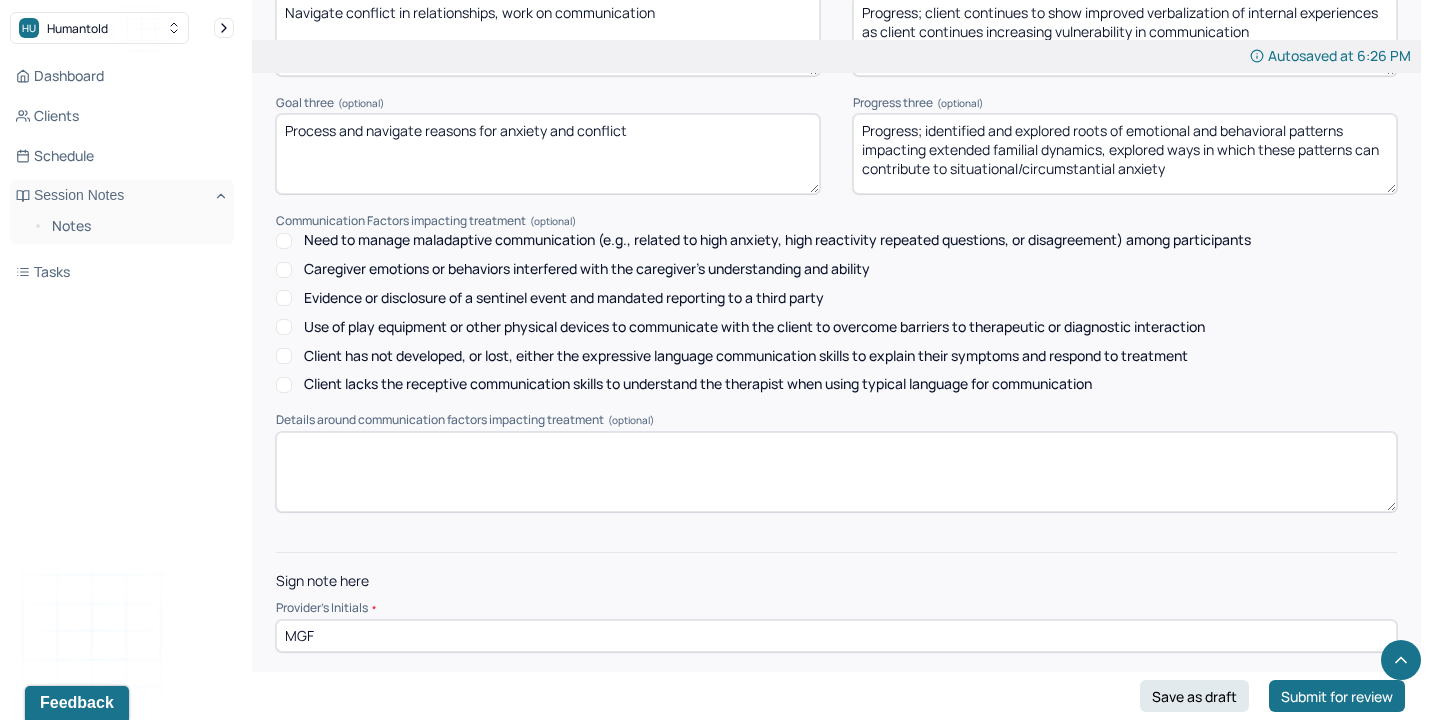 type on "MGF" 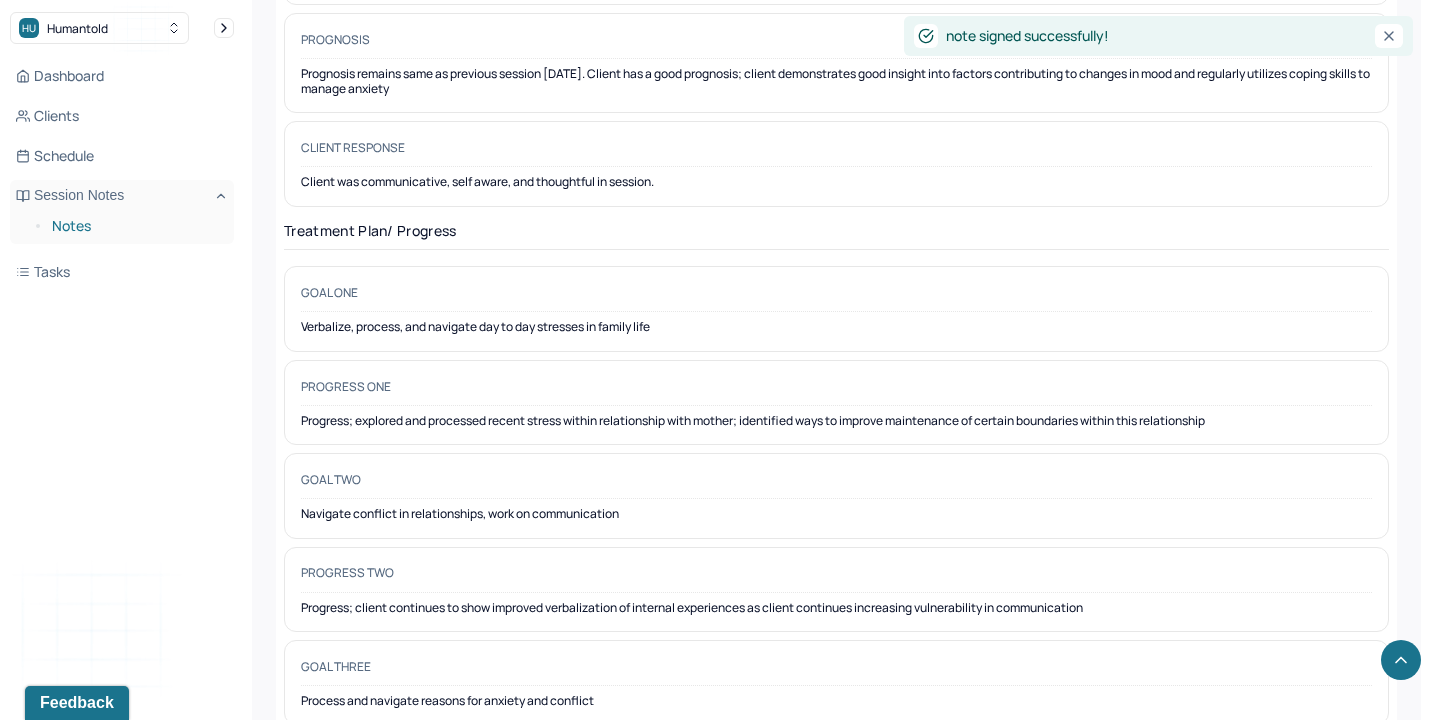 click on "Notes" at bounding box center (135, 226) 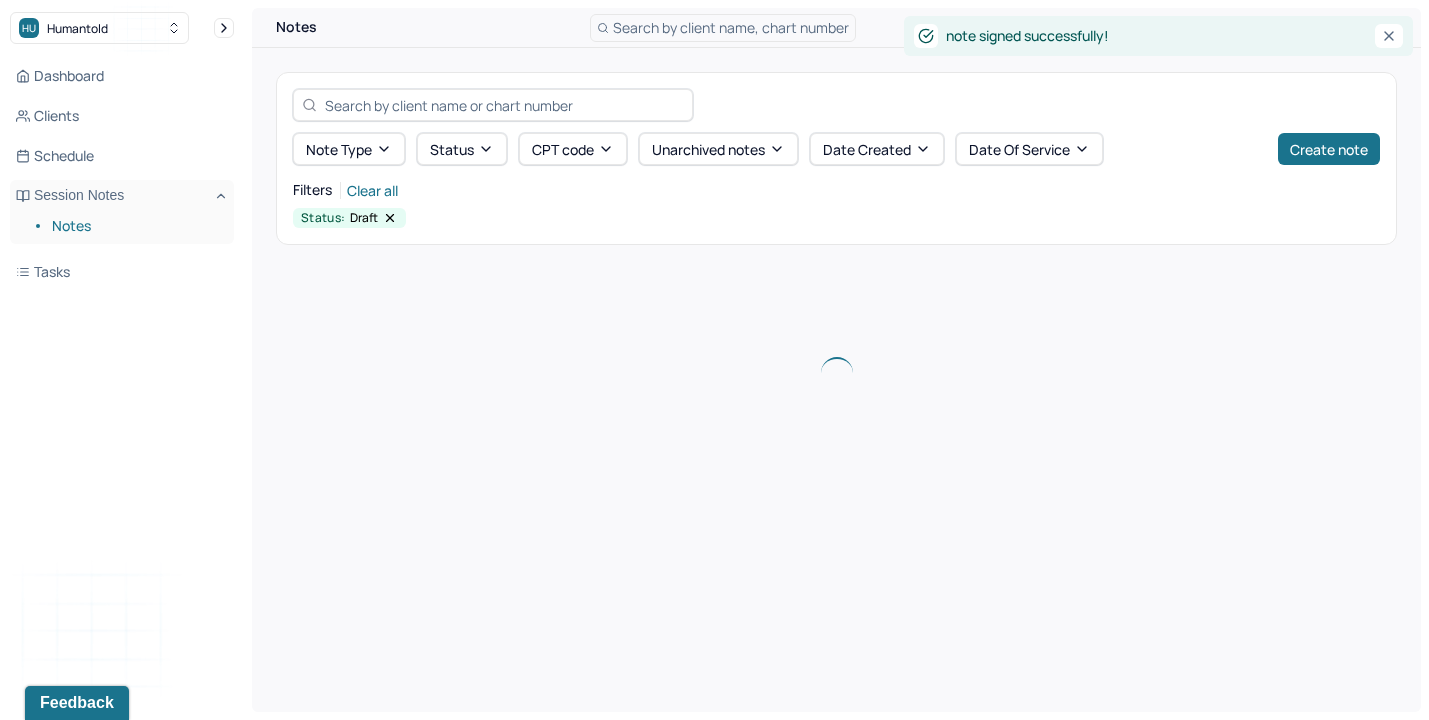 scroll, scrollTop: 0, scrollLeft: 0, axis: both 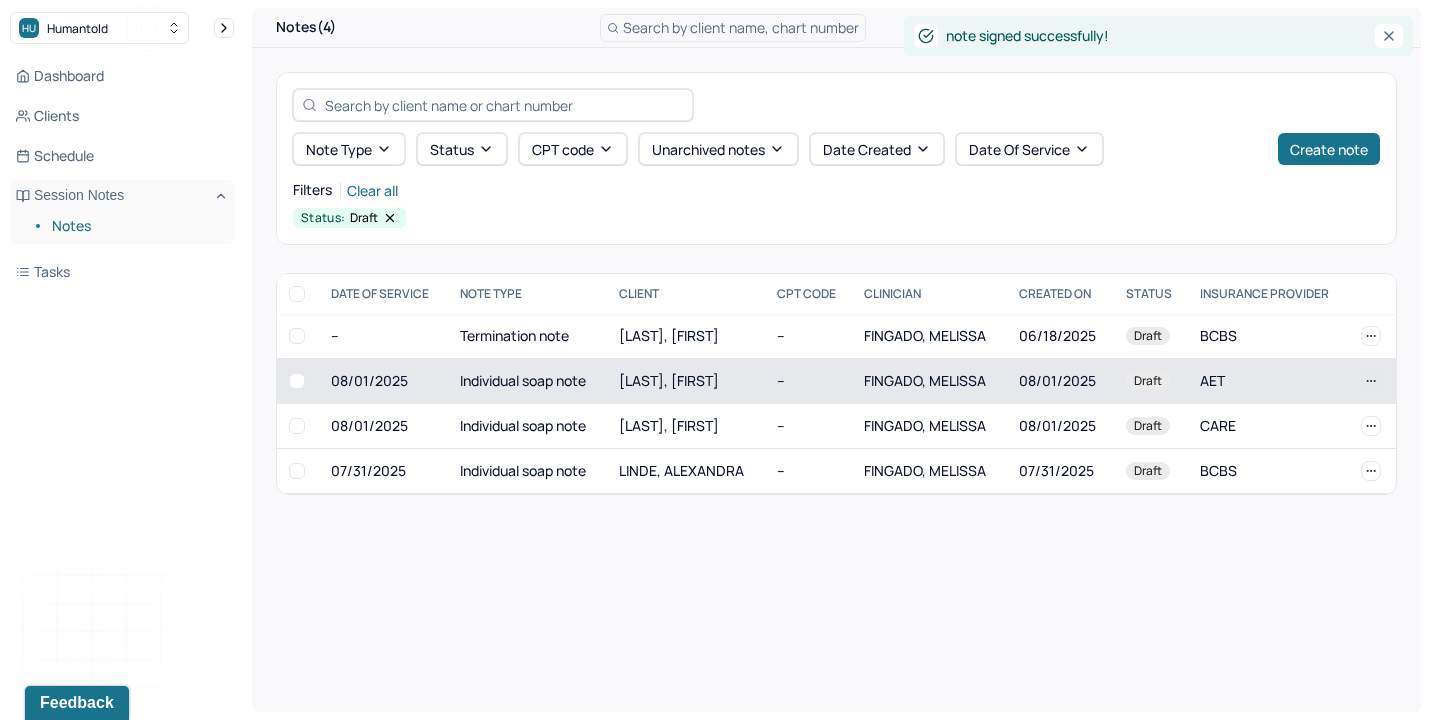 click on "--" at bounding box center [809, 381] 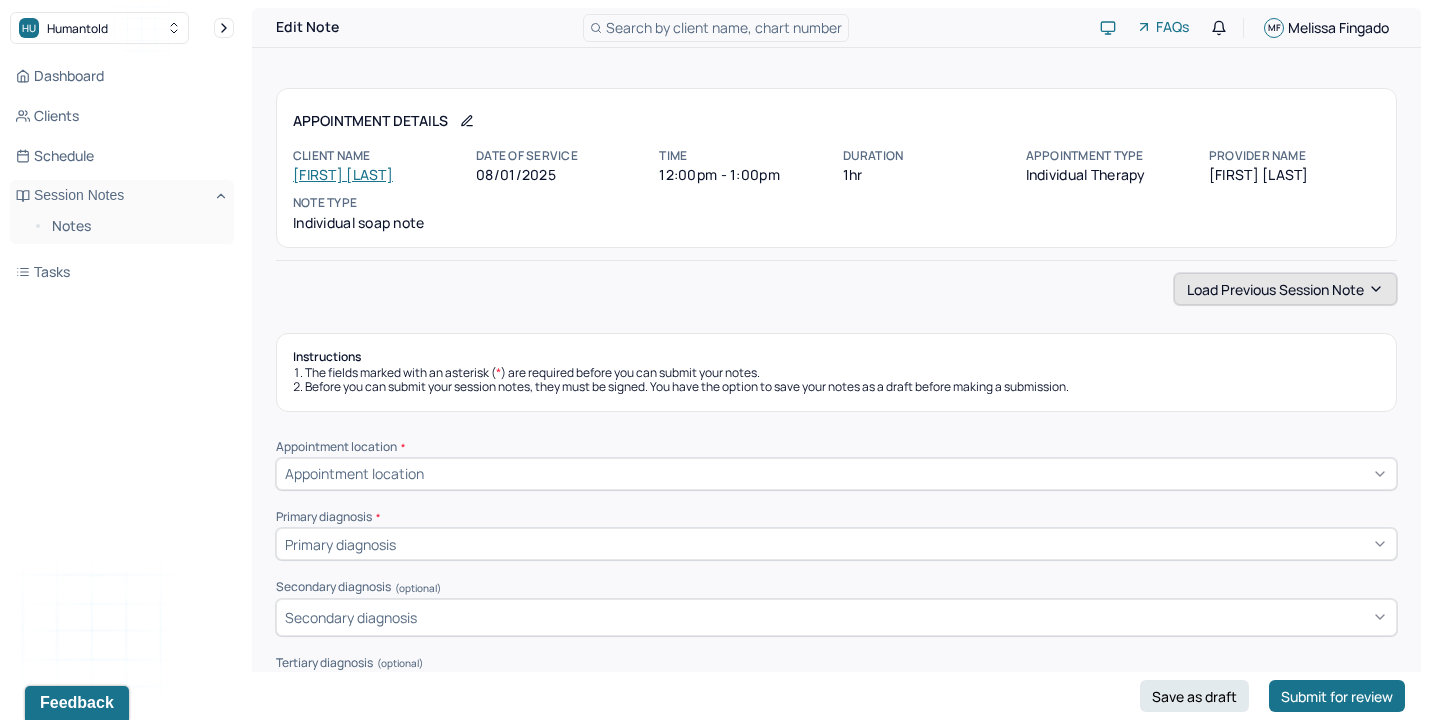 click on "Load previous session note" at bounding box center [1285, 289] 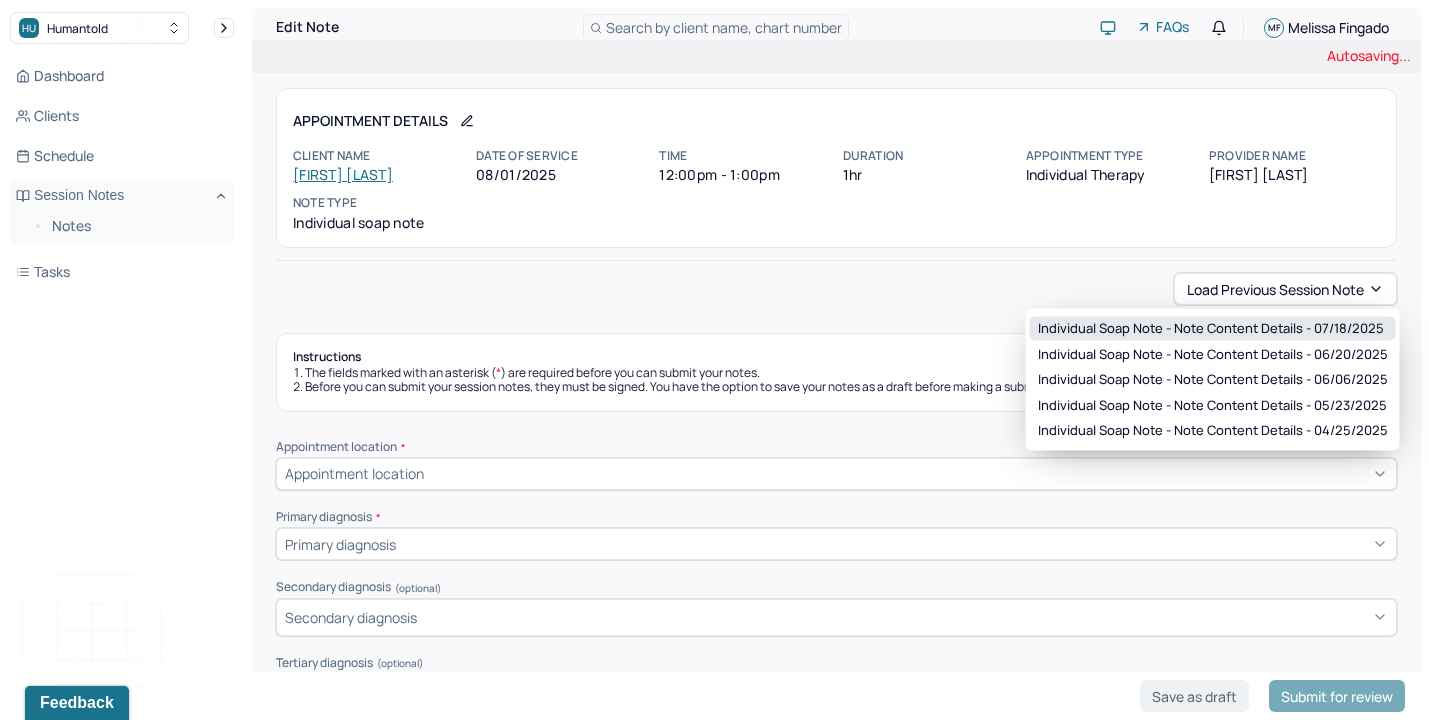 click on "Individual soap note   - Note content Details -   07/18/2025" at bounding box center (1211, 329) 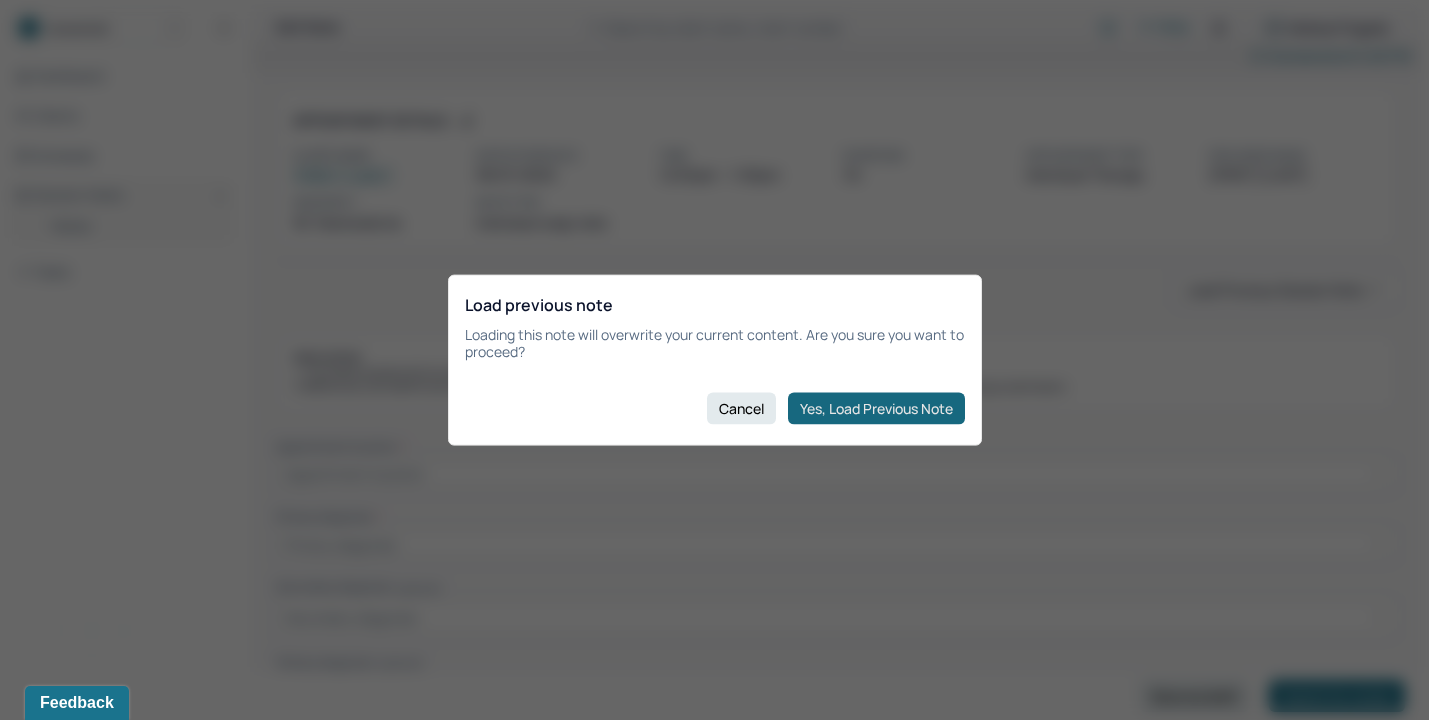 click on "Yes, Load Previous Note" at bounding box center [876, 408] 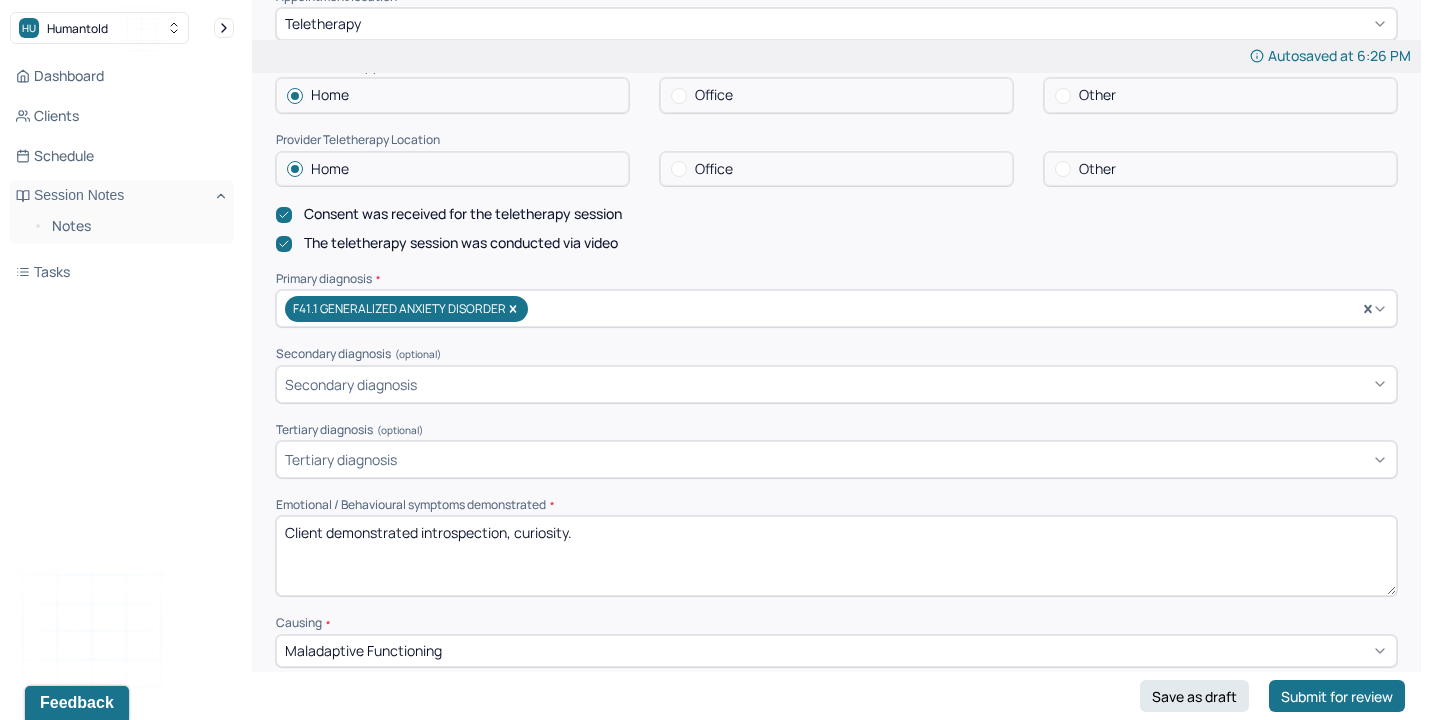 scroll, scrollTop: 467, scrollLeft: 0, axis: vertical 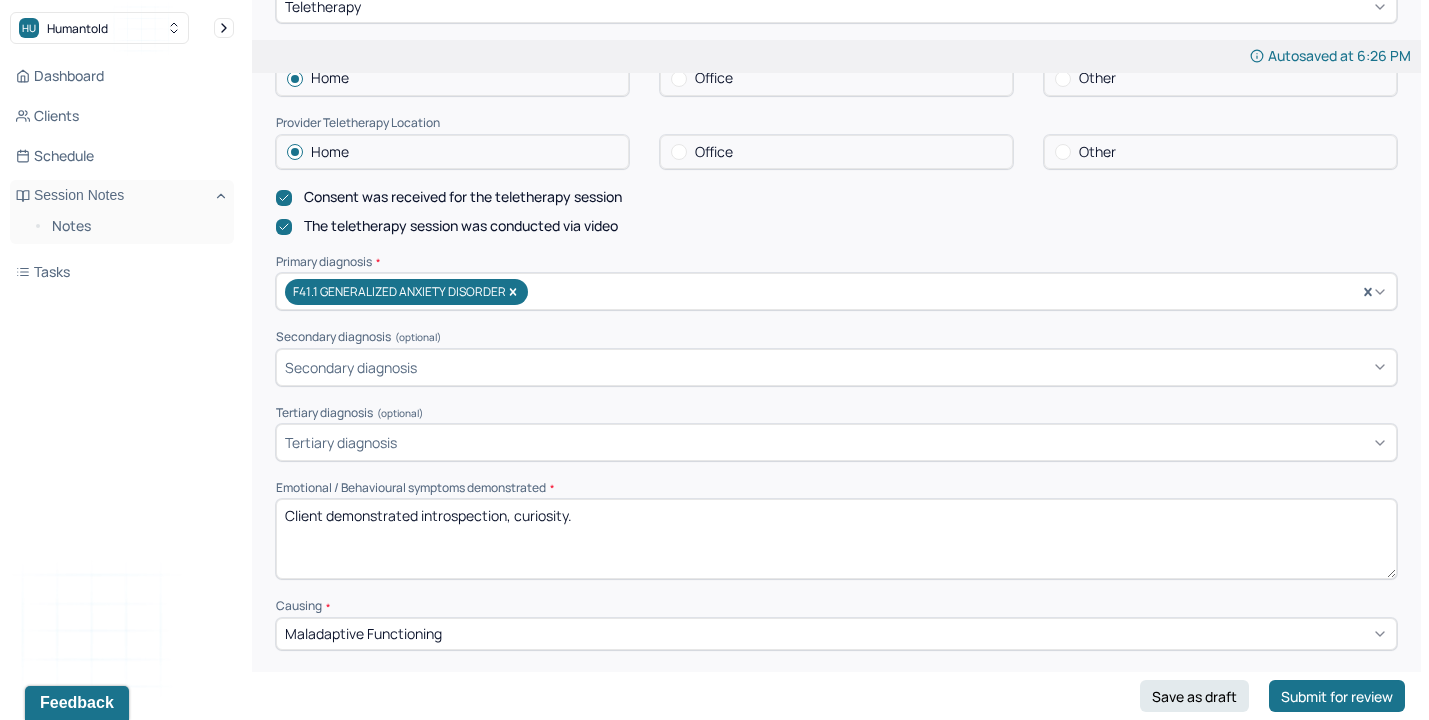 drag, startPoint x: 417, startPoint y: 508, endPoint x: 782, endPoint y: 580, distance: 372.0336 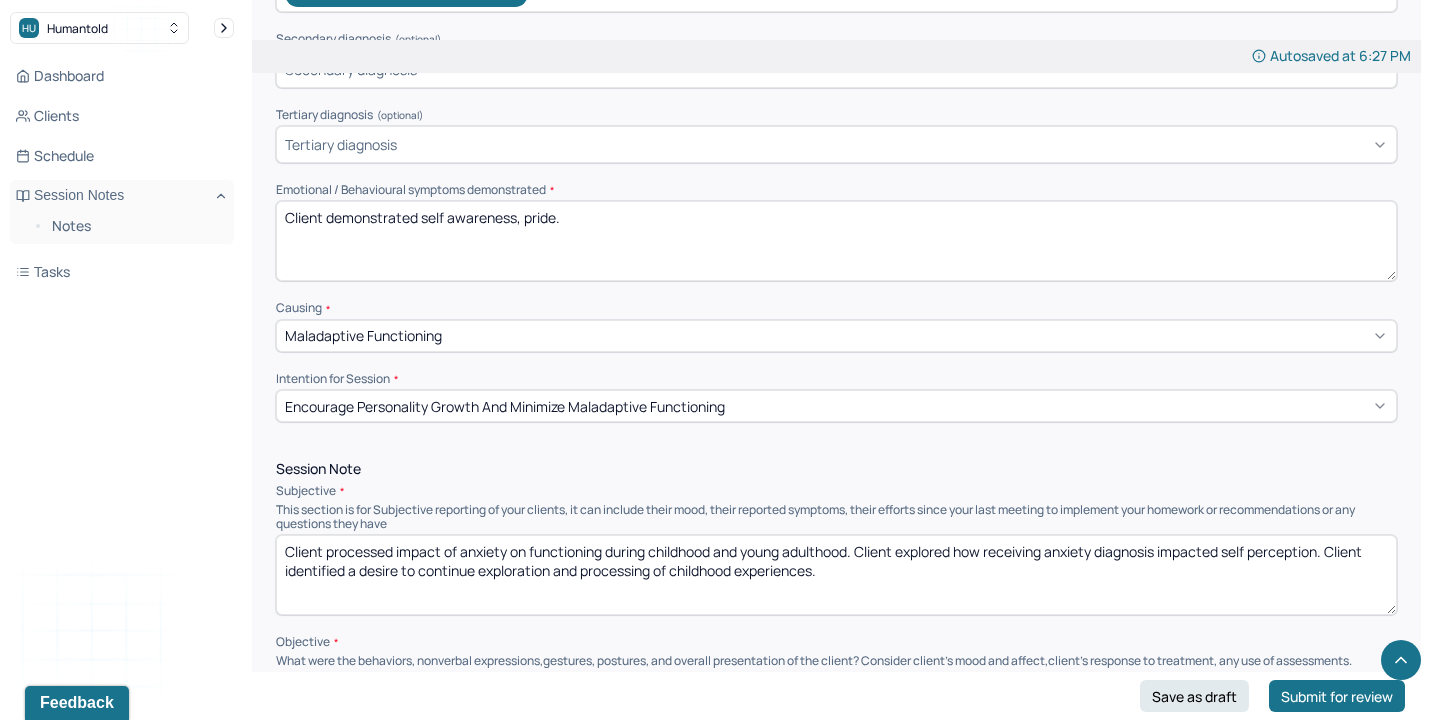 scroll, scrollTop: 766, scrollLeft: 0, axis: vertical 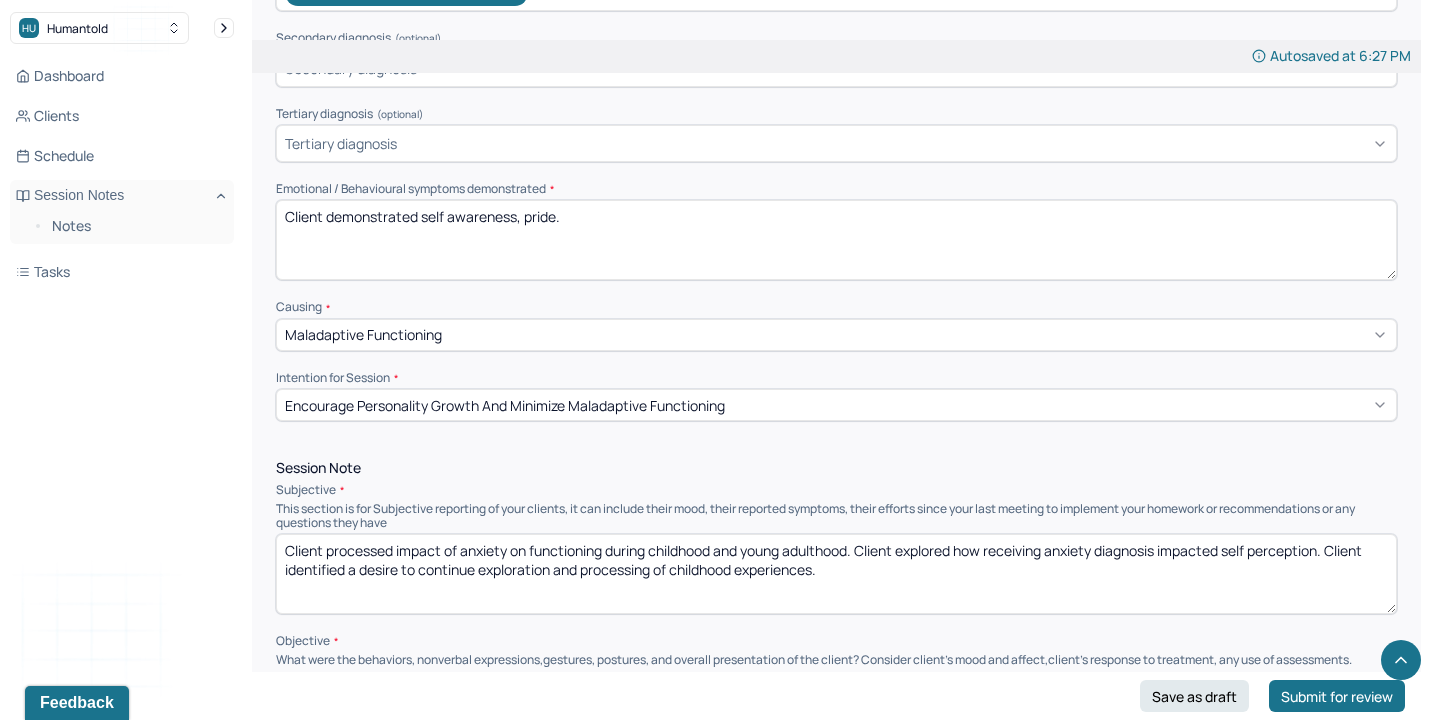 type on "Client demonstrated self awareness, pride." 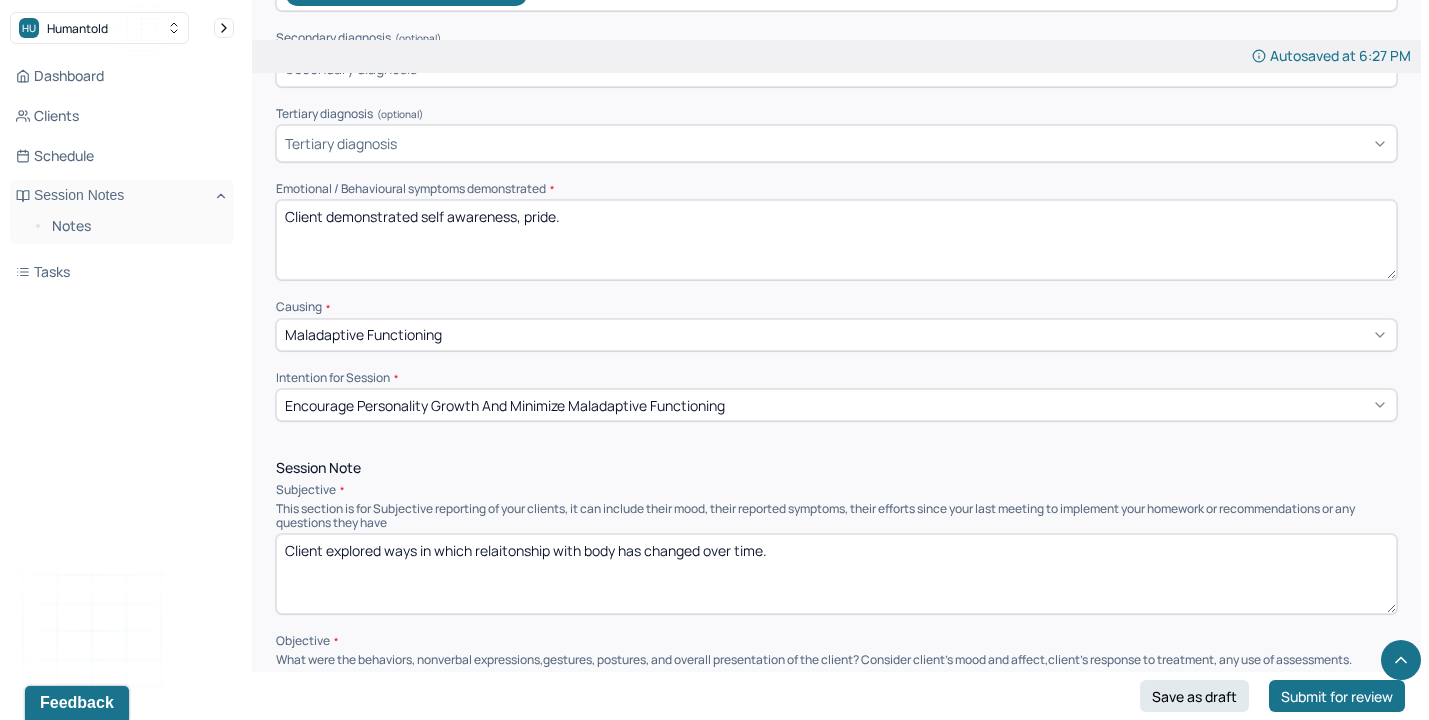 click on "Client explored" at bounding box center (836, 574) 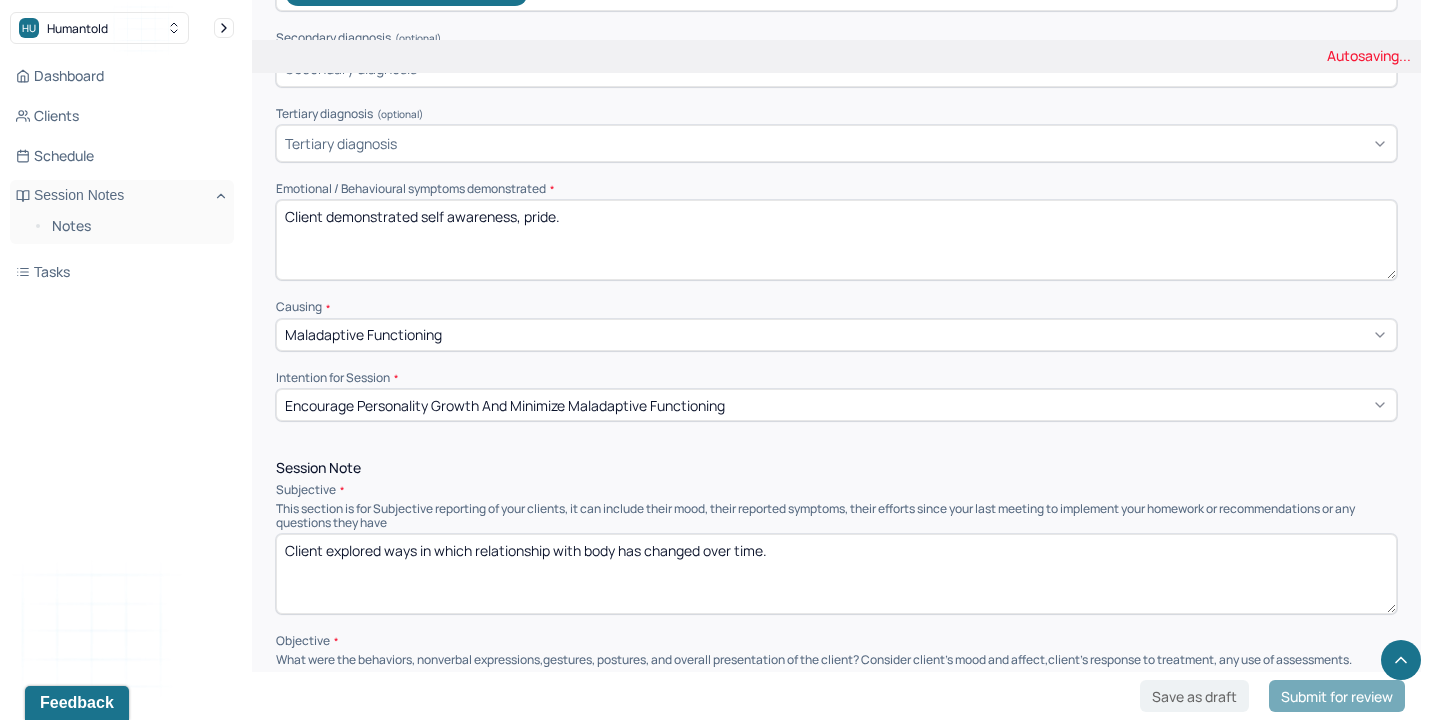 click on "Client explored ways in which relaitonship with body has changed over time." at bounding box center [836, 574] 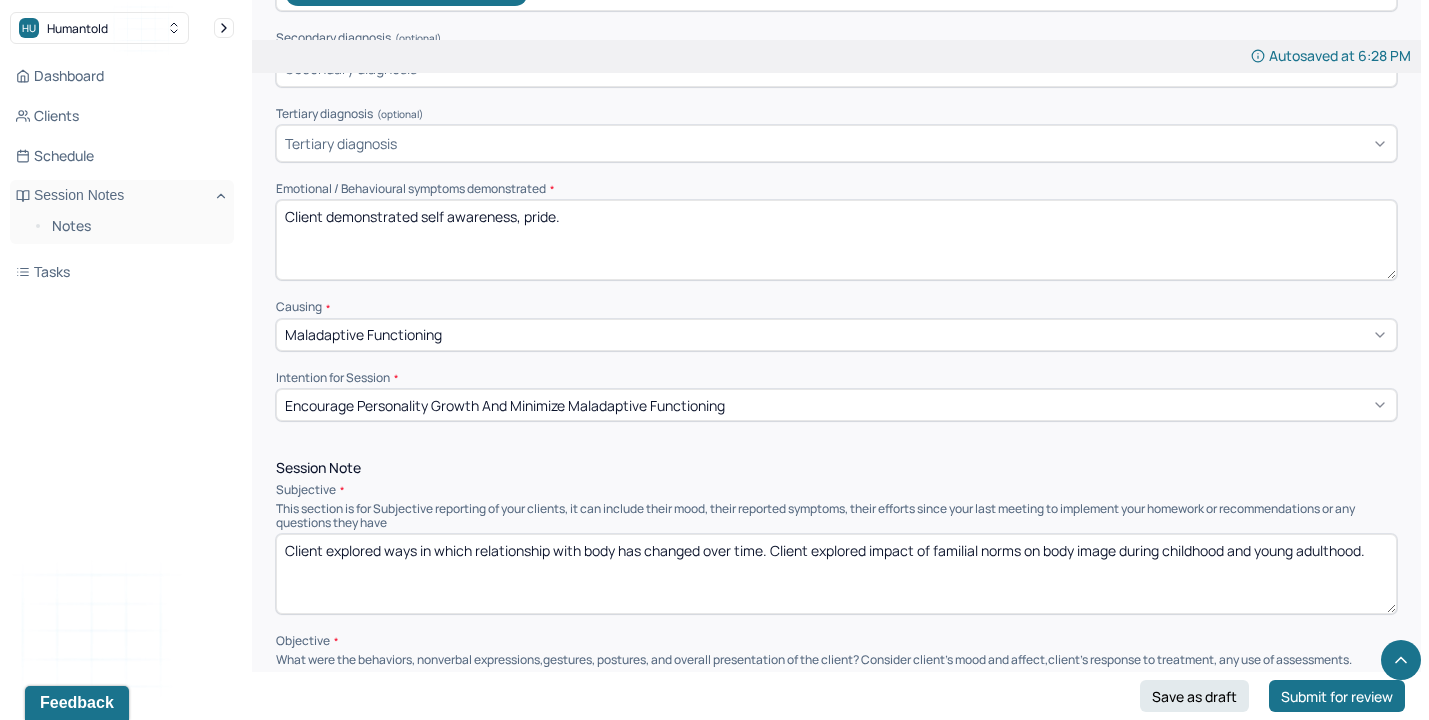 click on "Client explored ways in which relationship with body has changed over time. Client explored impact of familial norms on body image during childhood and young adulthood." at bounding box center (836, 574) 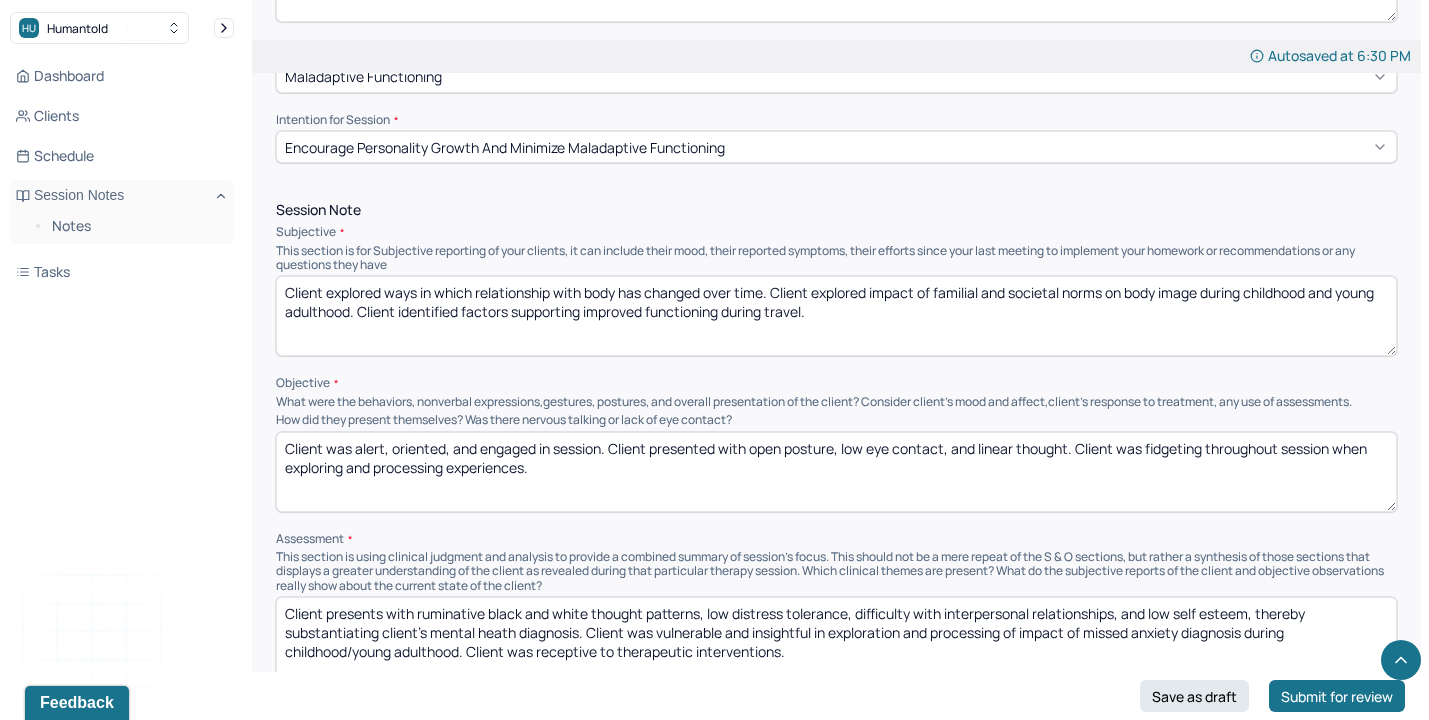 scroll, scrollTop: 1025, scrollLeft: 0, axis: vertical 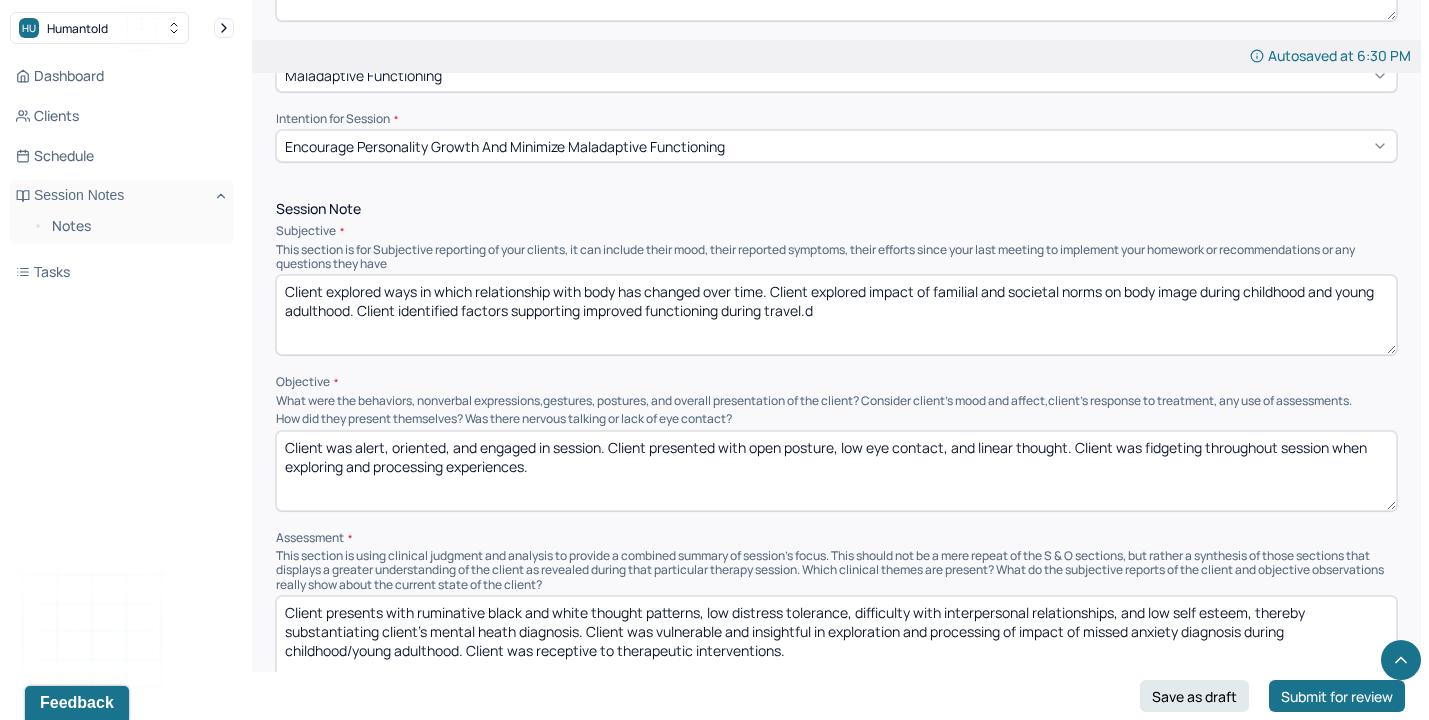 click on "Client was alert, oriented, and engaged in session. Client presented with open posture, low eye contact, and linear thought. Client was fidgeting throughout session when exploring and processing experiences." at bounding box center [836, 471] 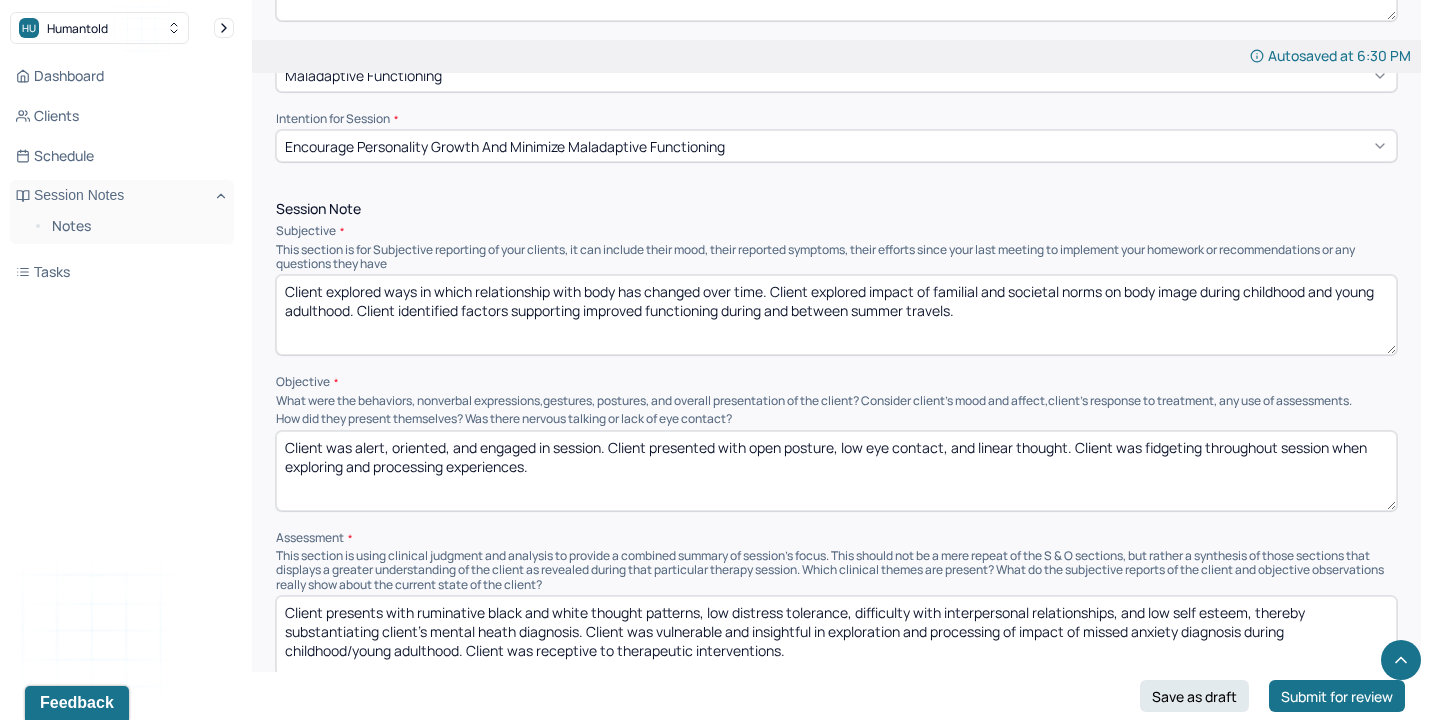 type on "Client explored ways in which relationship with body has changed over time. Client explored impact of familial and societal norms on body image during childhood and young adulthood. Client identified factors supporting improved functioning during and between summer travels." 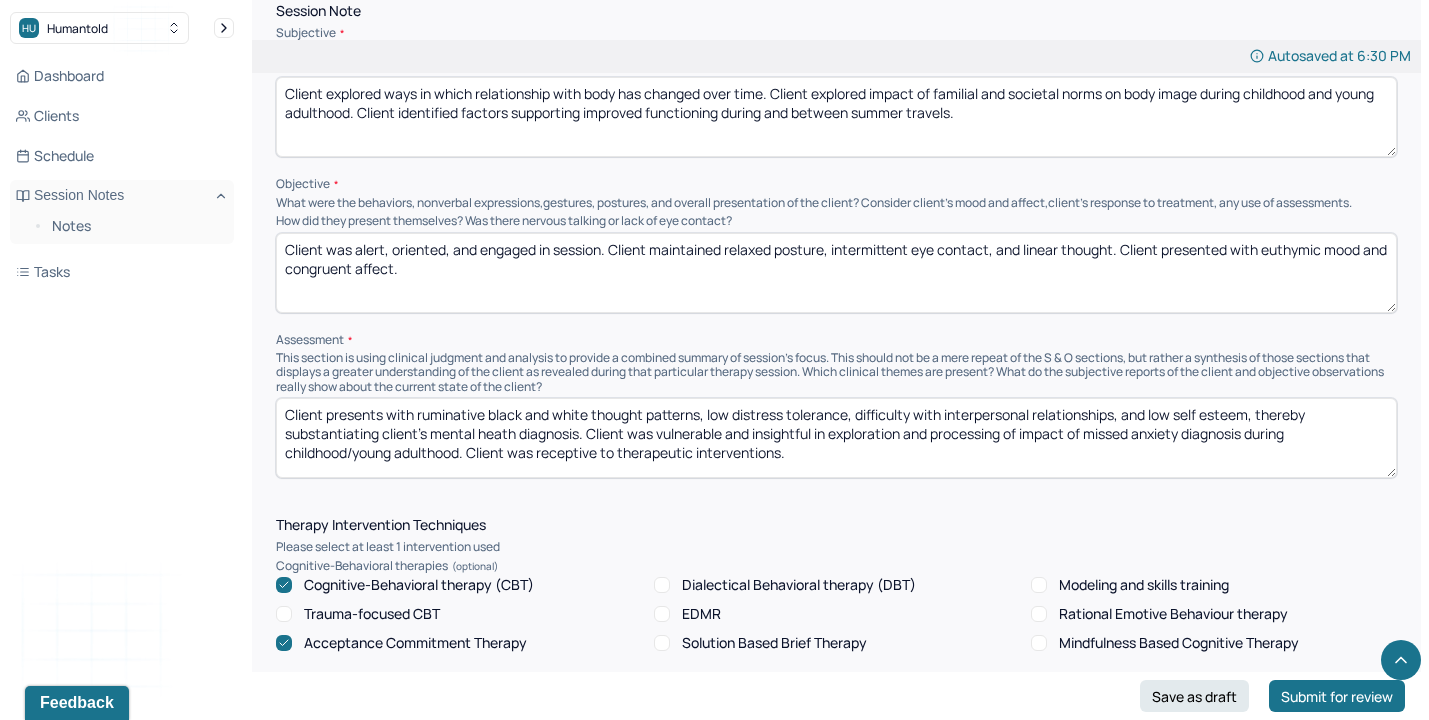 scroll, scrollTop: 1242, scrollLeft: 0, axis: vertical 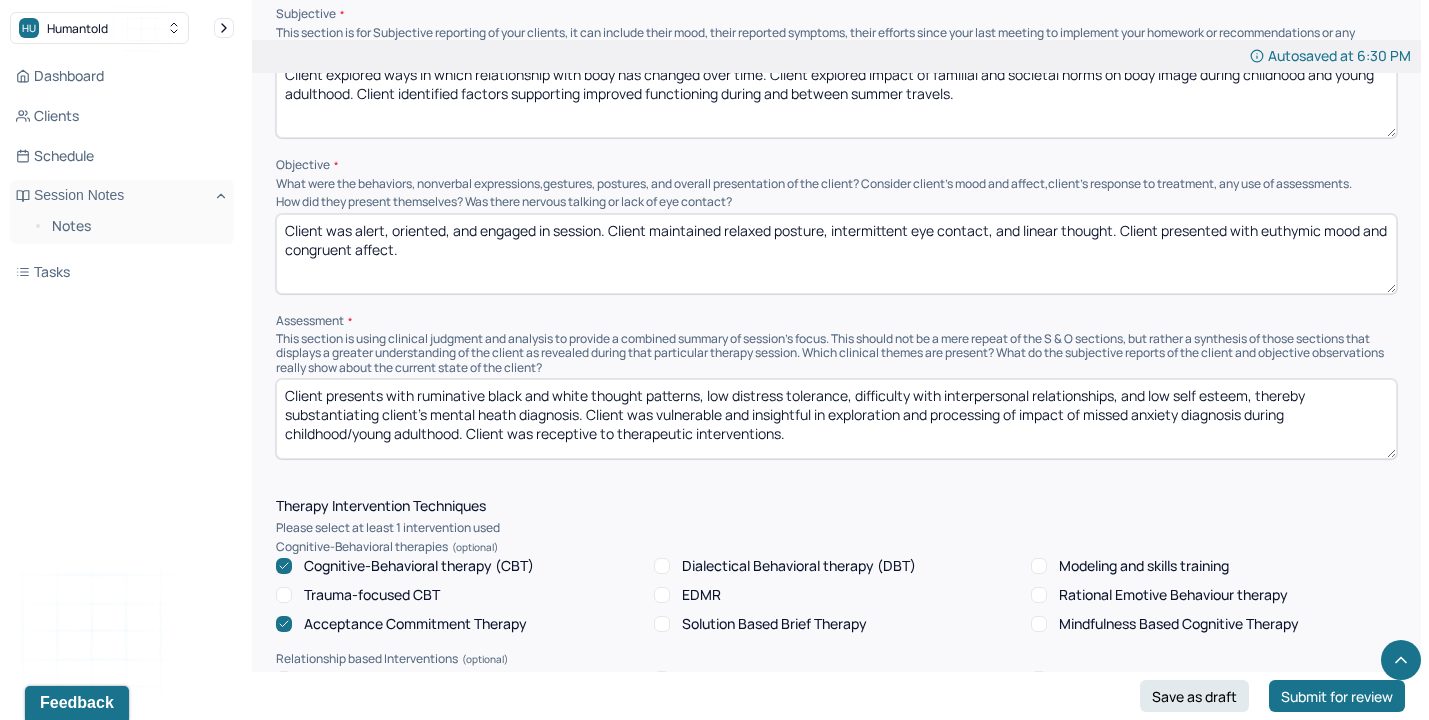 type on "Client was alert, oriented, and engaged in session. Client maintained relaxed posture, intermittent eye contact, and linear thought. Client presented with euthymic mood and congruent affect." 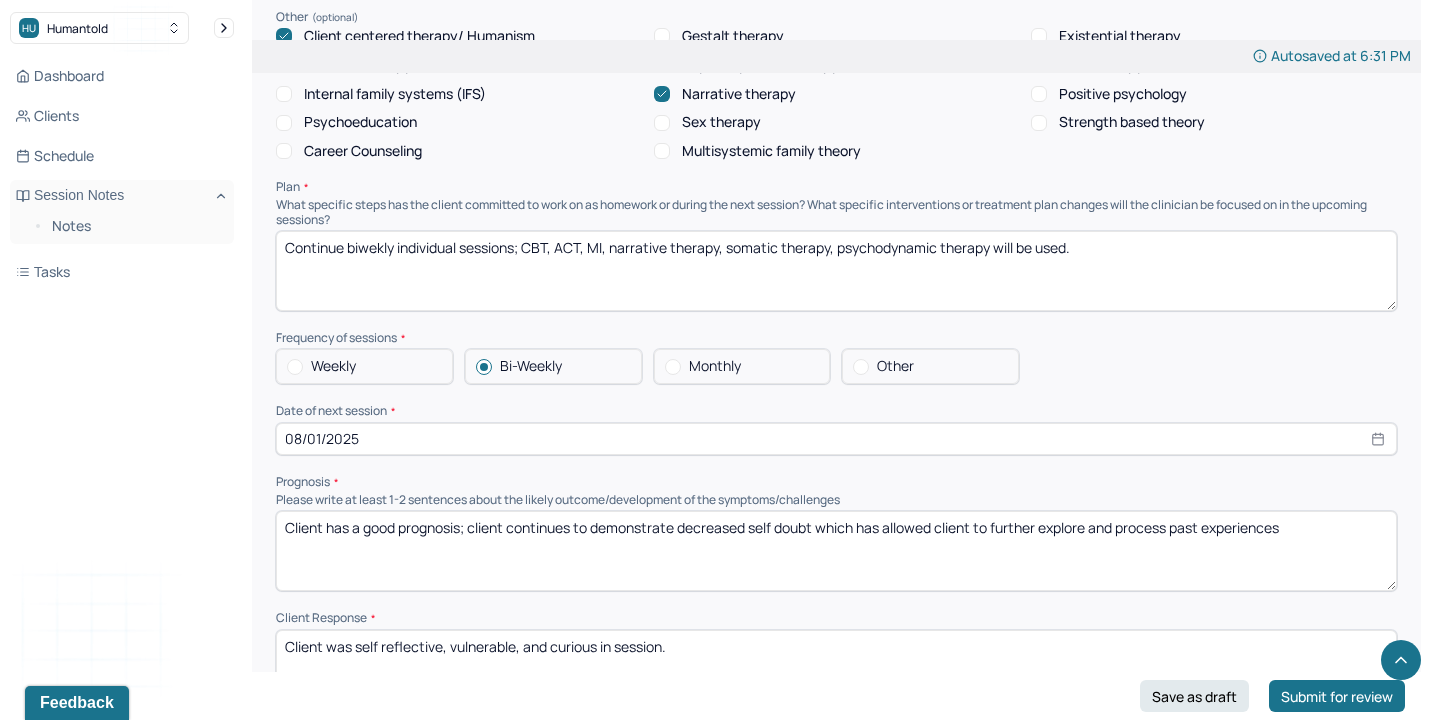 scroll, scrollTop: 1950, scrollLeft: 0, axis: vertical 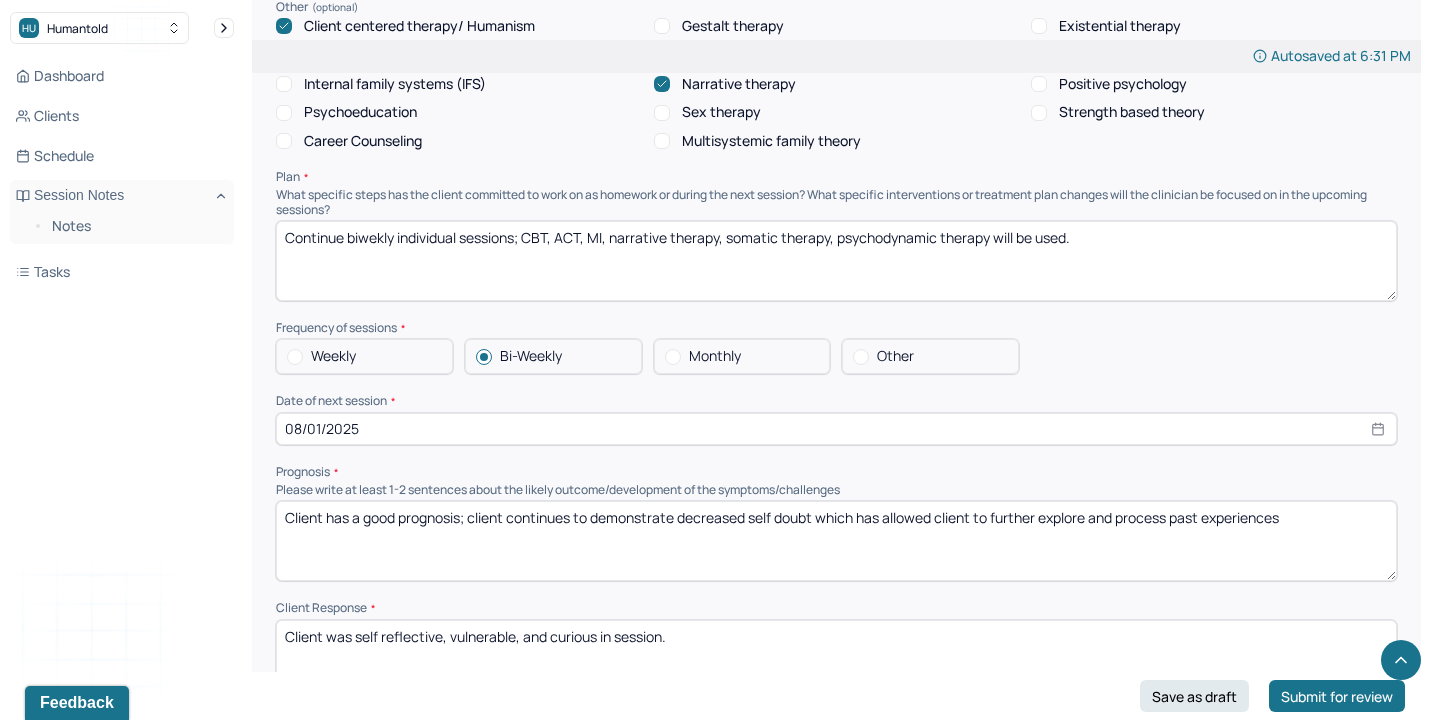 type on "Client presents with ruminative black and white thought patterns, low distress tolerance, difficulty with interpersonal relationships, and low self esteem, thereby substantiating client’s mental heath diagnosis. Client has shown continued improved identification, processing, and challenging of negative cognitive distortions impacting body image and self esteem. Client was receptive to therapeutic interventions." 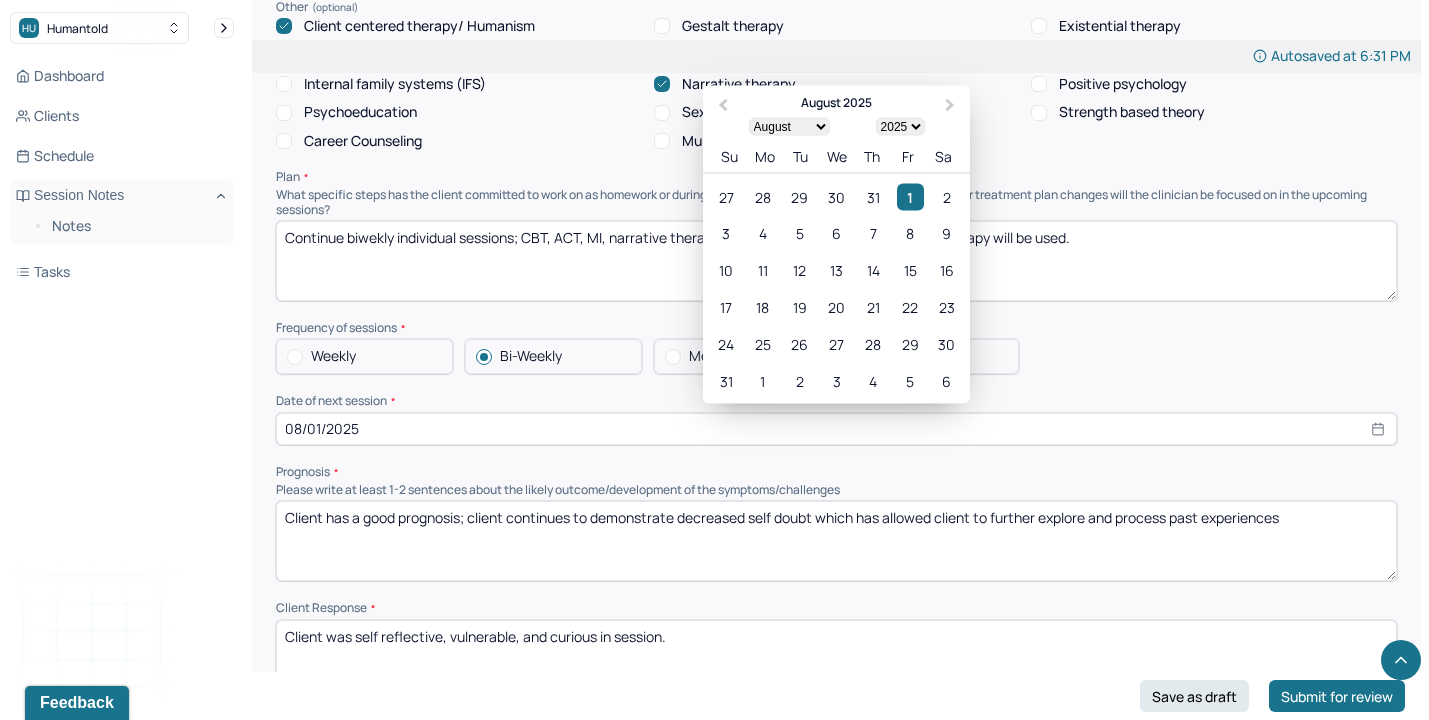 click on "08/01/2025" at bounding box center (836, 429) 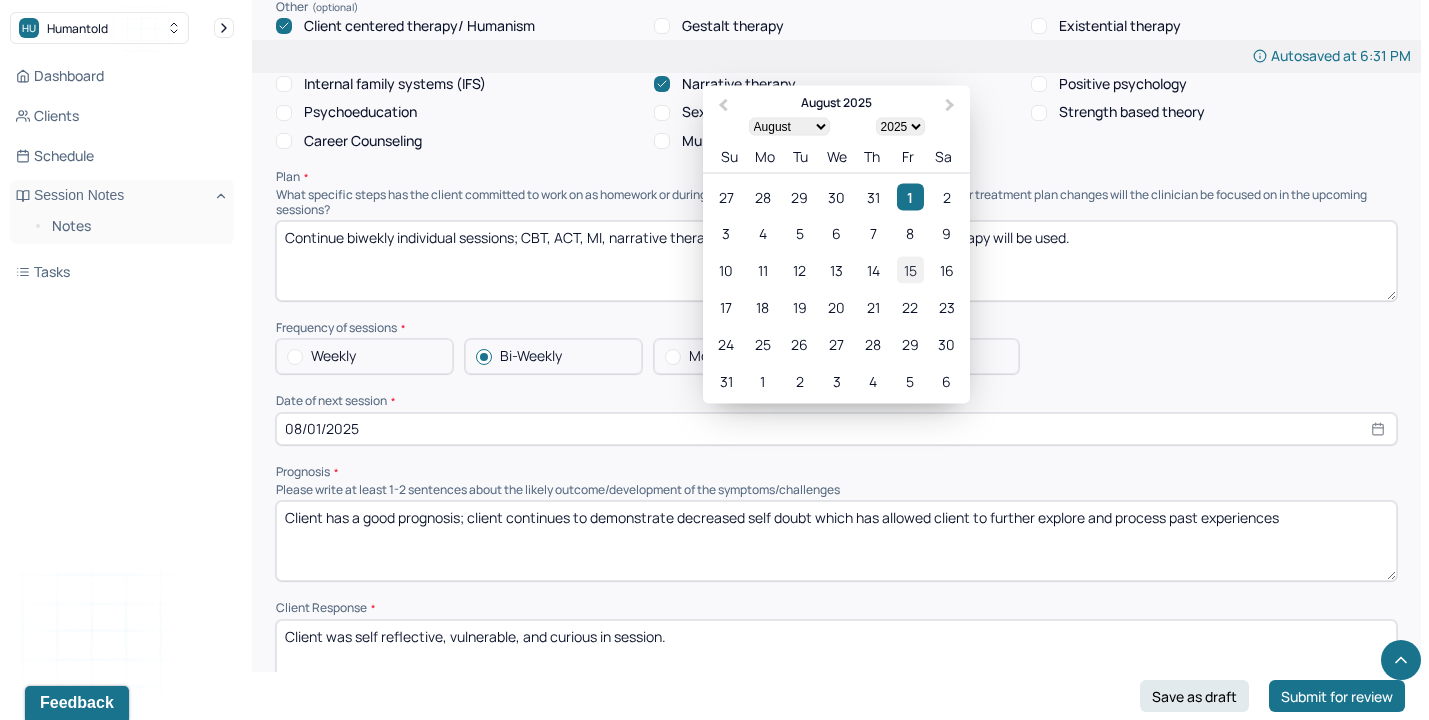 click on "15" at bounding box center [910, 269] 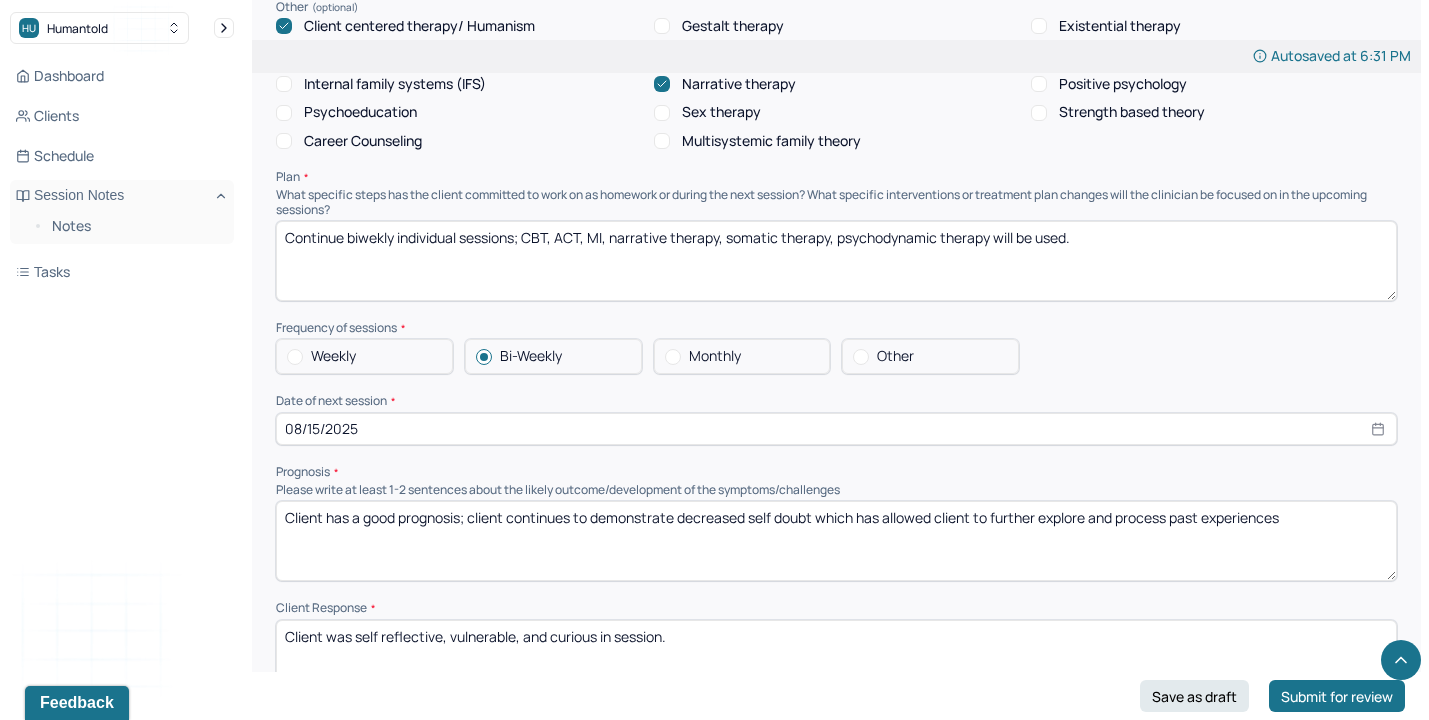 click on "Client has a good prognosis; client continues to demonstrate decreased self doubt which has allowed client to further explore and process past experiences" at bounding box center [836, 541] 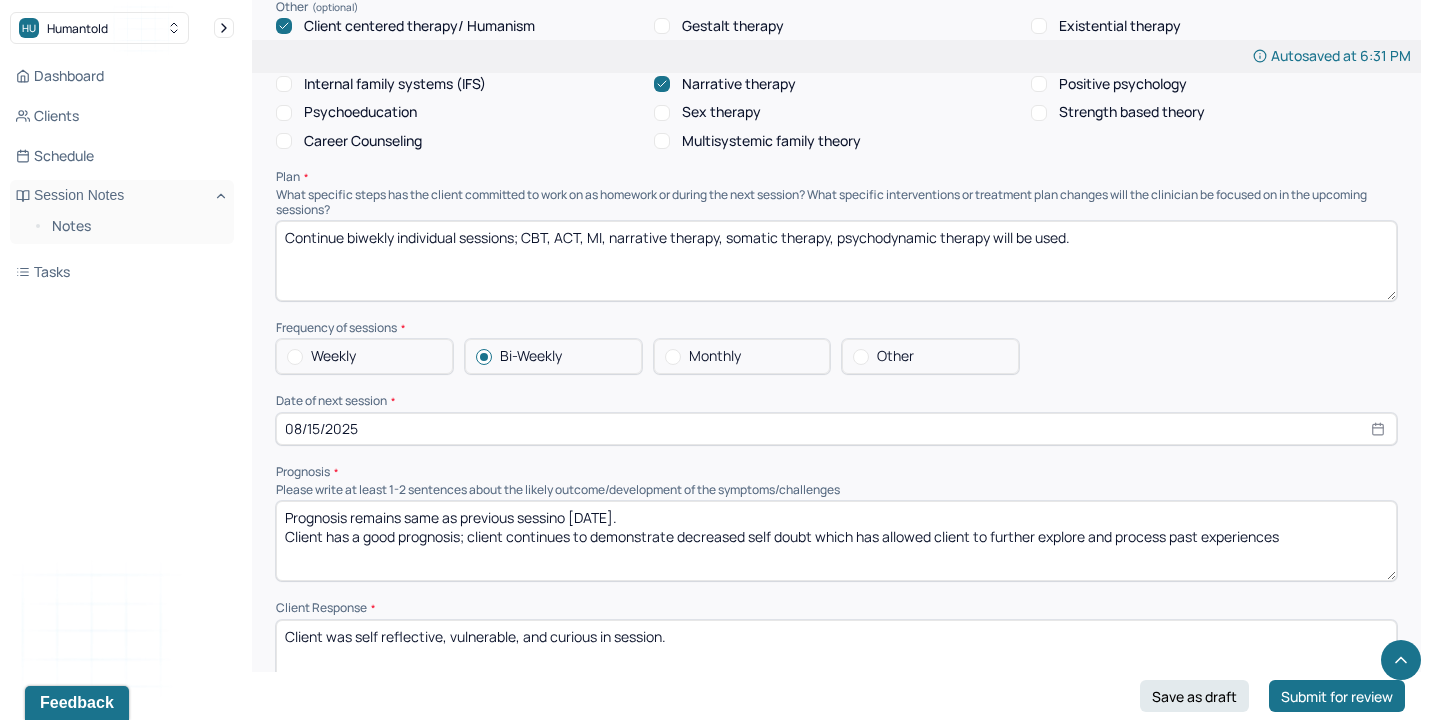 click on "Prognosis remains same as previous sessino [DATE].
Client has a good prognosis; client continues to demonstrate decreased self doubt which has allowed client to further explore and process past experiences" at bounding box center (836, 541) 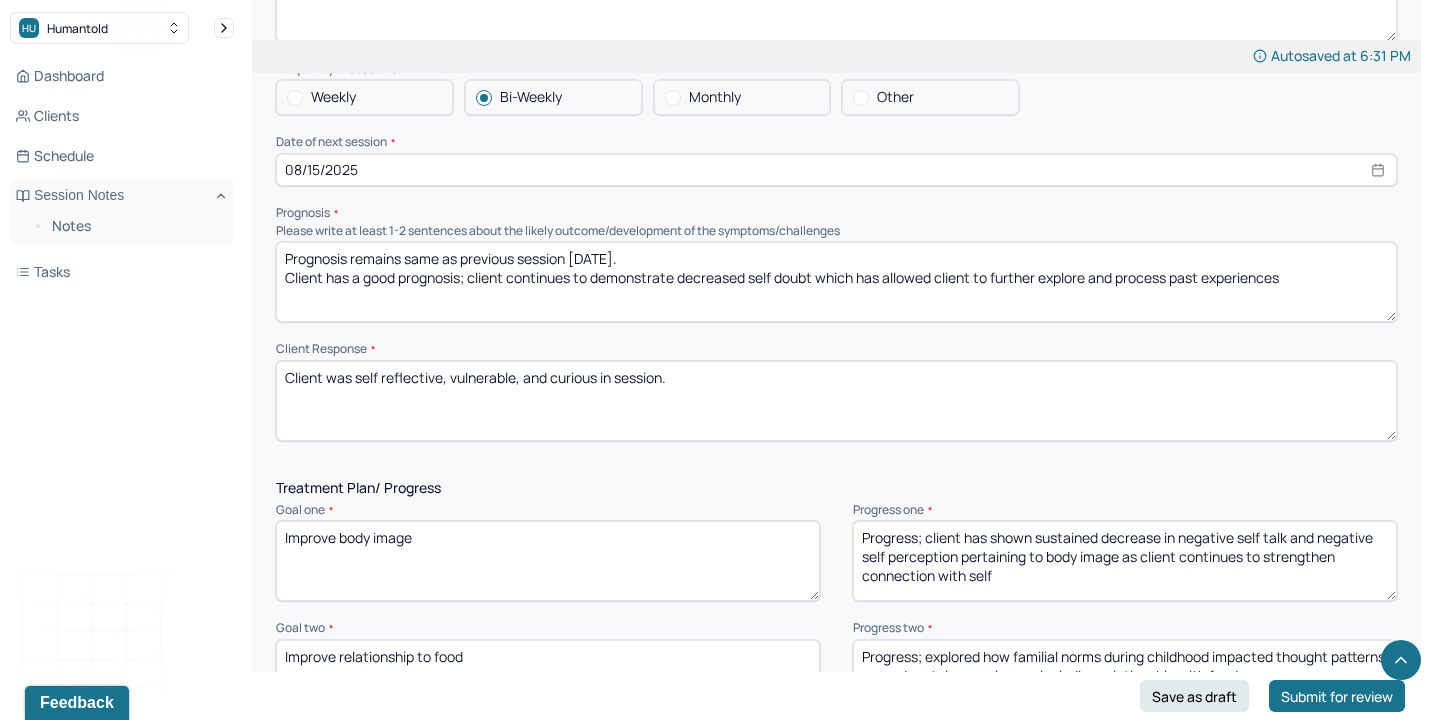 scroll, scrollTop: 2210, scrollLeft: 0, axis: vertical 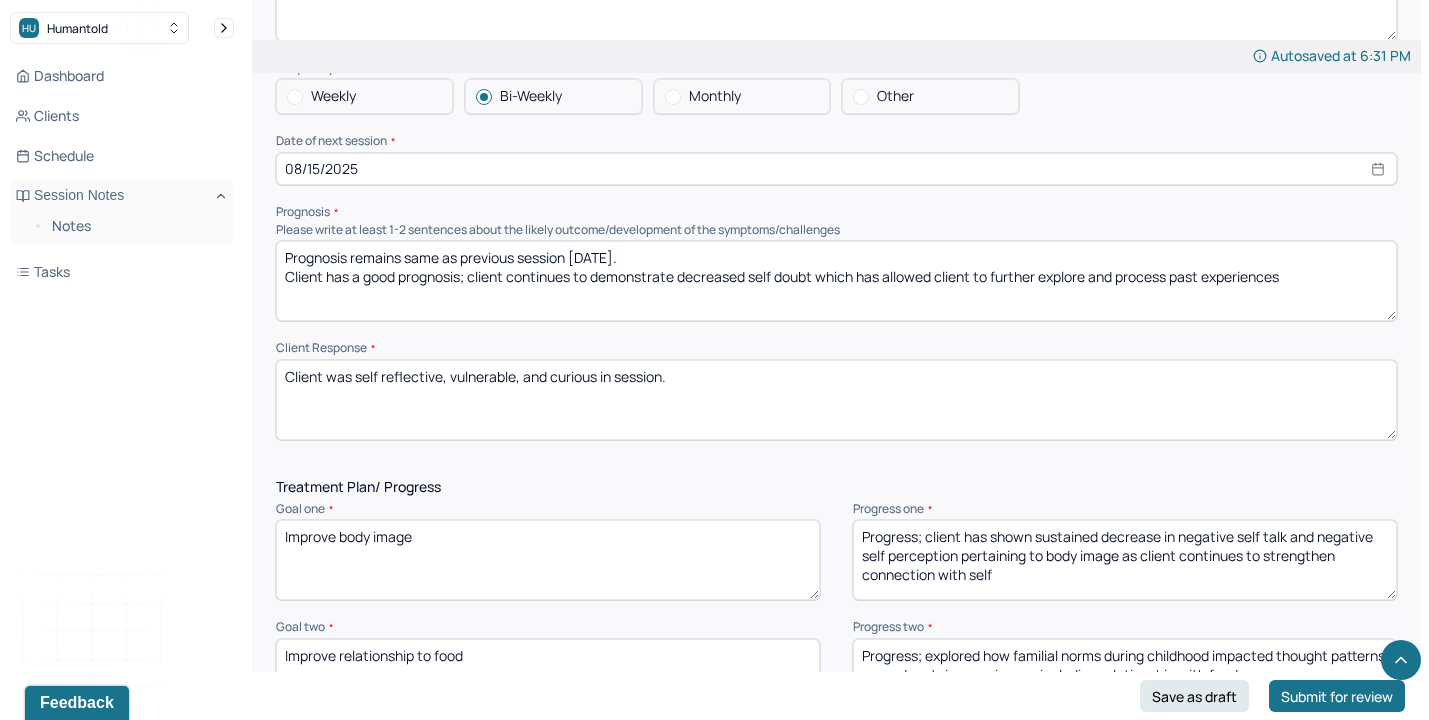 type on "Prognosis remains same as previous session [DATE].
Client has a good prognosis; client continues to demonstrate decreased self doubt which has allowed client to further explore and process past experiences" 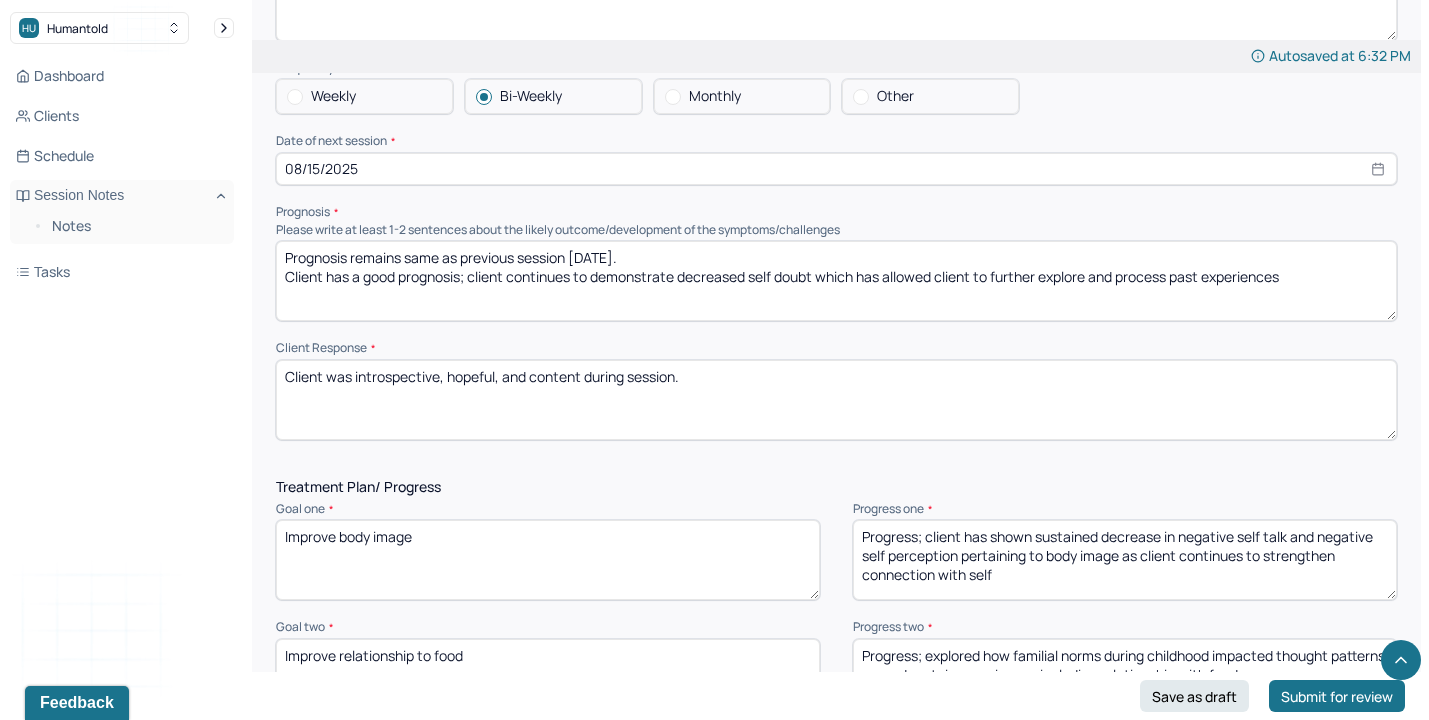 type on "Client was introspective, hopeful, and content during session." 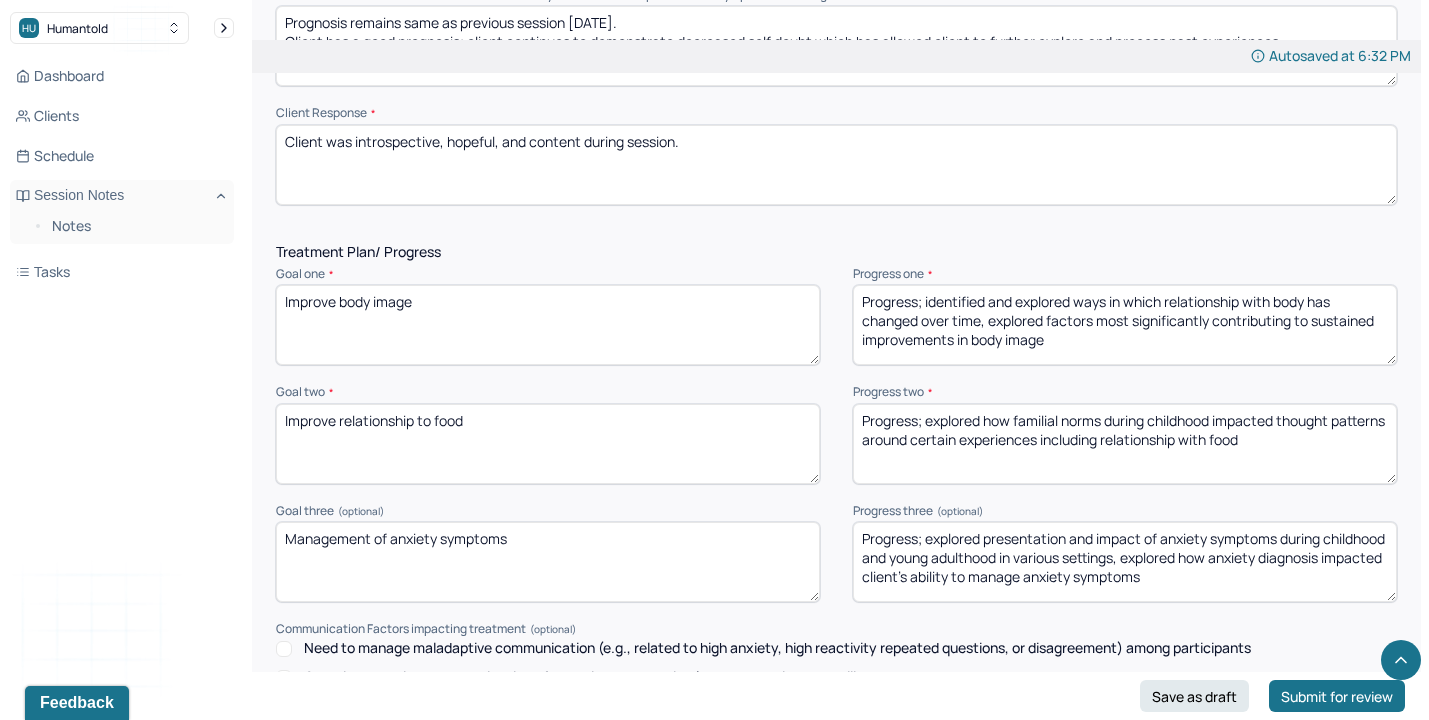 scroll, scrollTop: 2455, scrollLeft: 0, axis: vertical 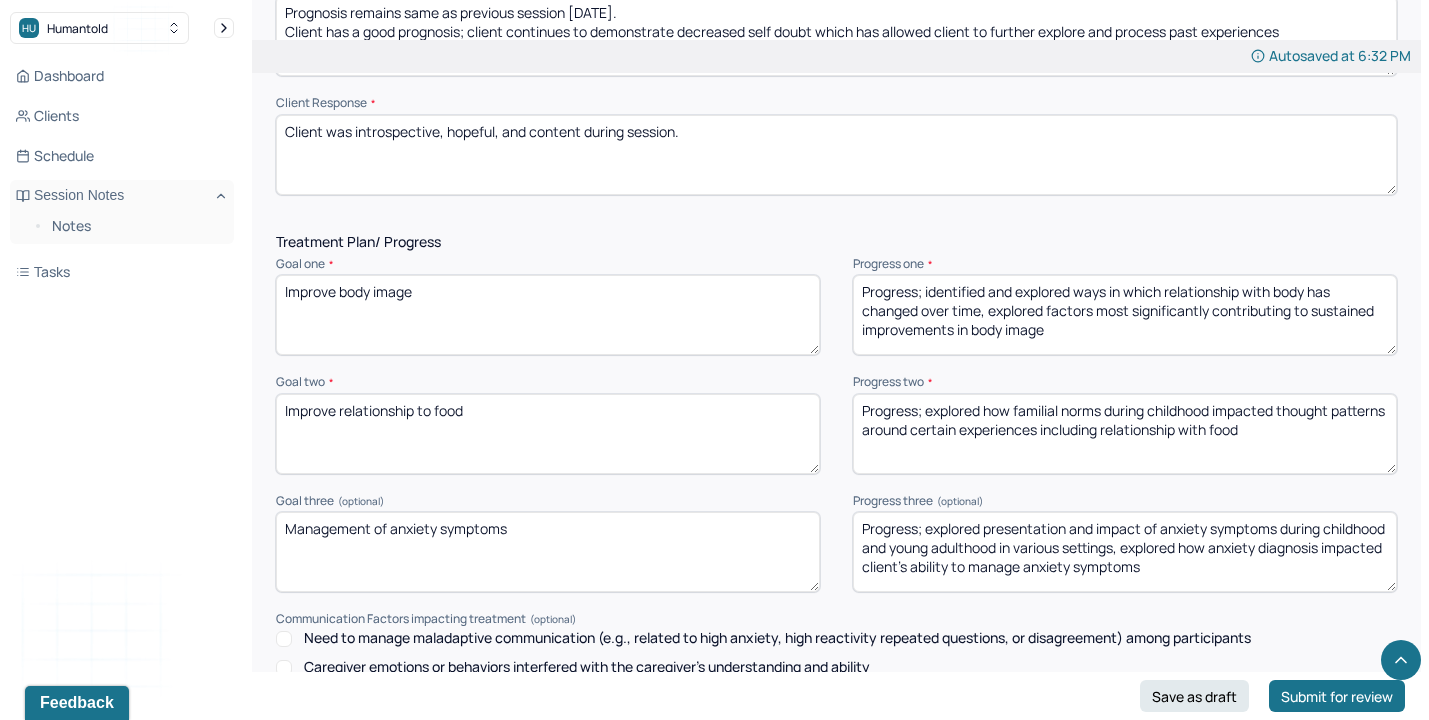 type on "Progress; identified and explored ways in which relationship with body has changed over time, explored factors most significantly contributing to sustained improvements in body image" 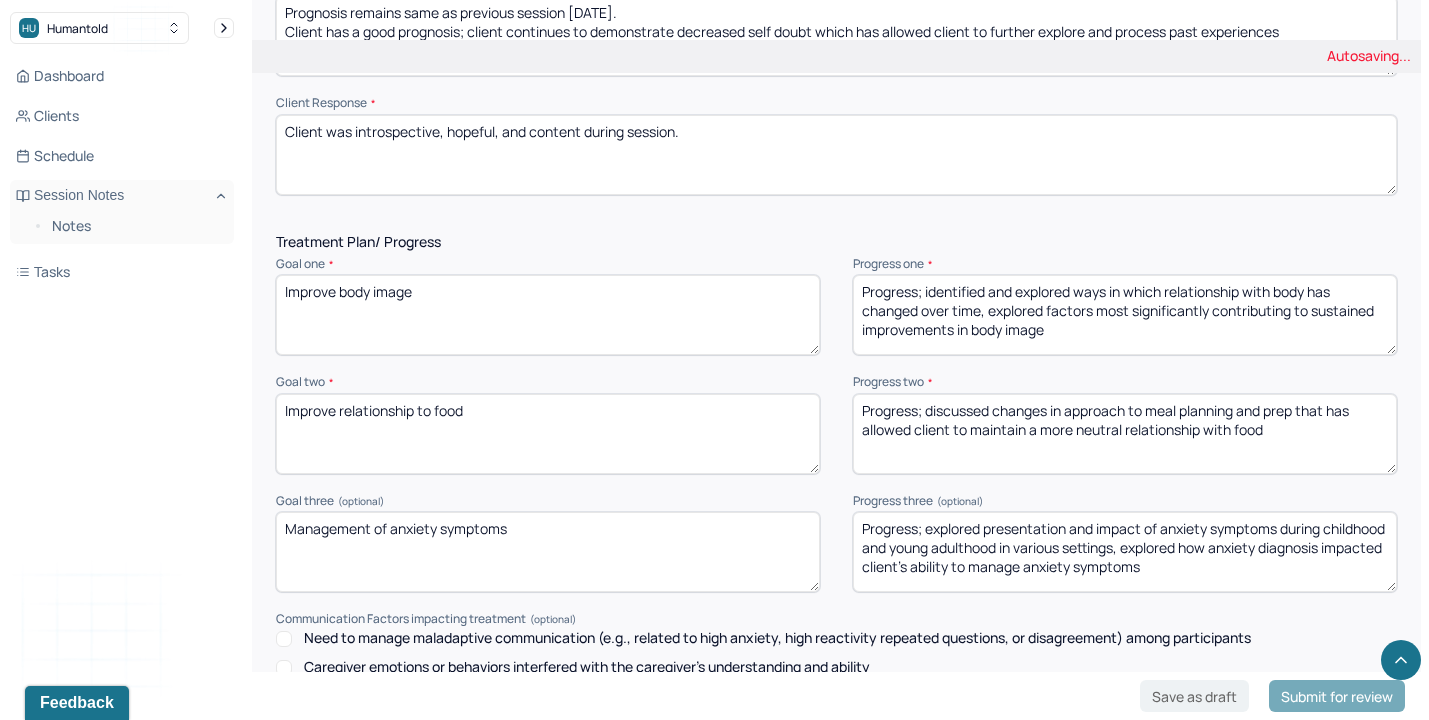 type on "Progress; discussed changes in approach to meal planning and prep that has allowed client to maintain a more neutral relationship with food" 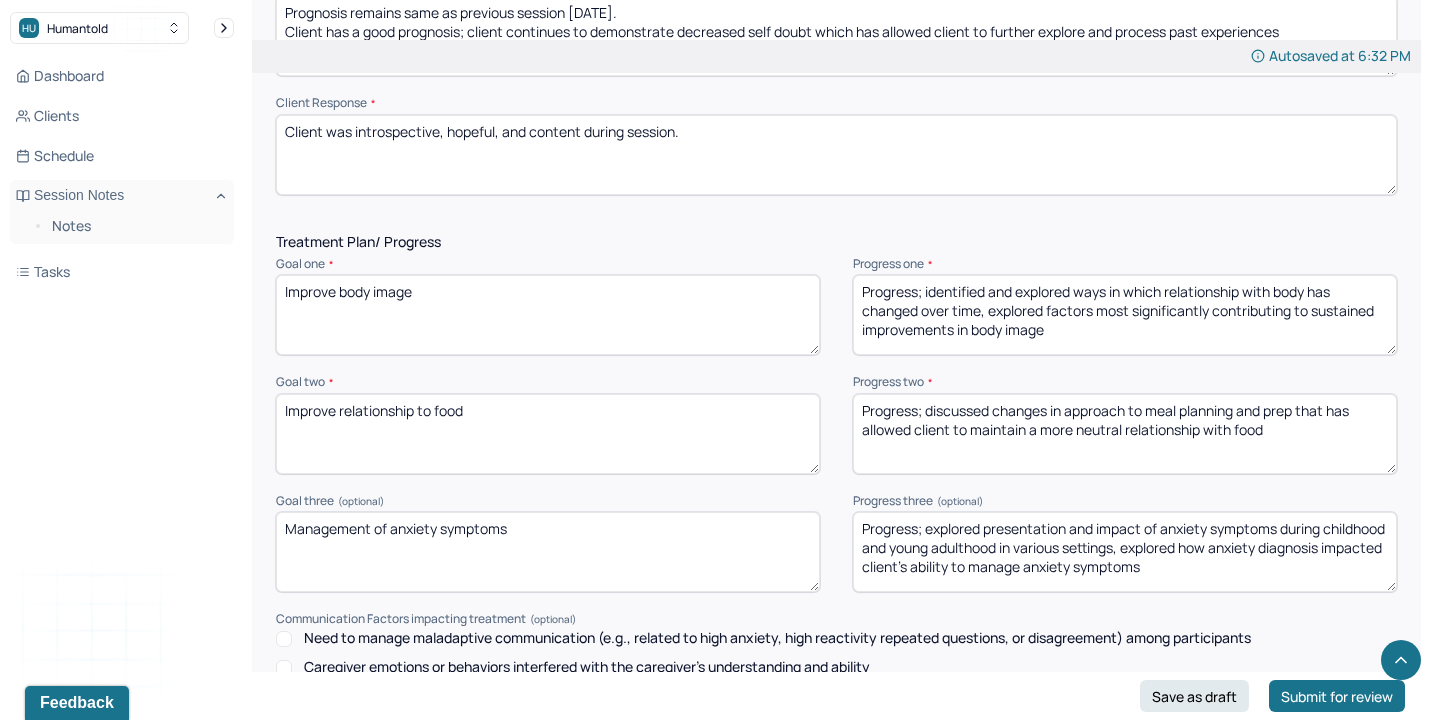 drag, startPoint x: 925, startPoint y: 525, endPoint x: 1431, endPoint y: 737, distance: 548.61646 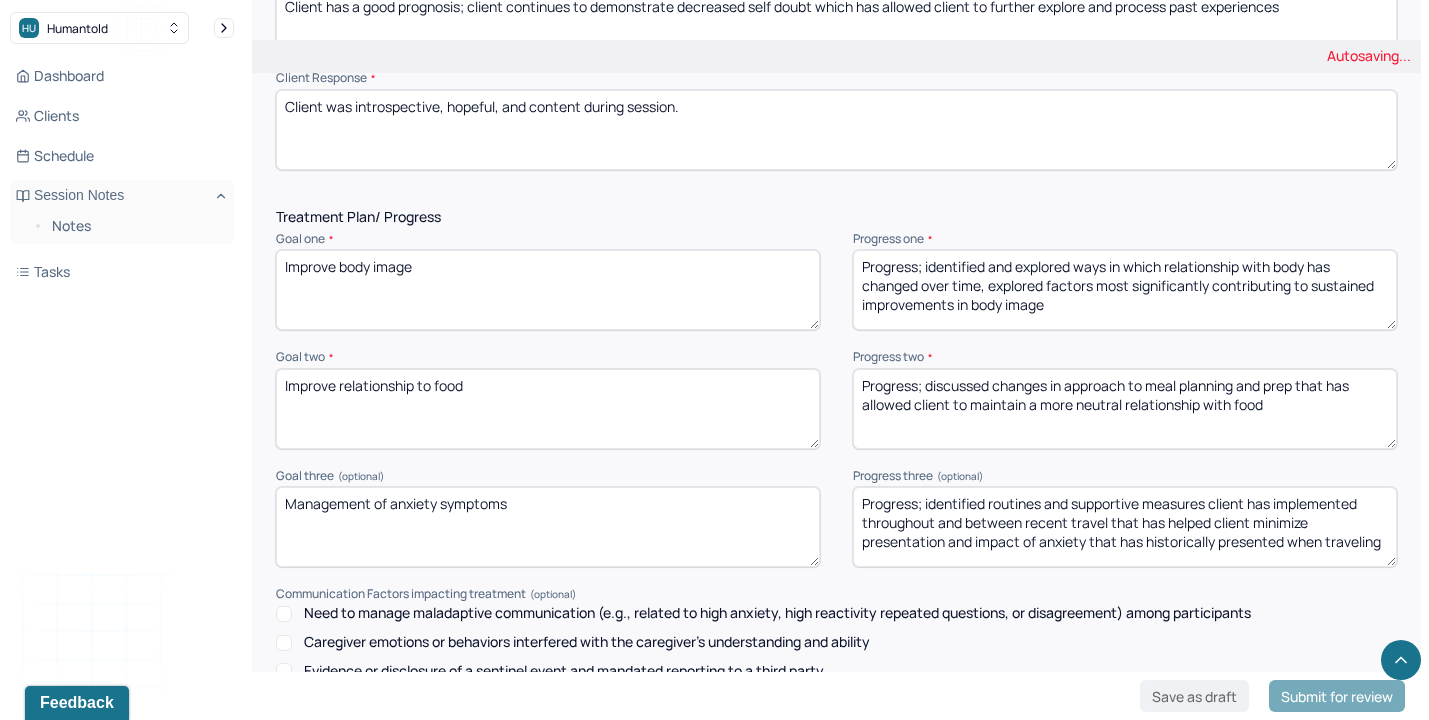 scroll, scrollTop: 2853, scrollLeft: 0, axis: vertical 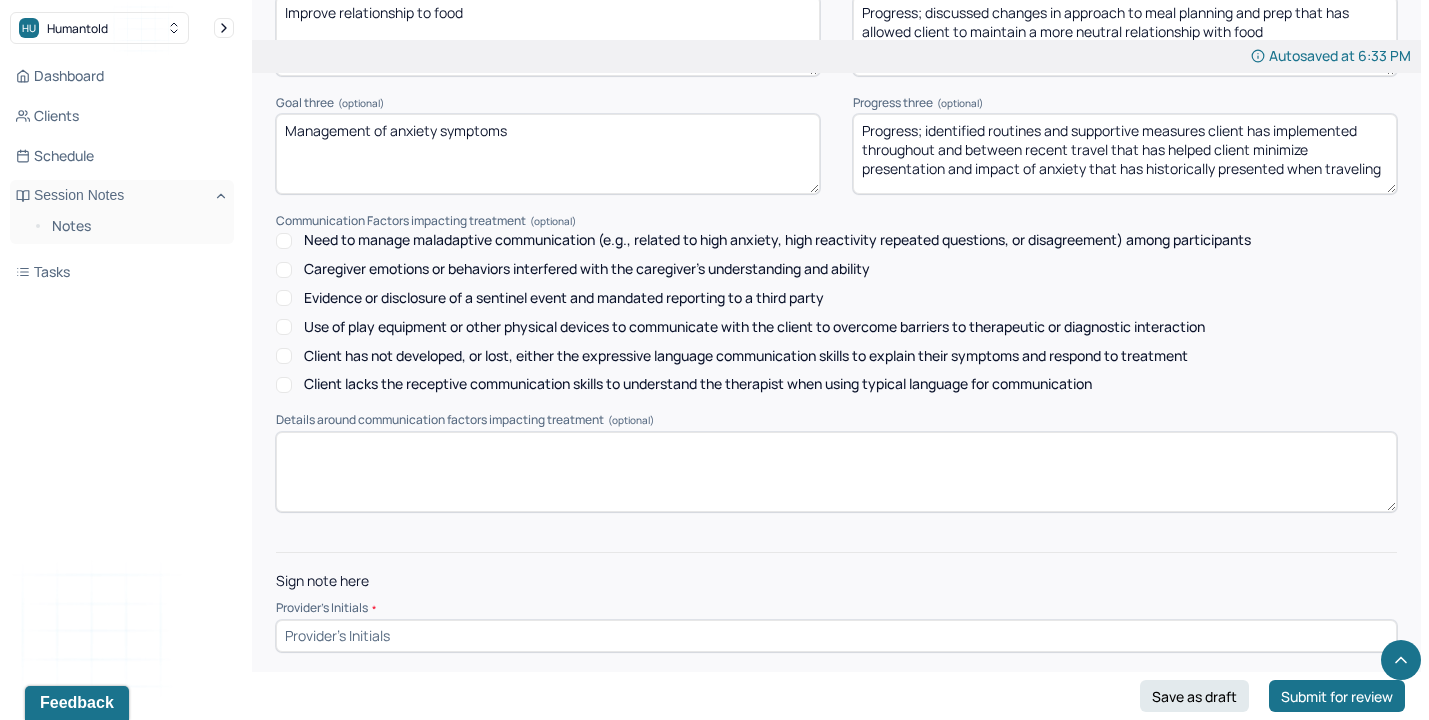 type on "Progress; identified routines and supportive measures client has implemented throughout and between recent travel that has helped client minimize presentation and impact of anxiety that has historically presented when traveling" 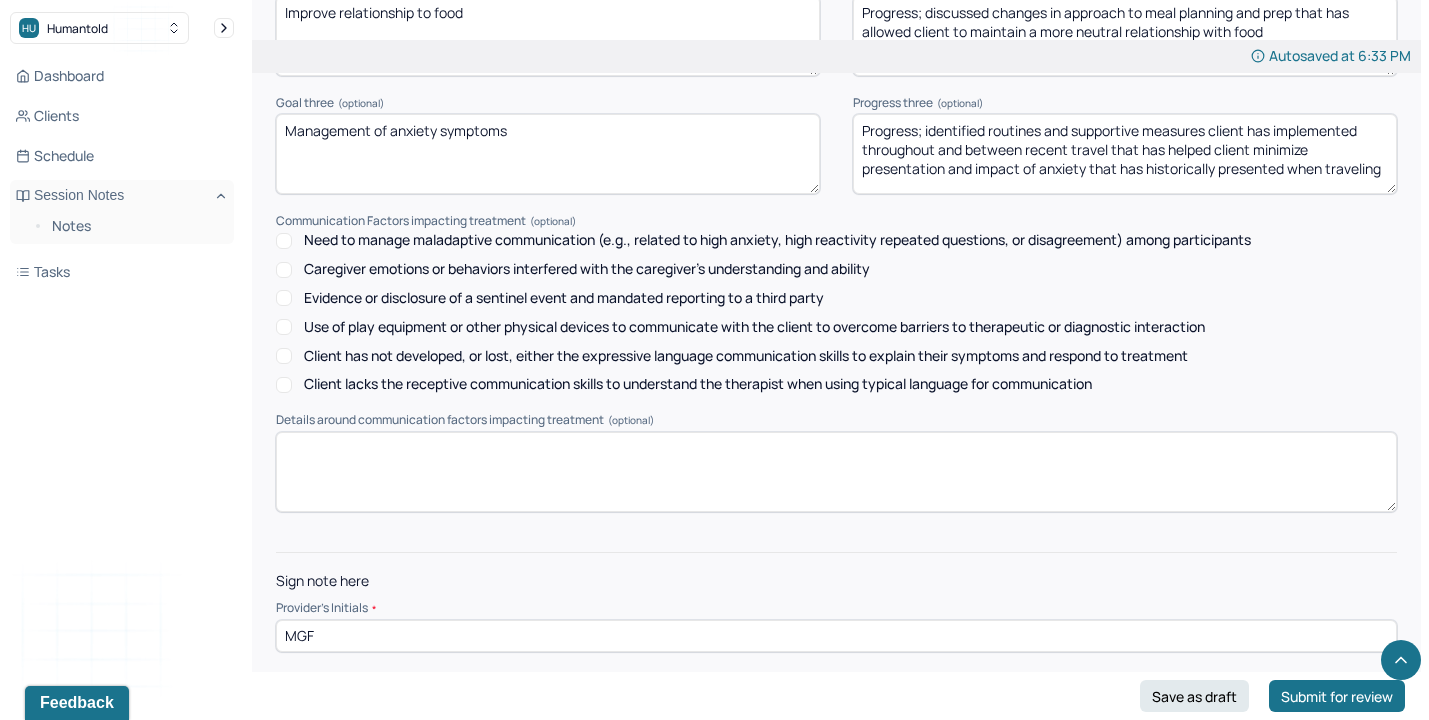 type on "MGF" 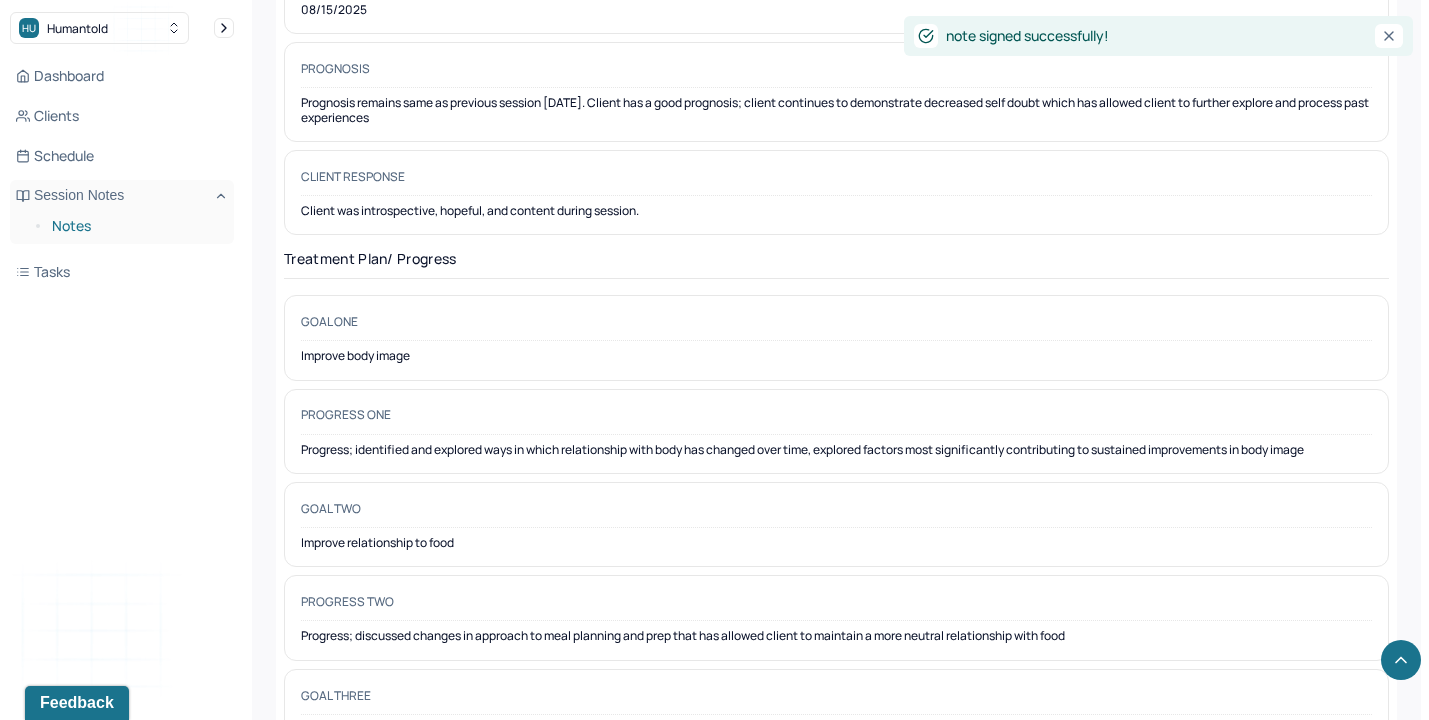 click on "Notes" at bounding box center [135, 226] 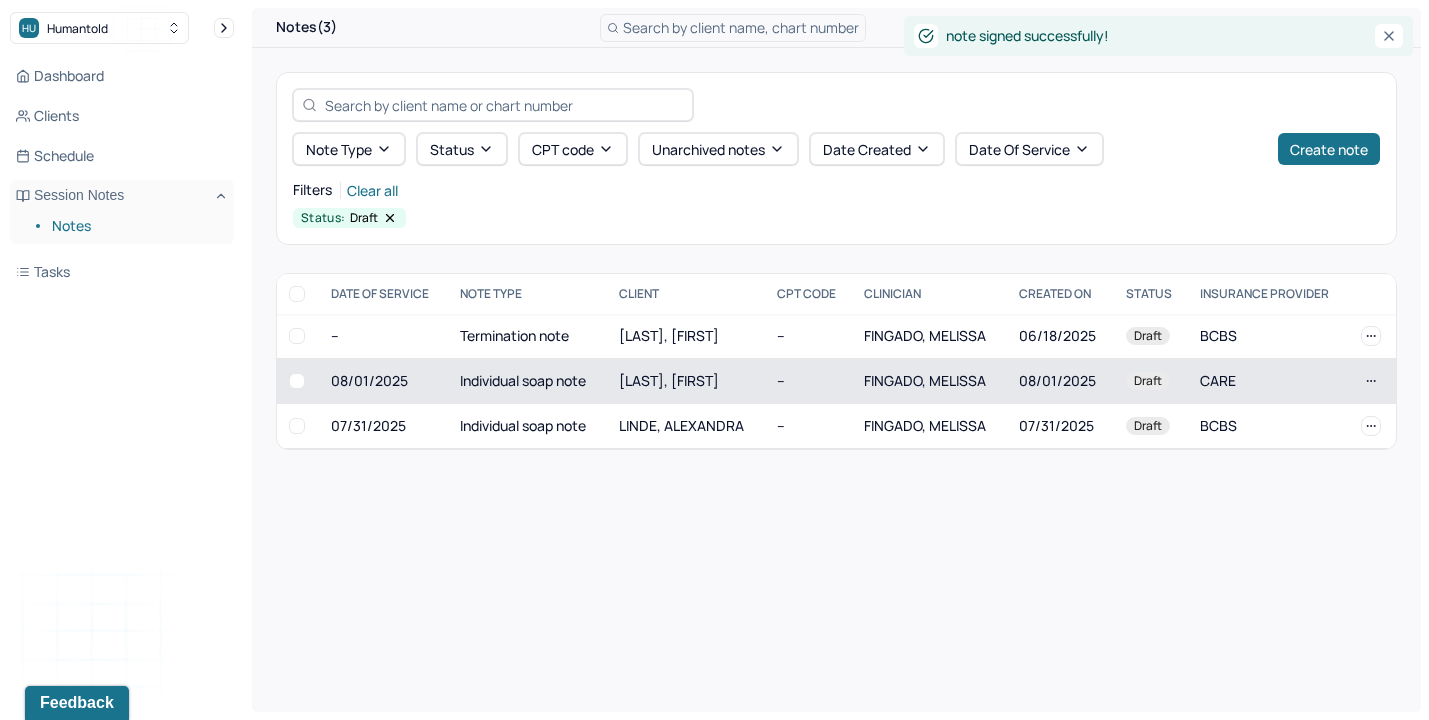 click on "FINGADO, MELISSA" at bounding box center (929, 381) 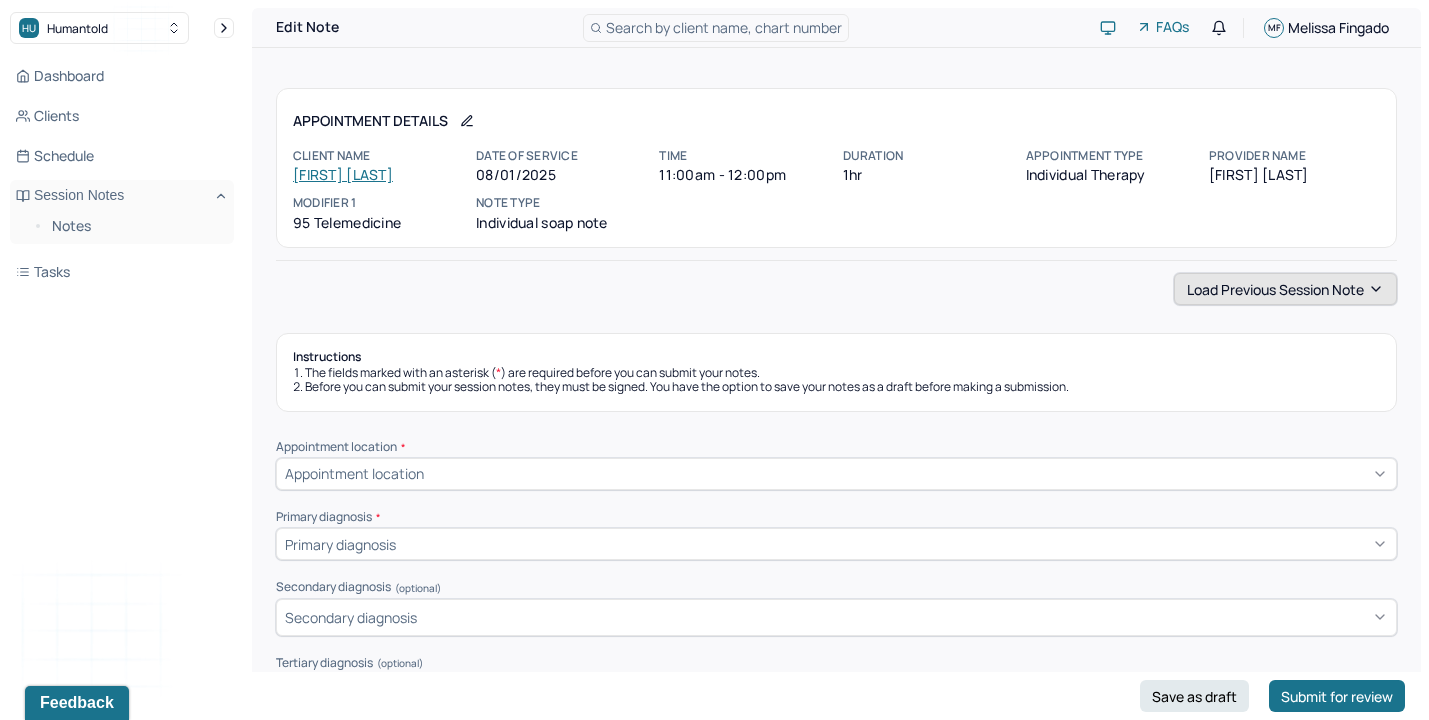 click on "Load previous session note" at bounding box center [1285, 289] 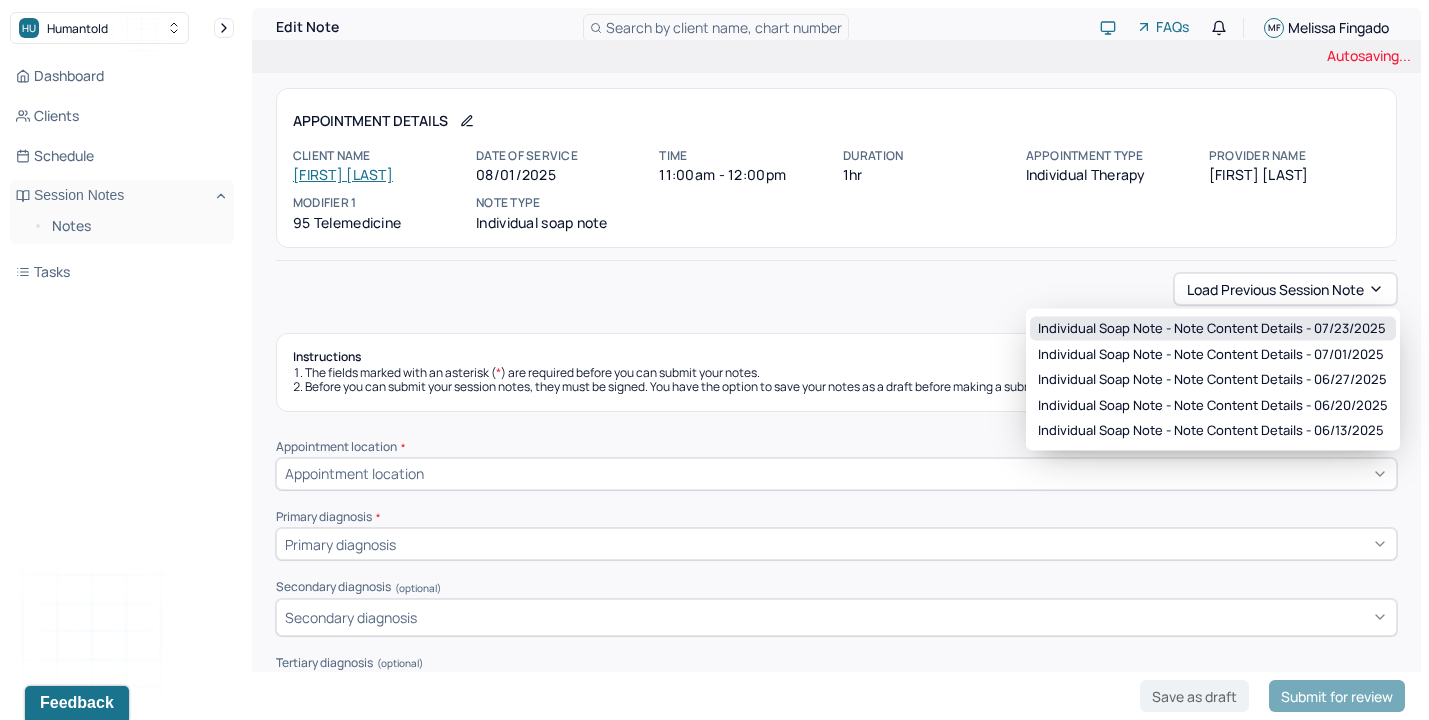 click on "Individual soap note - Note content Details - [DATE]" at bounding box center (1212, 329) 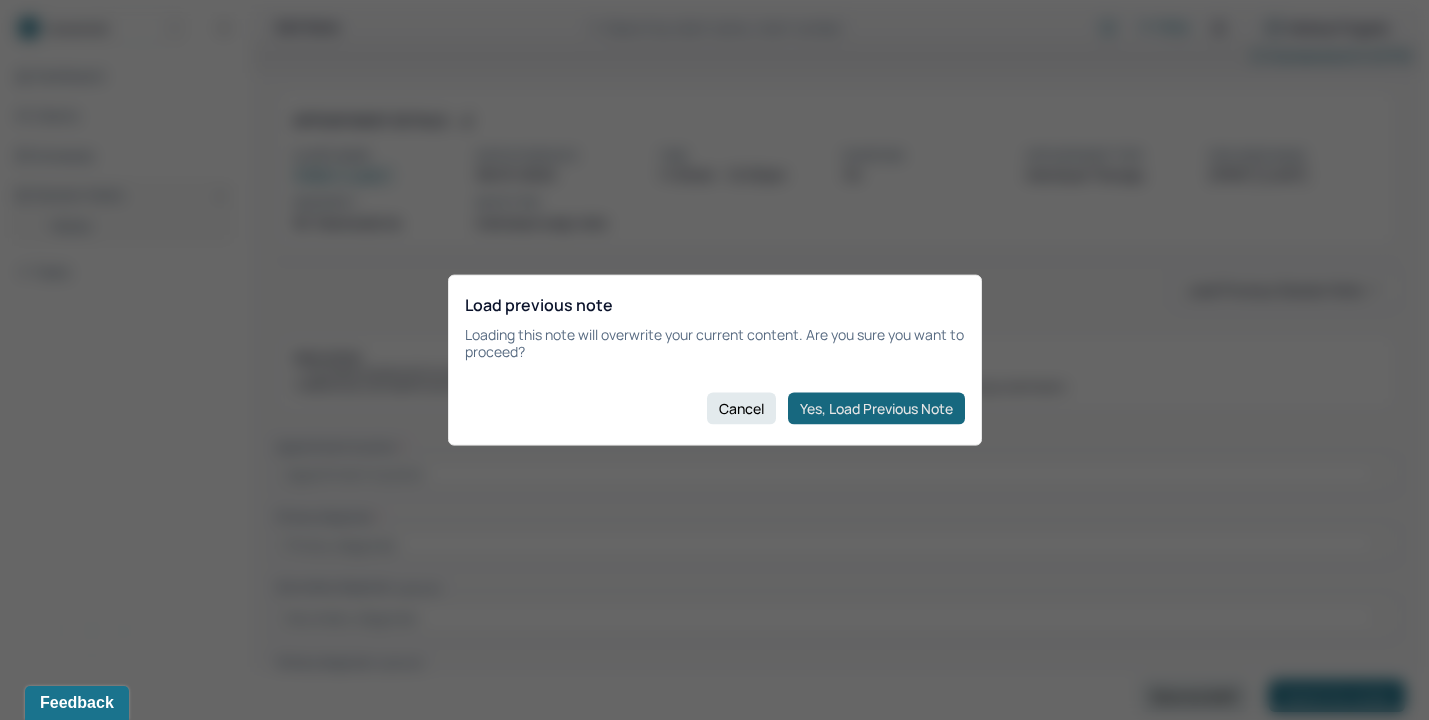 click on "Yes, Load Previous Note" at bounding box center [876, 408] 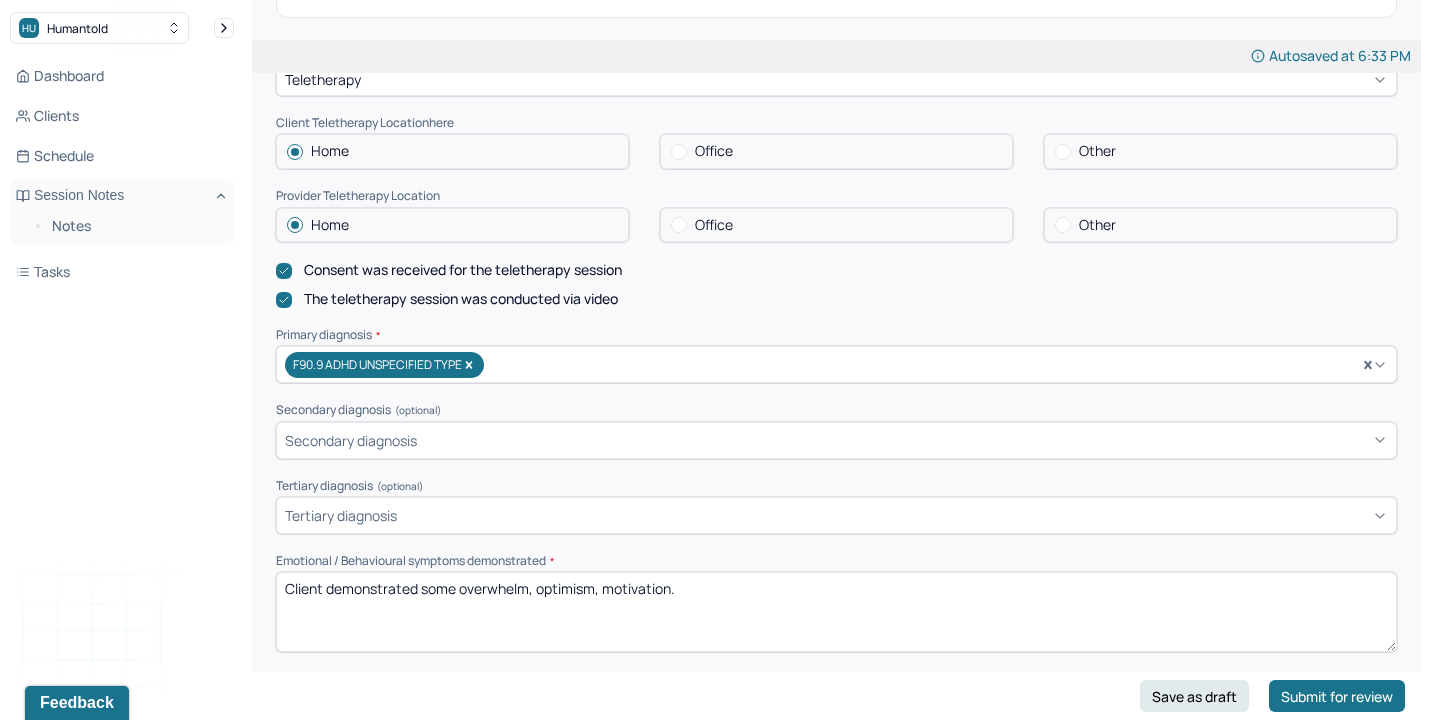 scroll, scrollTop: 395, scrollLeft: 0, axis: vertical 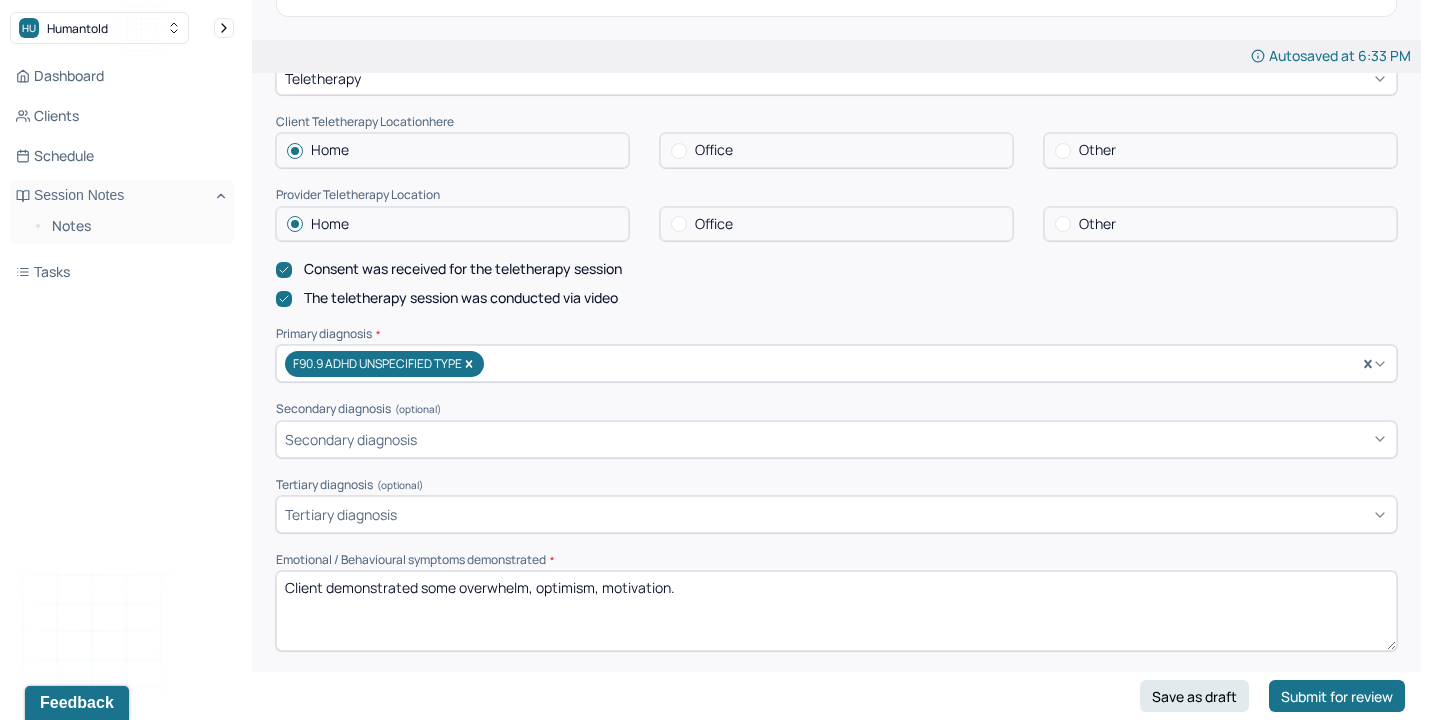drag, startPoint x: 421, startPoint y: 585, endPoint x: 884, endPoint y: 604, distance: 463.38968 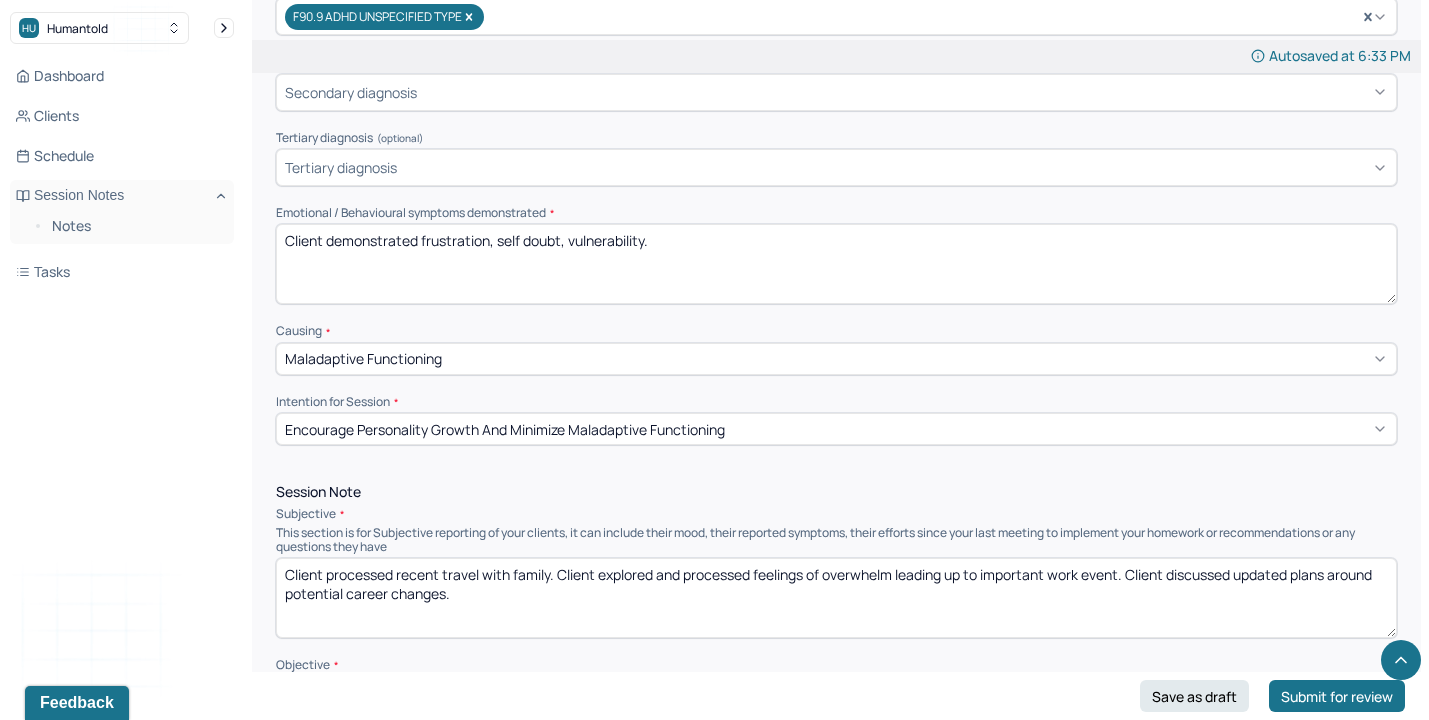 scroll, scrollTop: 757, scrollLeft: 0, axis: vertical 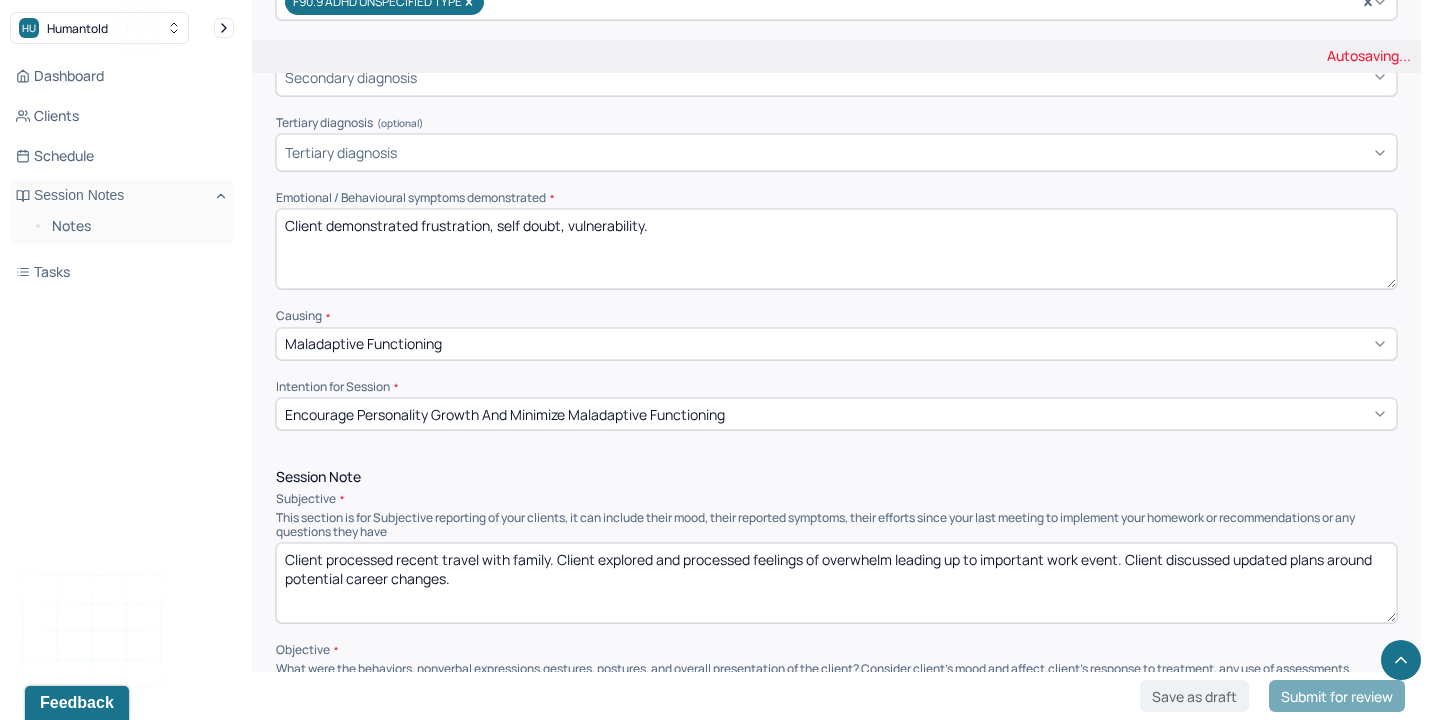 type on "Client demonstrated frustration, self doubt, vulnerability." 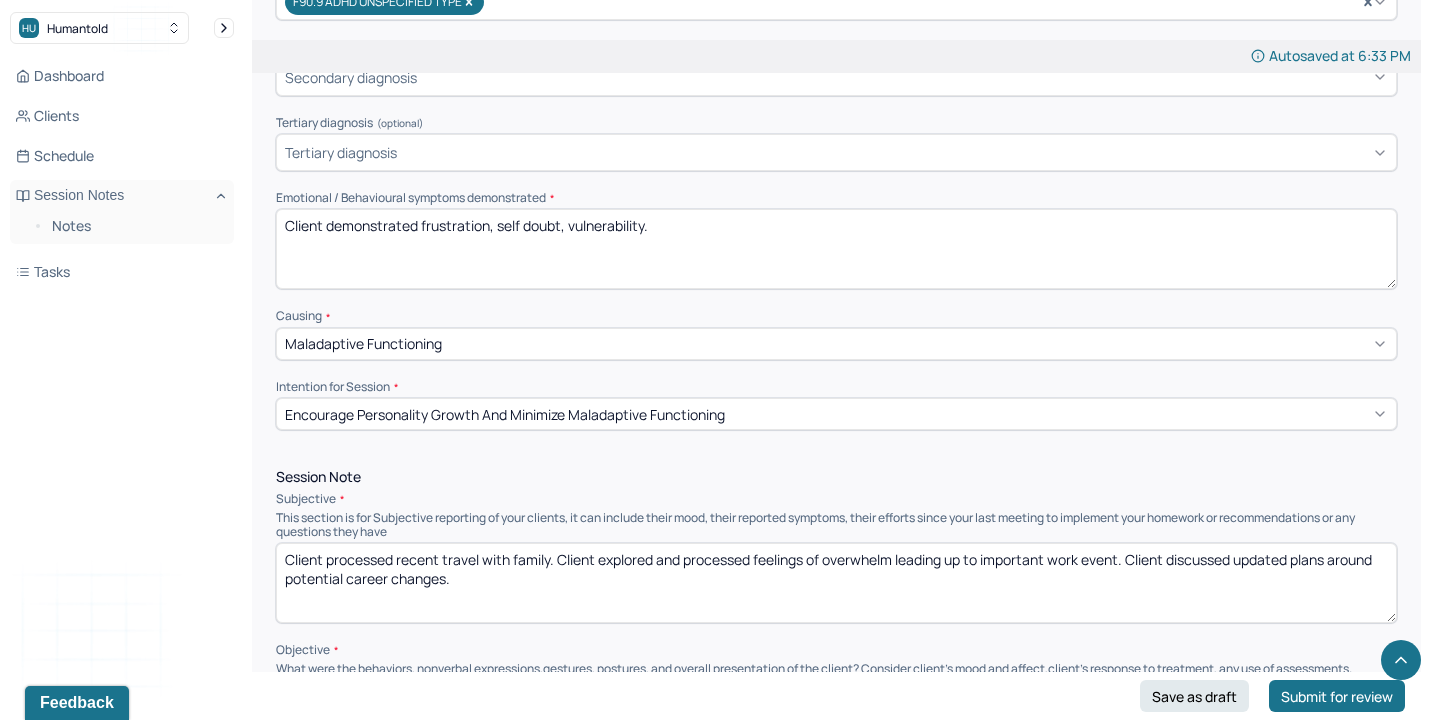 click on "Client processed recent travel with family. Client explored and processed feelings of overwhelm leading up to important work event. Client discussed updated plans around potential career changes." at bounding box center [836, 583] 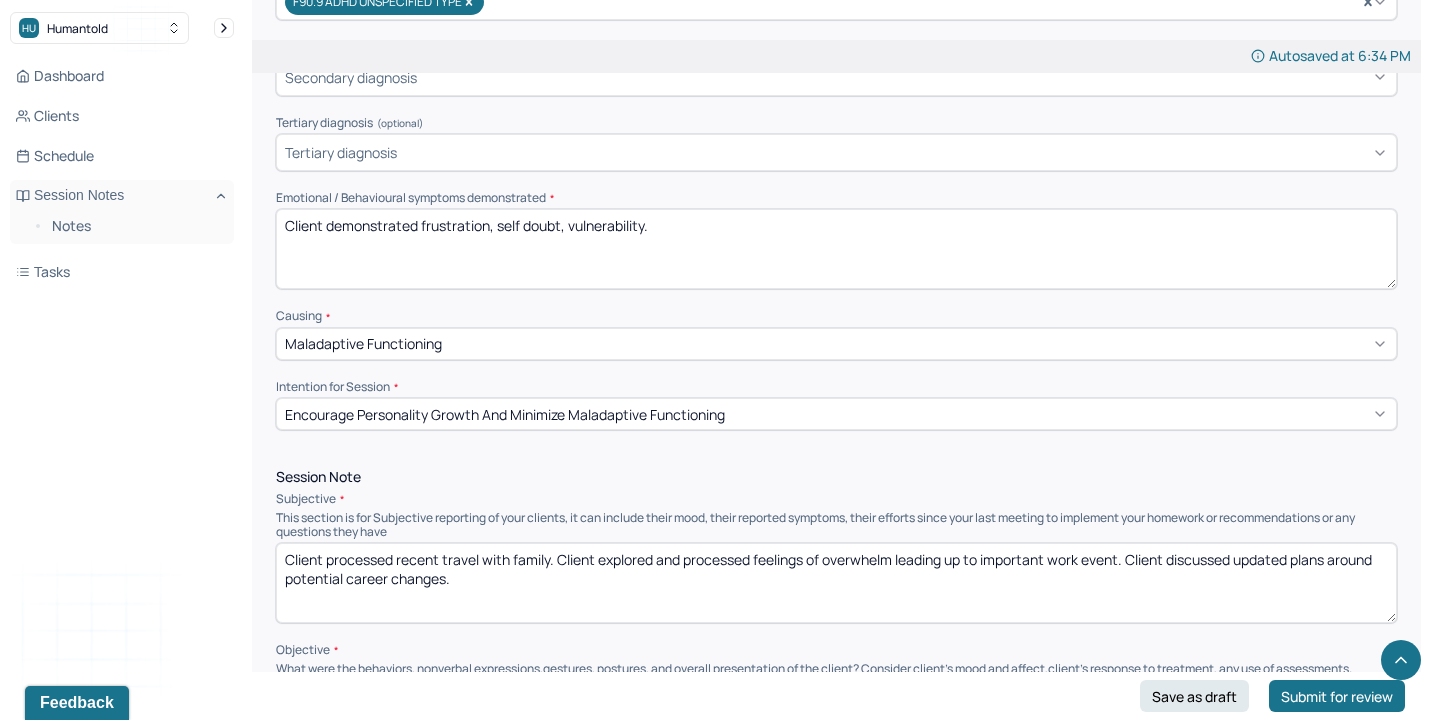 click on "Client processed recent travel with family. Client explored and processed feelings of overwhelm leading up to important work event. Client discussed updated plans around potential career changes." at bounding box center [836, 583] 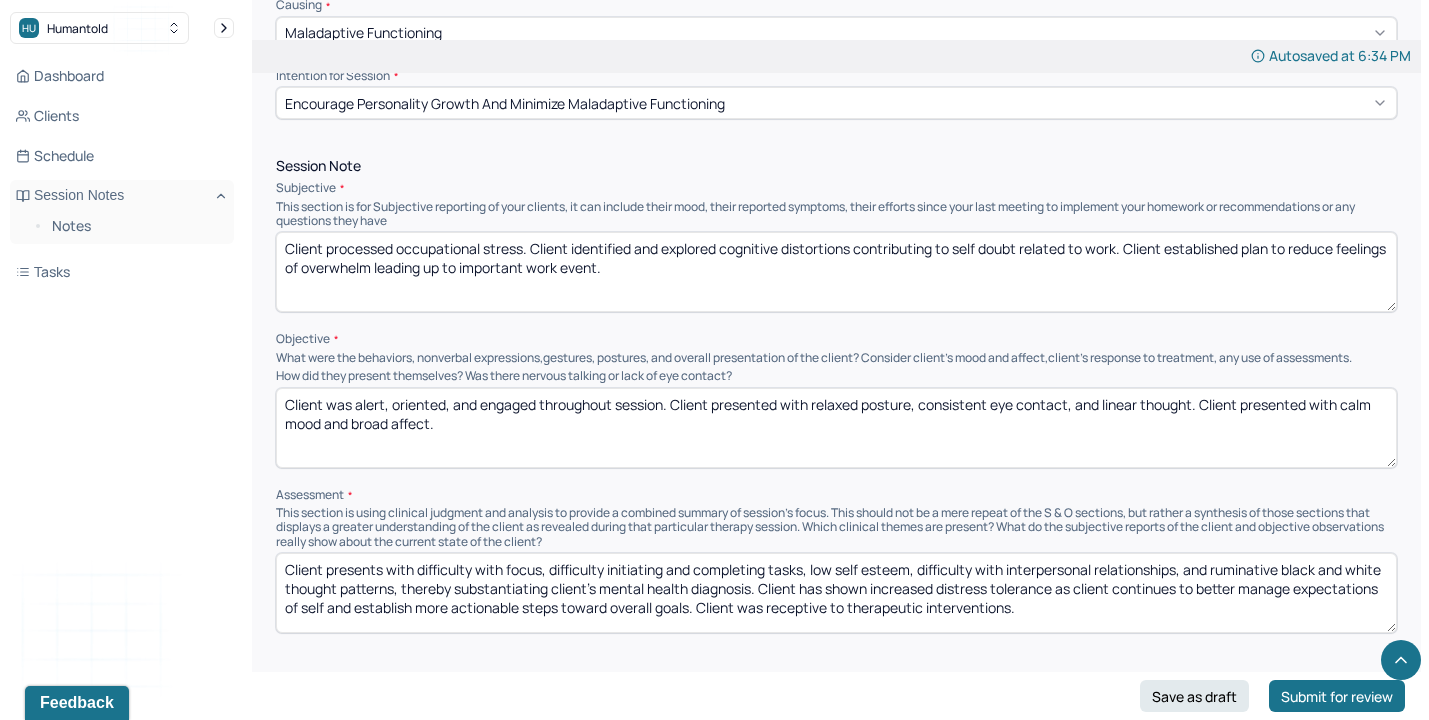 scroll, scrollTop: 1080, scrollLeft: 0, axis: vertical 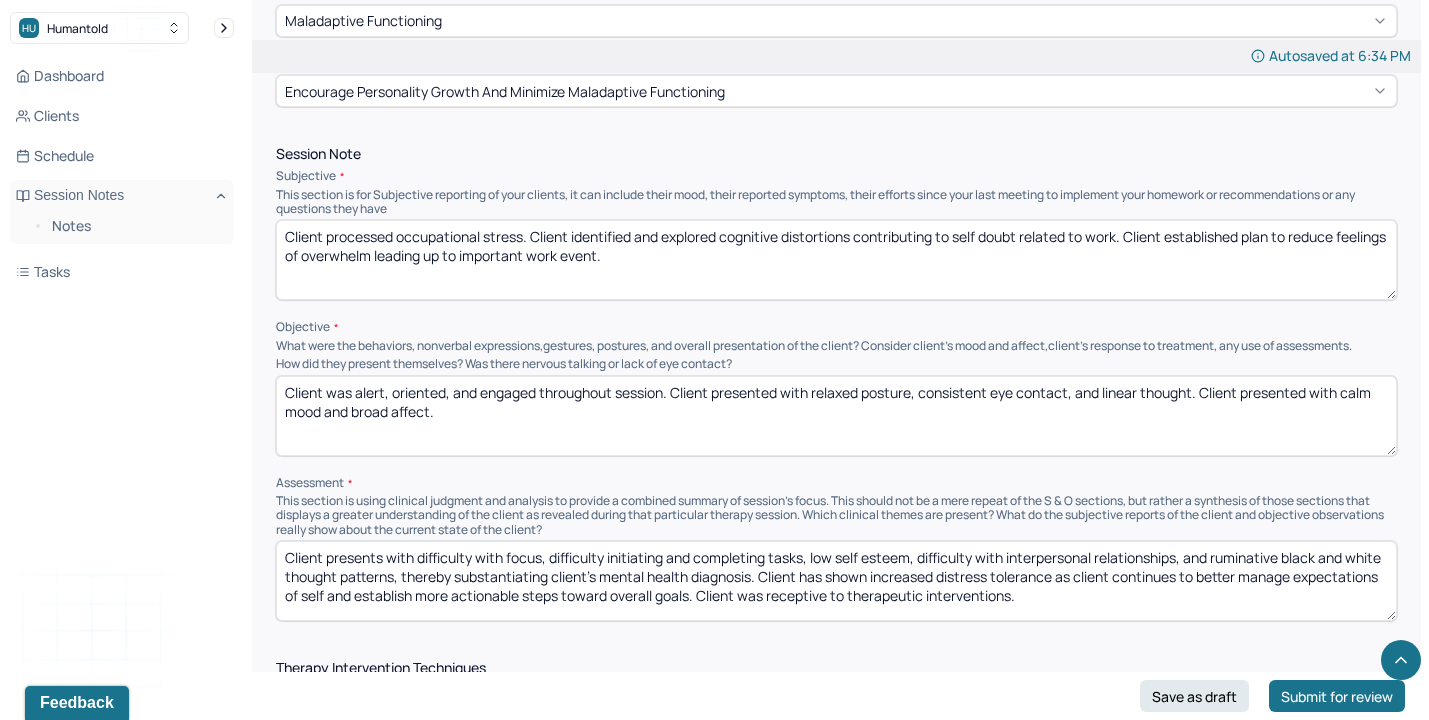 type on "Client processed occupational stress. Client identified and explored cognitive distortions contributing to self doubt related to work. Client established plan to reduce feelings of overwhelm leading up to important work event." 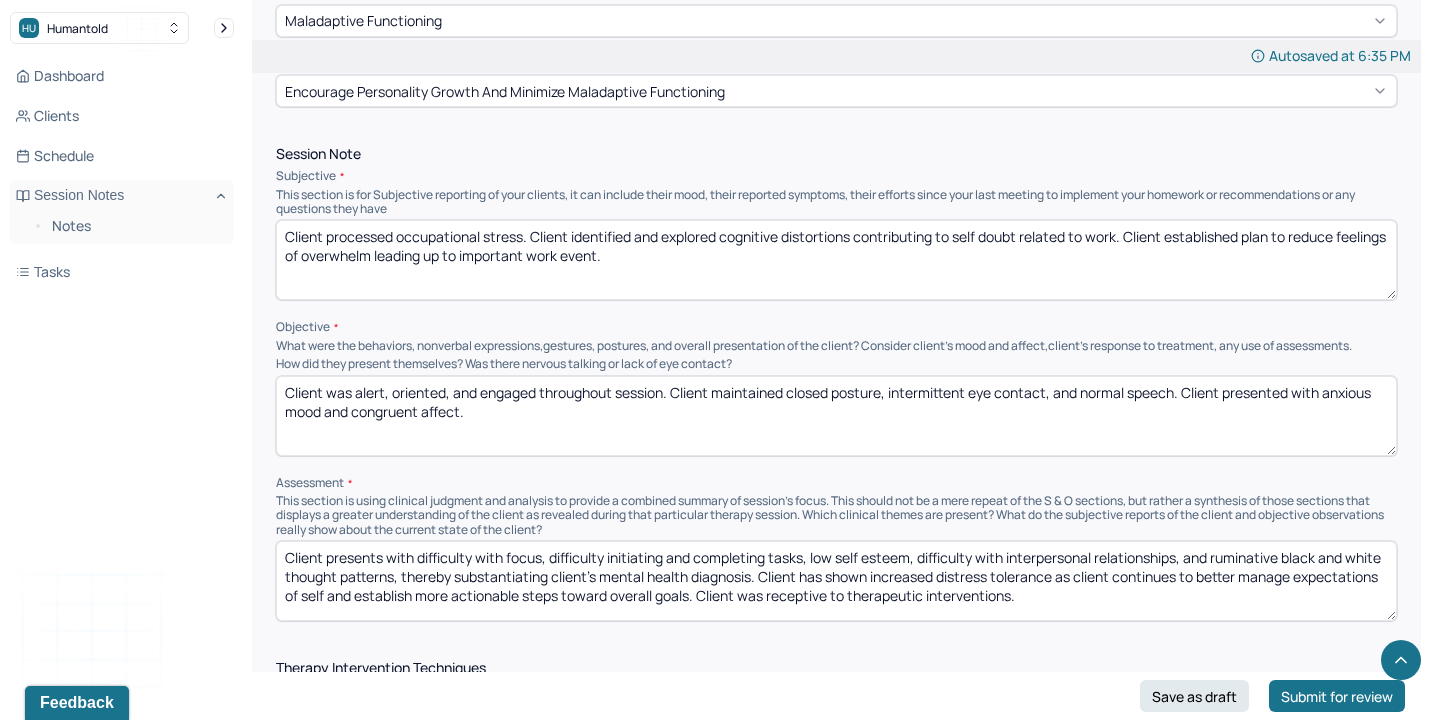 type on "Client was alert, oriented, and engaged throughout session. Client maintained closed posture, intermittent eye contact, and normal speech. Client presented with anxious mood and congruent affect." 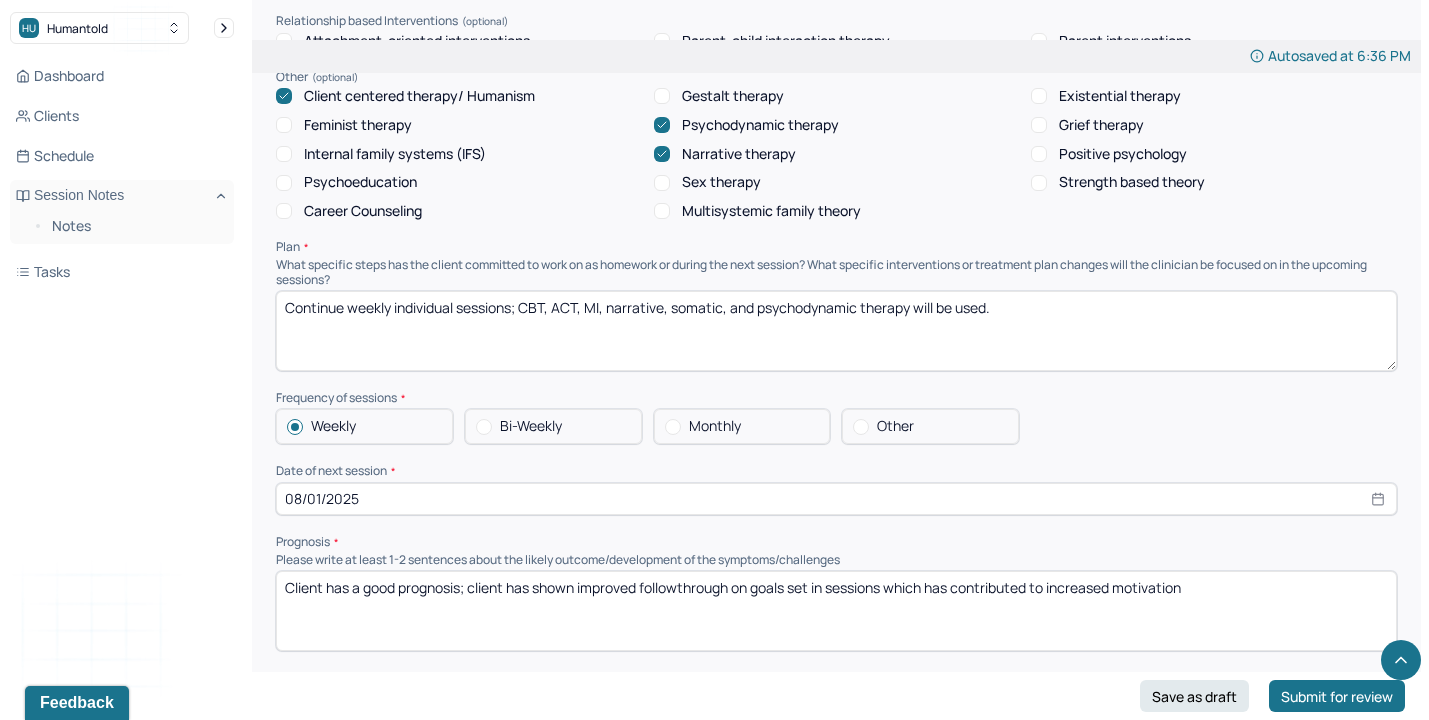 scroll, scrollTop: 1904, scrollLeft: 0, axis: vertical 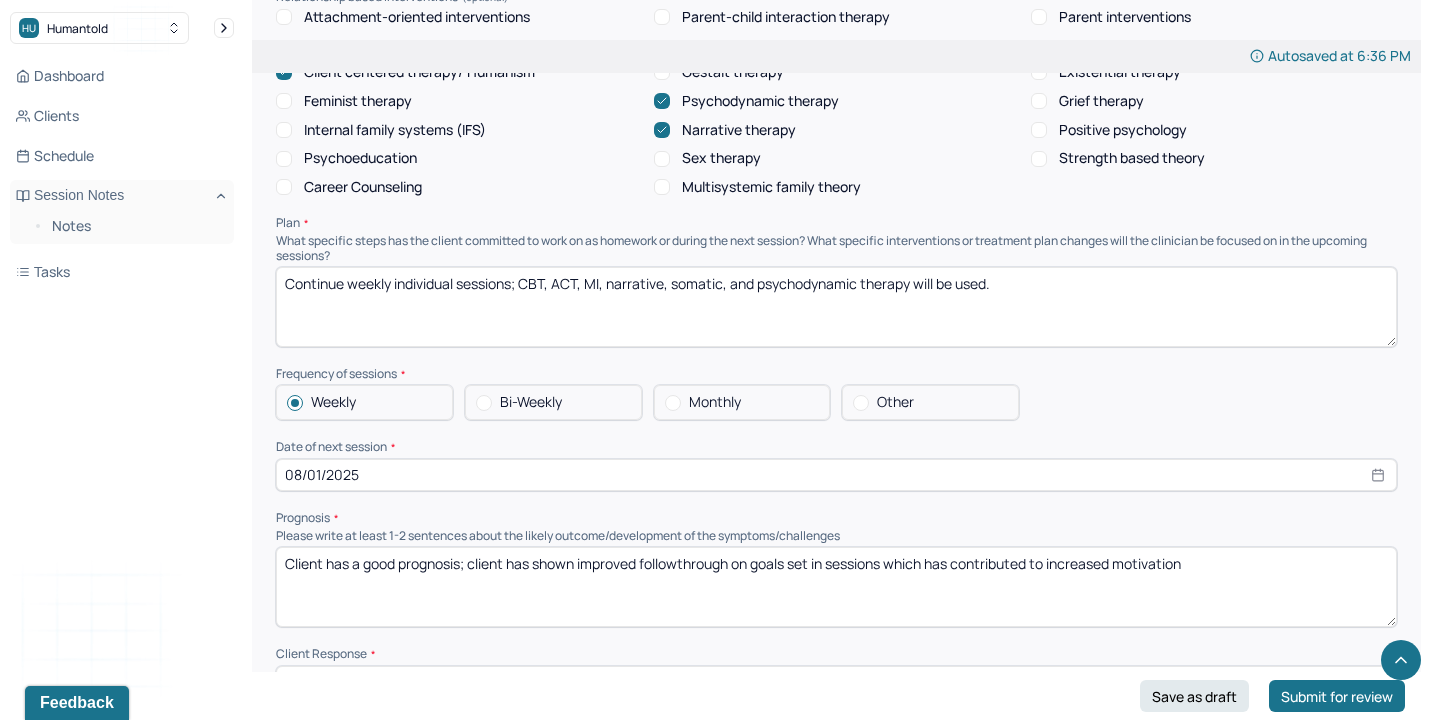 type on "Client presents with difficulty with focus, difficulty initiating and completing tasks, low self esteem, difficulty with interpersonal relationships, and ruminative black and white thought patterns, thereby substantiating client's mental health diagnosis. Client developed awareness of thought patterns and cognitive distortions impacting self worth and self perception and was better able to challenge these thoughts by end of session. Client was receptive to therapeutic interventions." 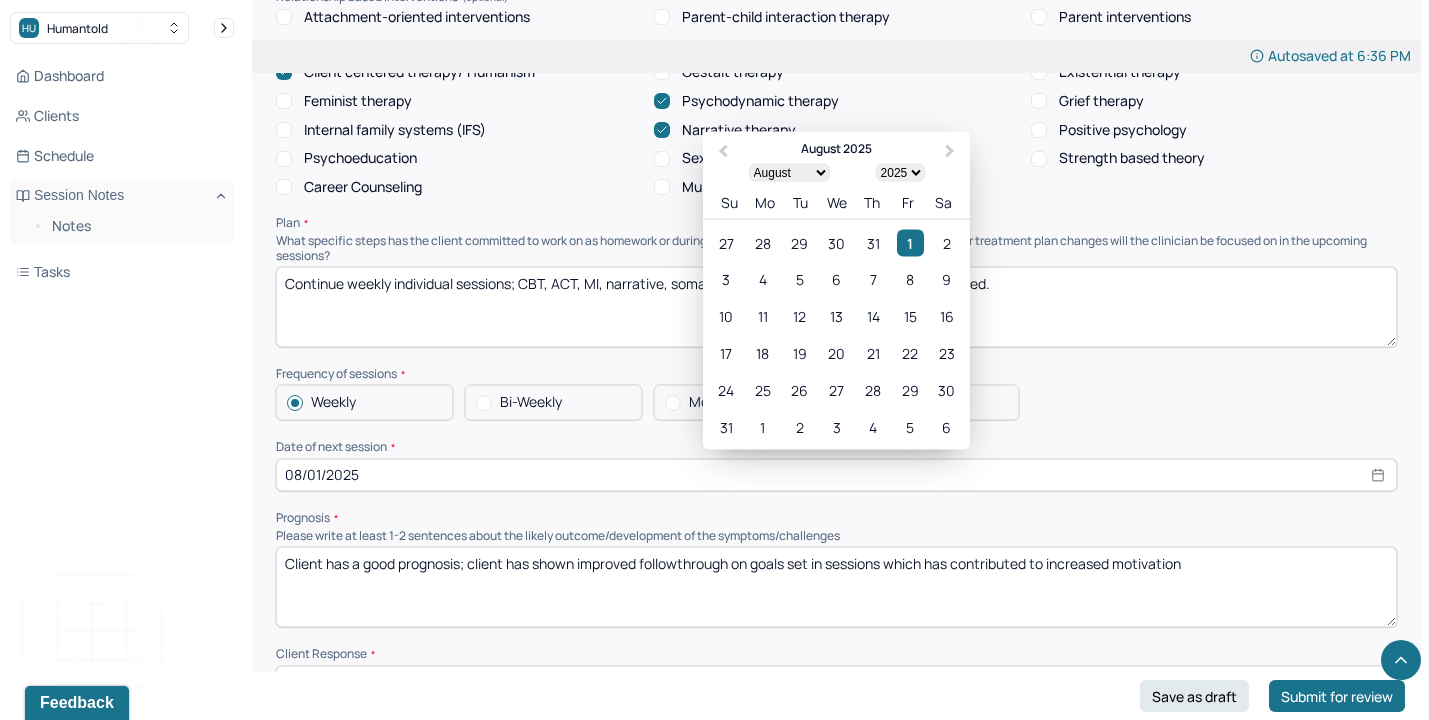 click on "08/01/2025" at bounding box center (836, 475) 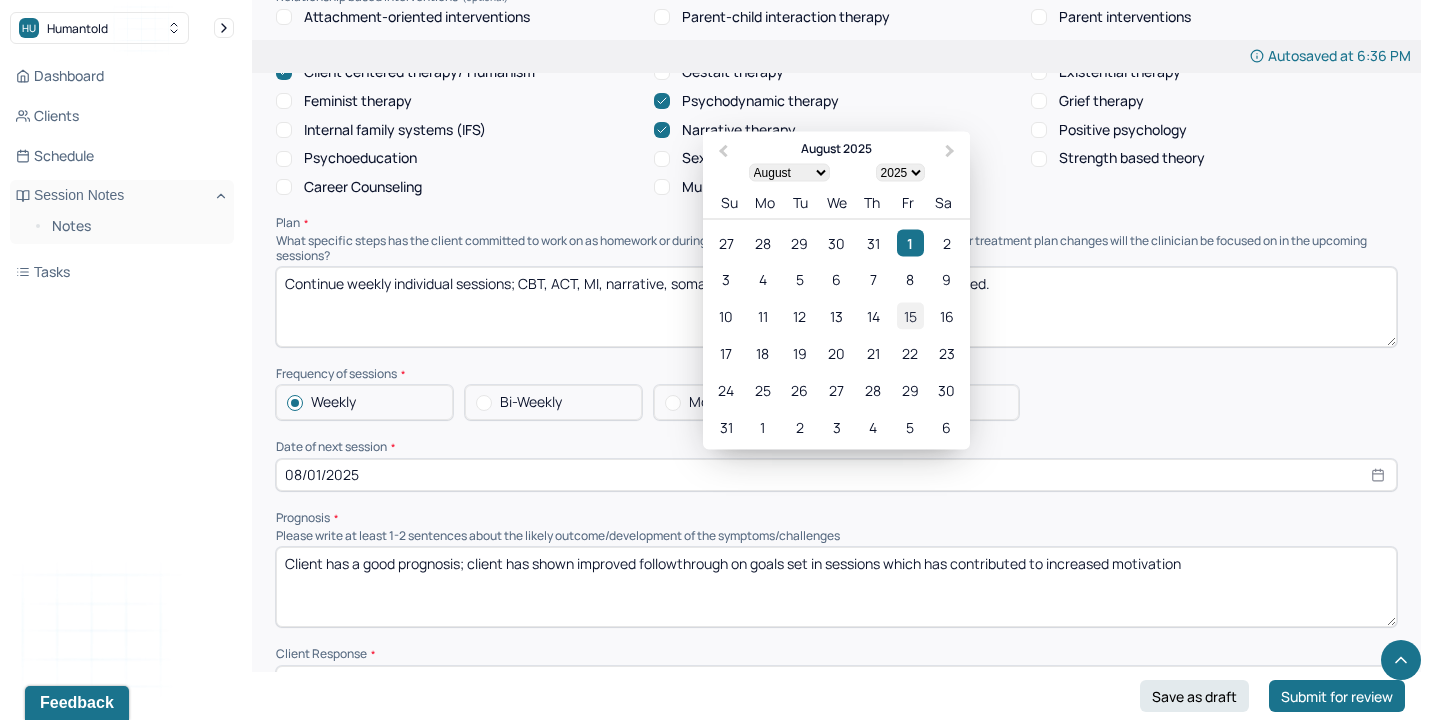 click on "15" at bounding box center (910, 315) 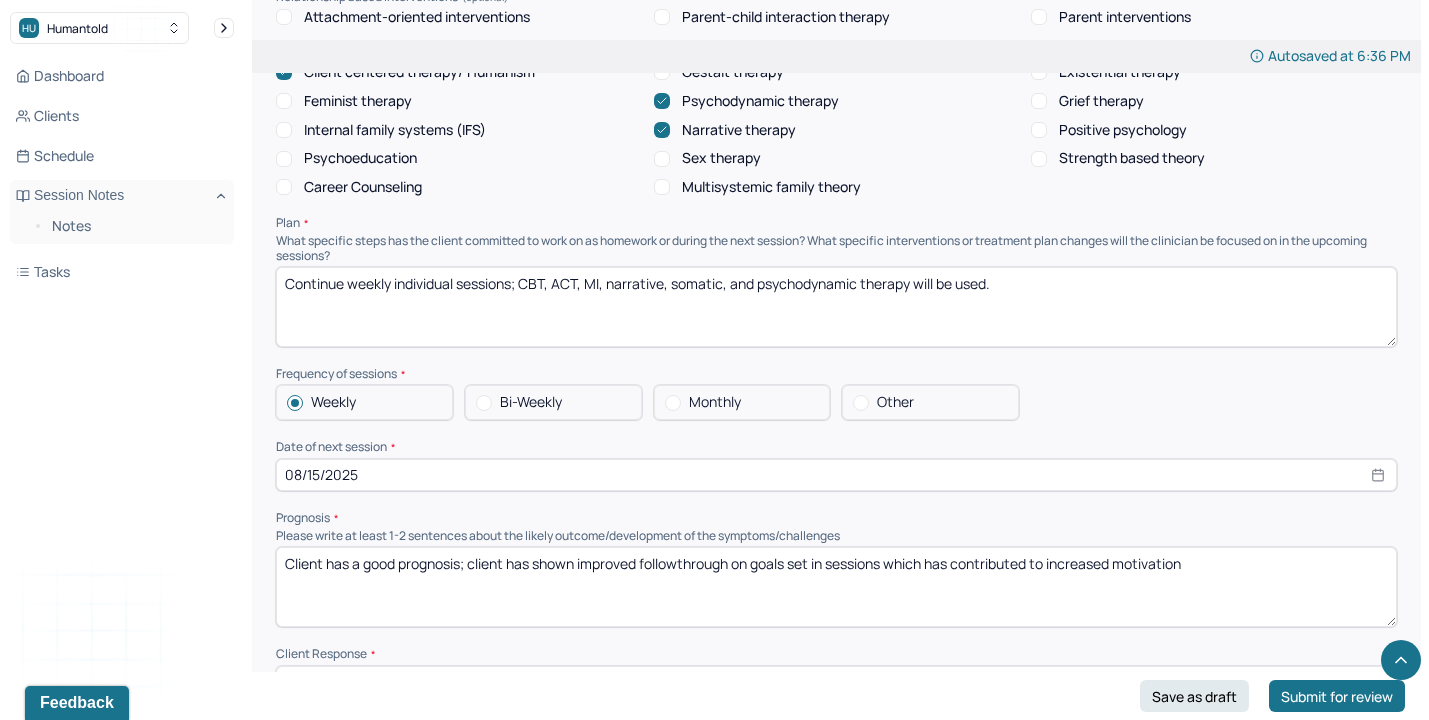 click on "08/15/2025" at bounding box center [836, 475] 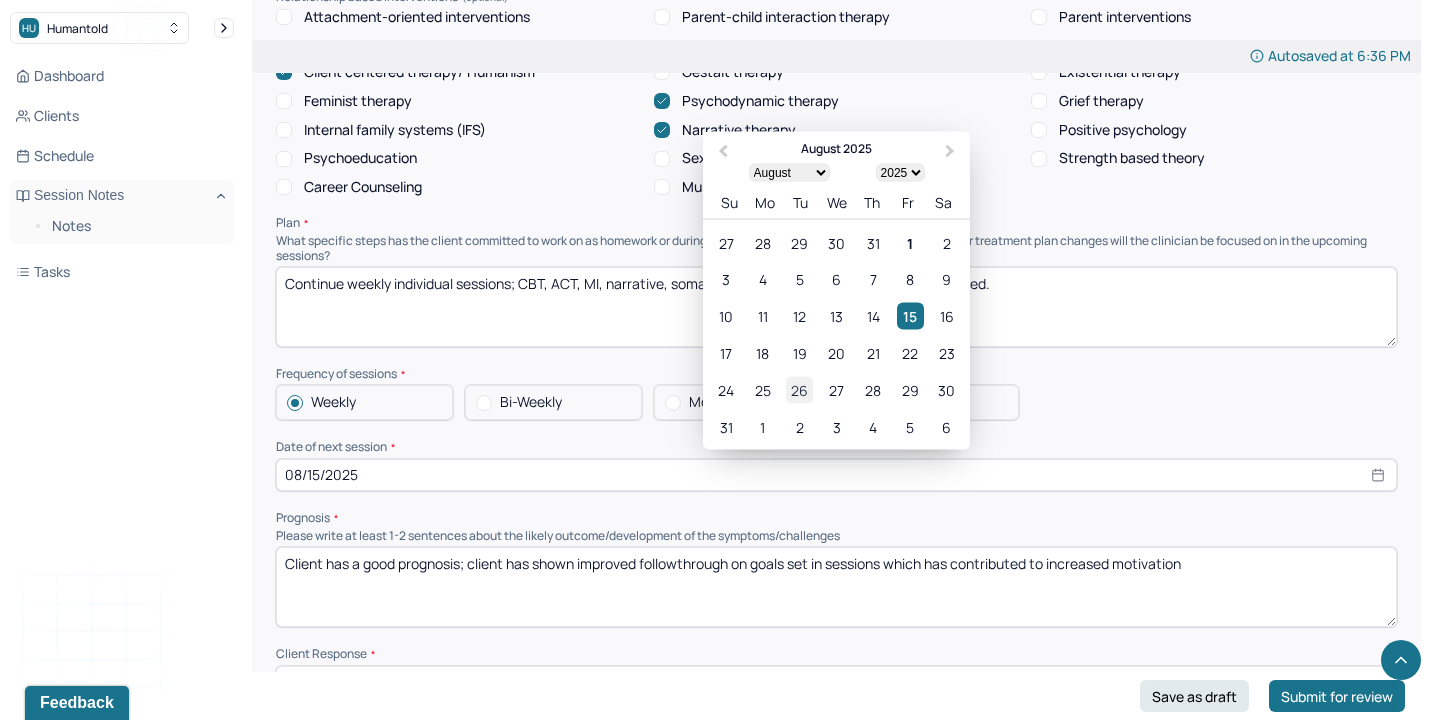 click on "26" at bounding box center (799, 389) 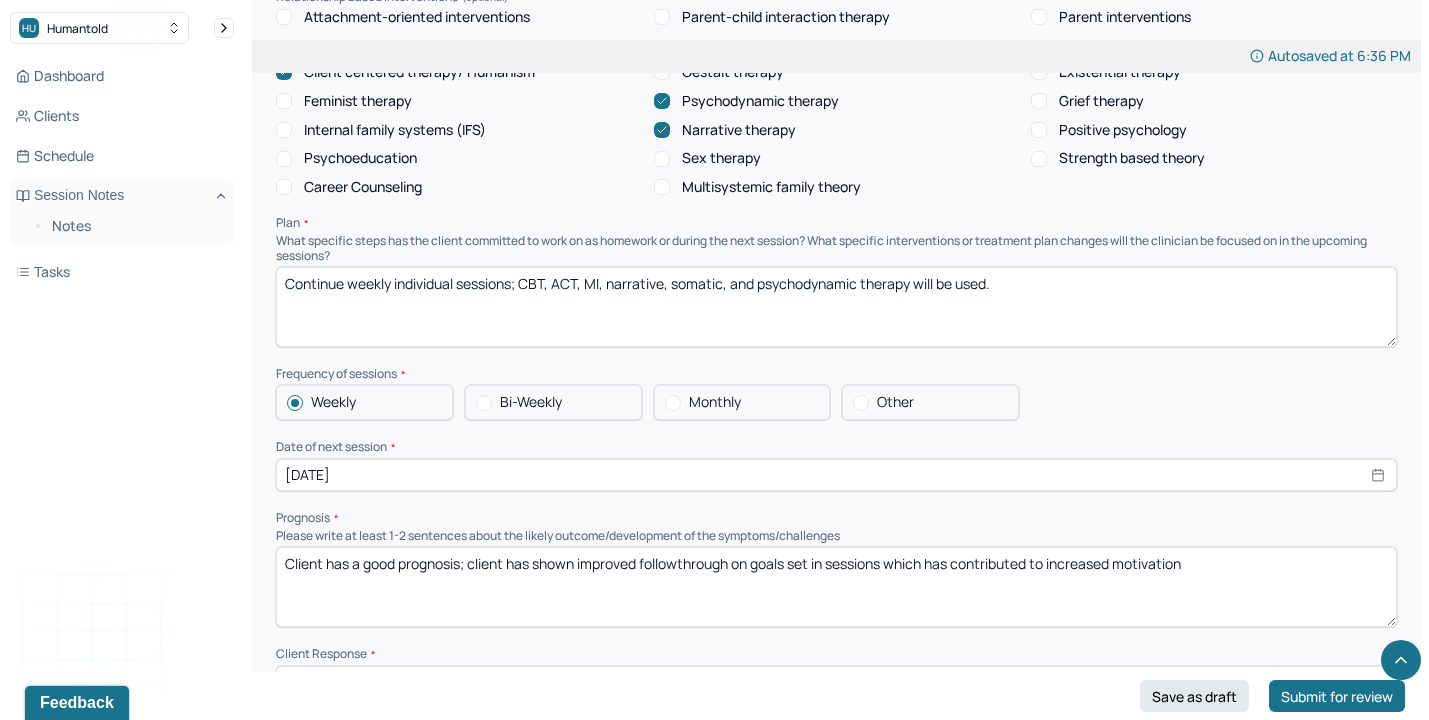 click on "Other" at bounding box center (895, 402) 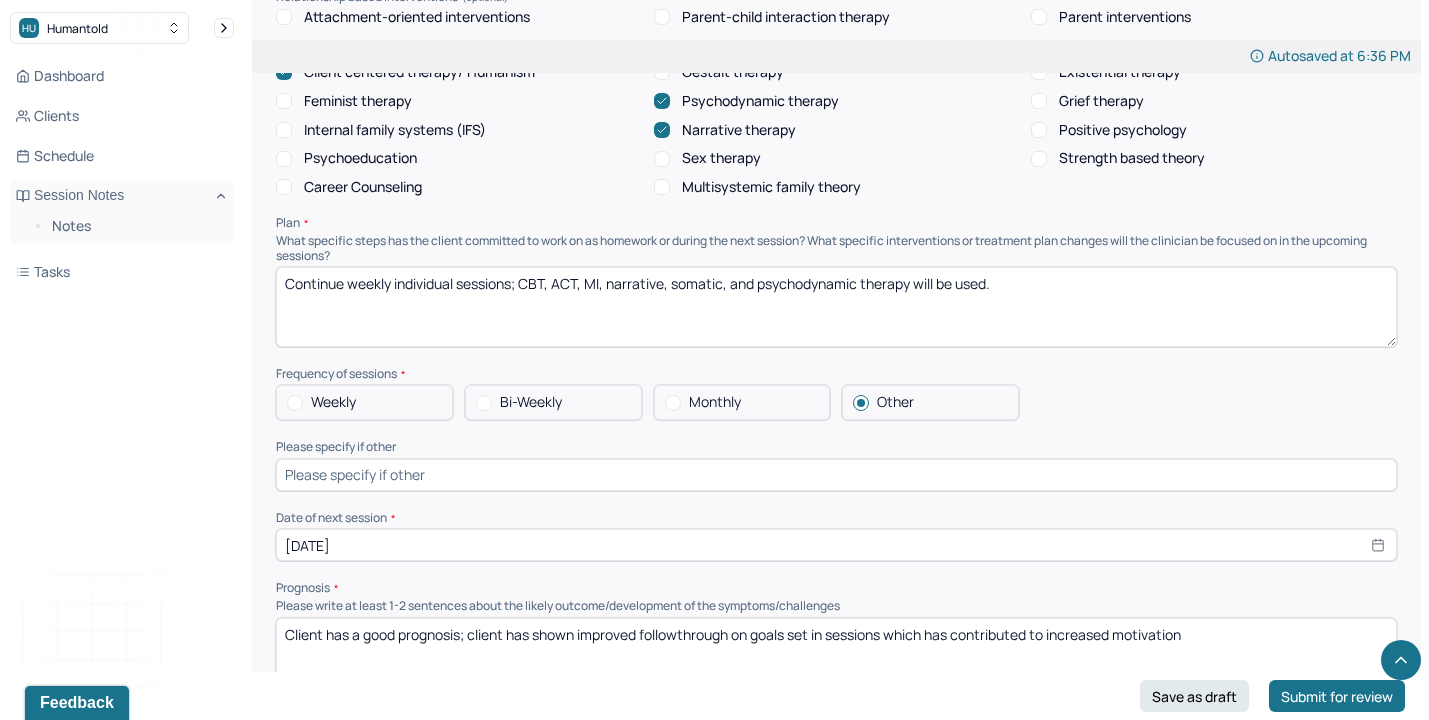 click at bounding box center [836, 475] 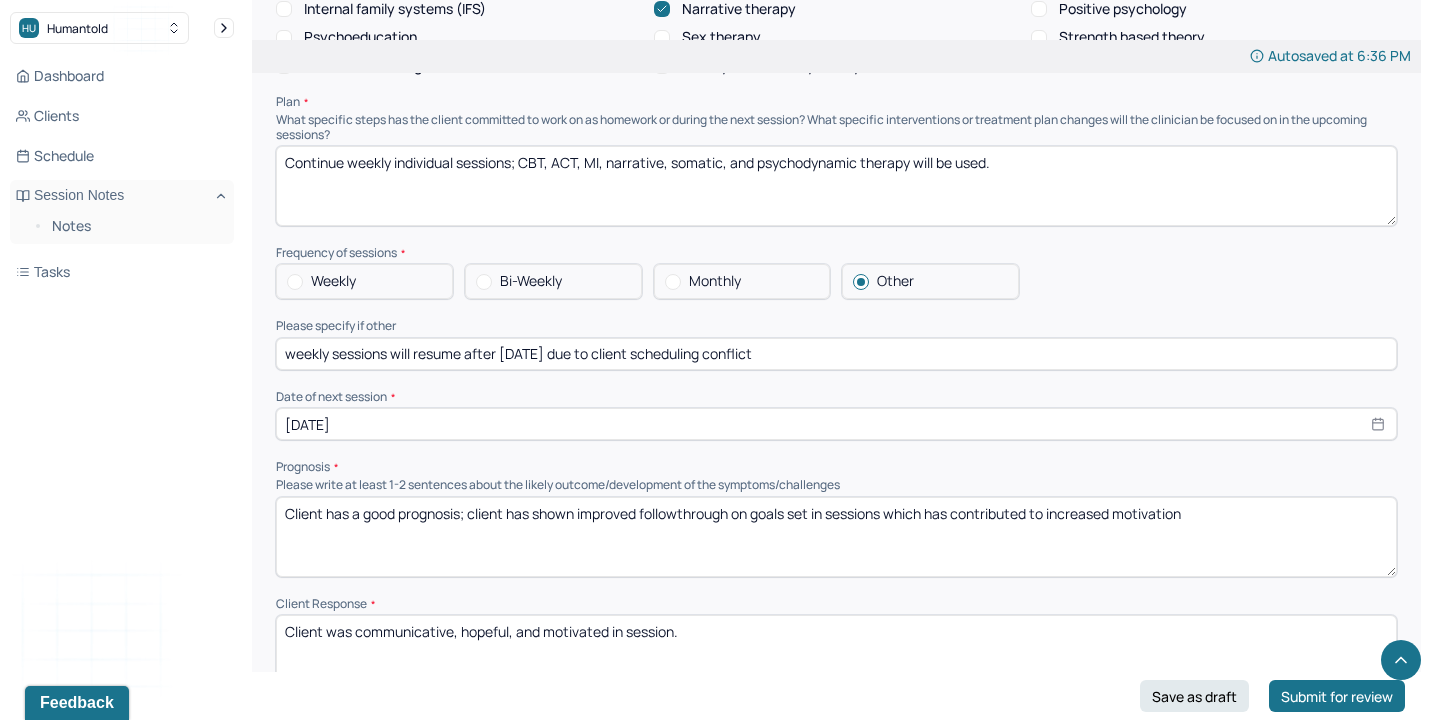 scroll, scrollTop: 2043, scrollLeft: 0, axis: vertical 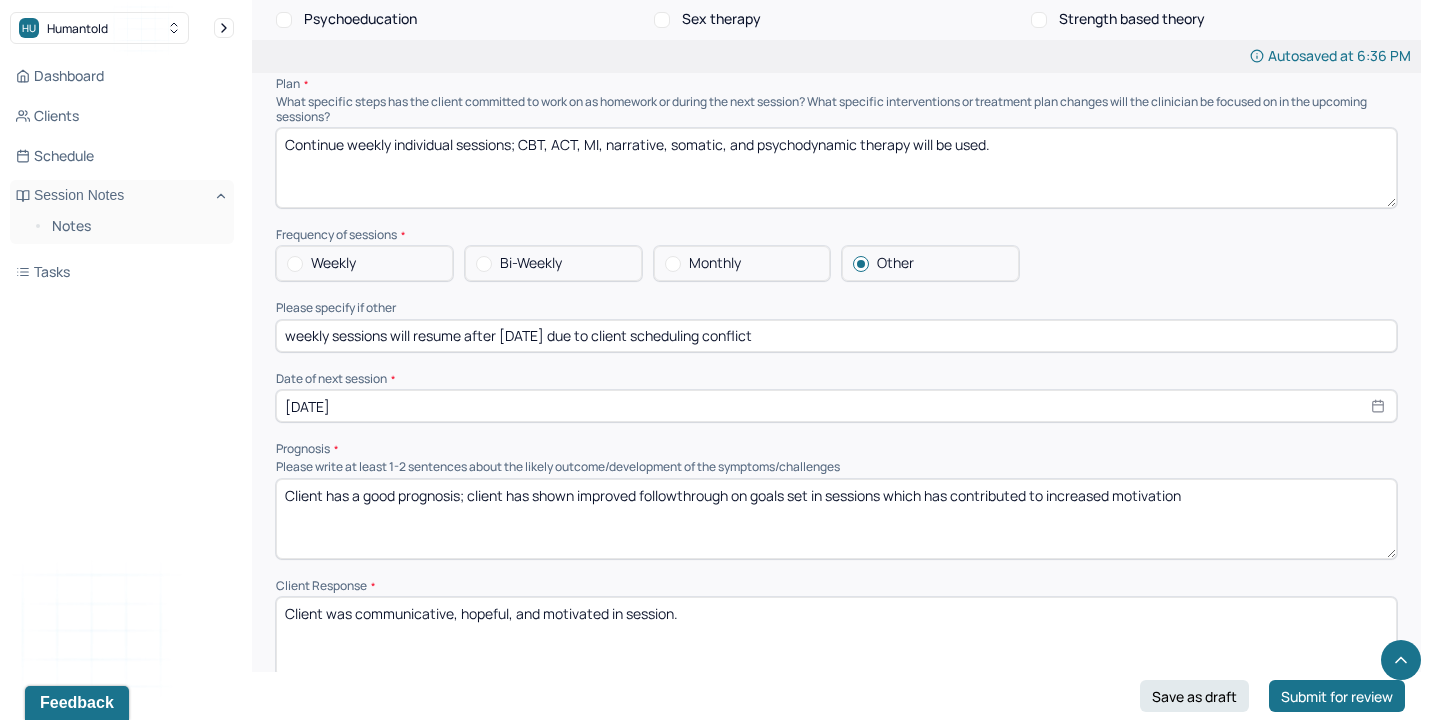 type on "weekly sessions will resume after [DATE] due to client scheduling conflict" 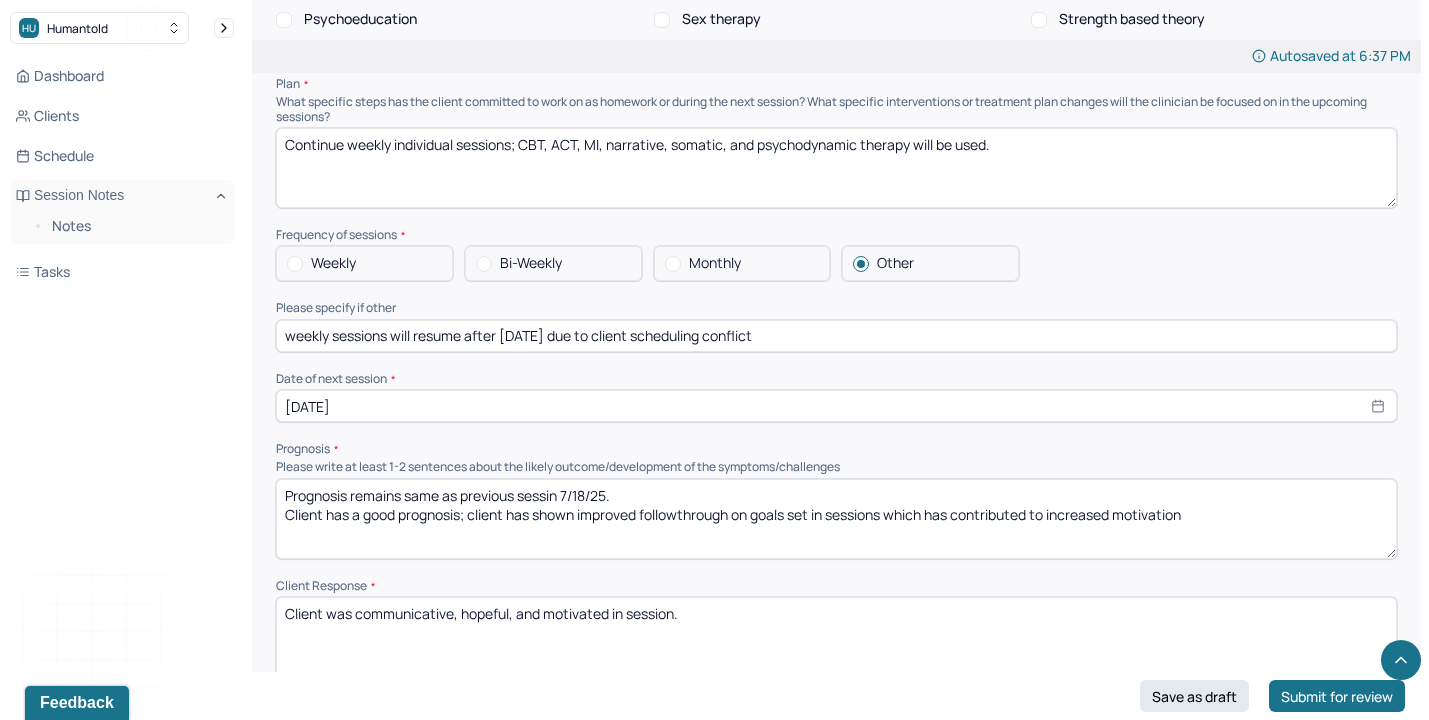 click on "Prognosis remains same as previous sessin 7/18/25.
Client has a good prognosis; client has shown improved followthrough on goals set in sessions which has contributed to increased motivation" at bounding box center (836, 519) 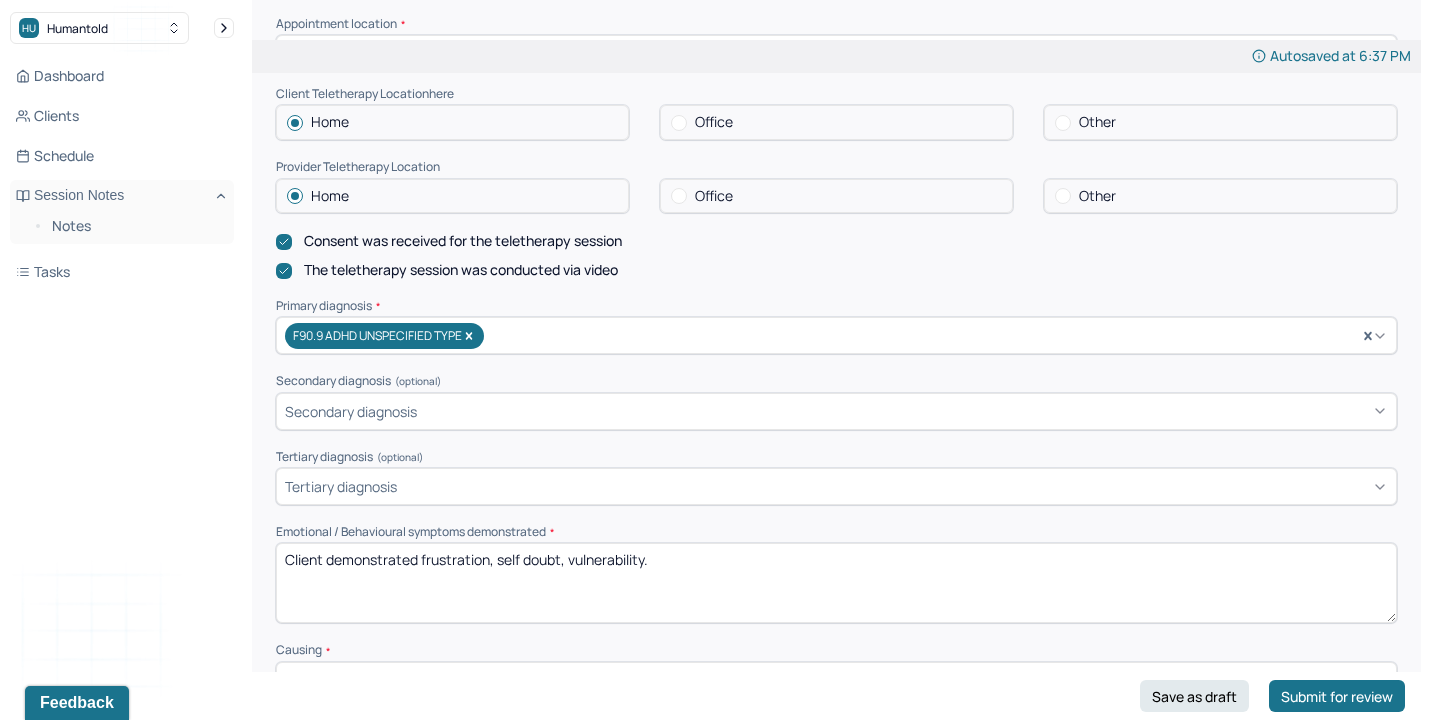scroll, scrollTop: 0, scrollLeft: 0, axis: both 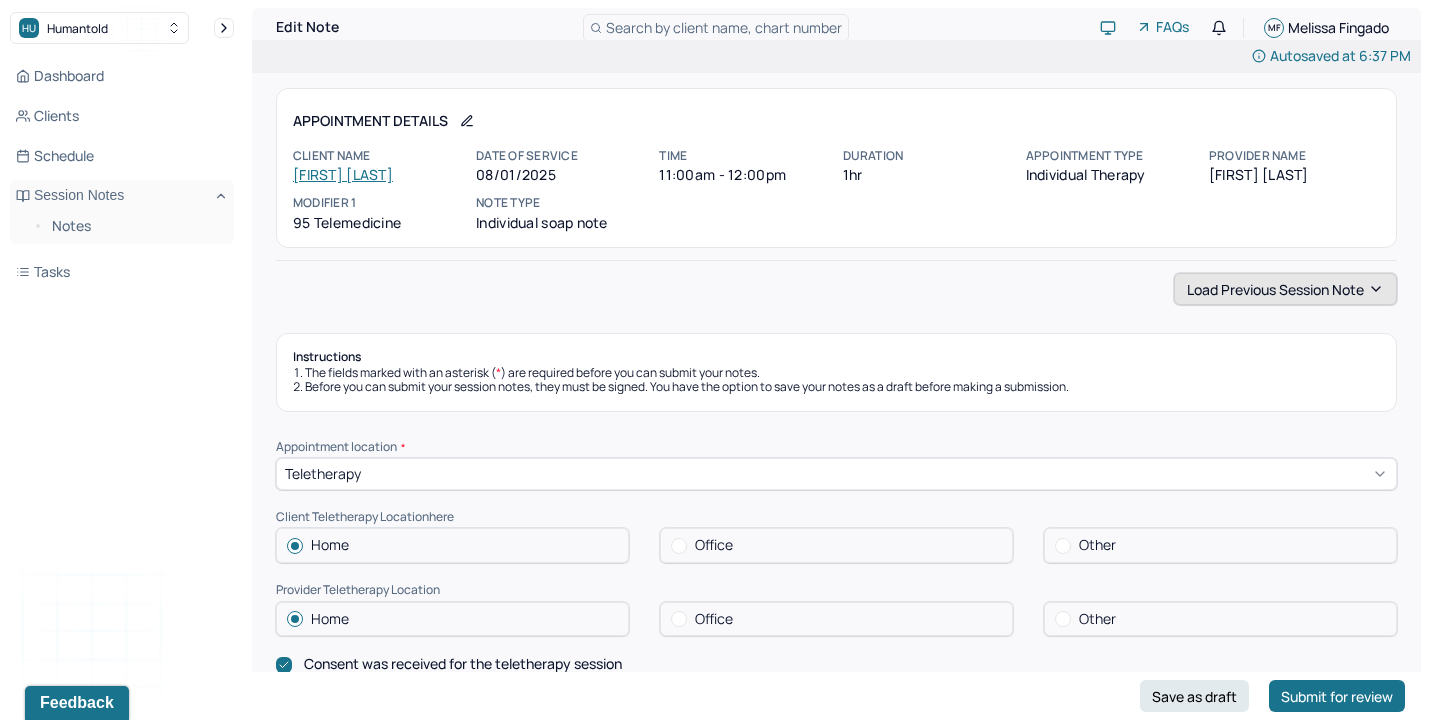 click on "Load previous session note" at bounding box center [1285, 289] 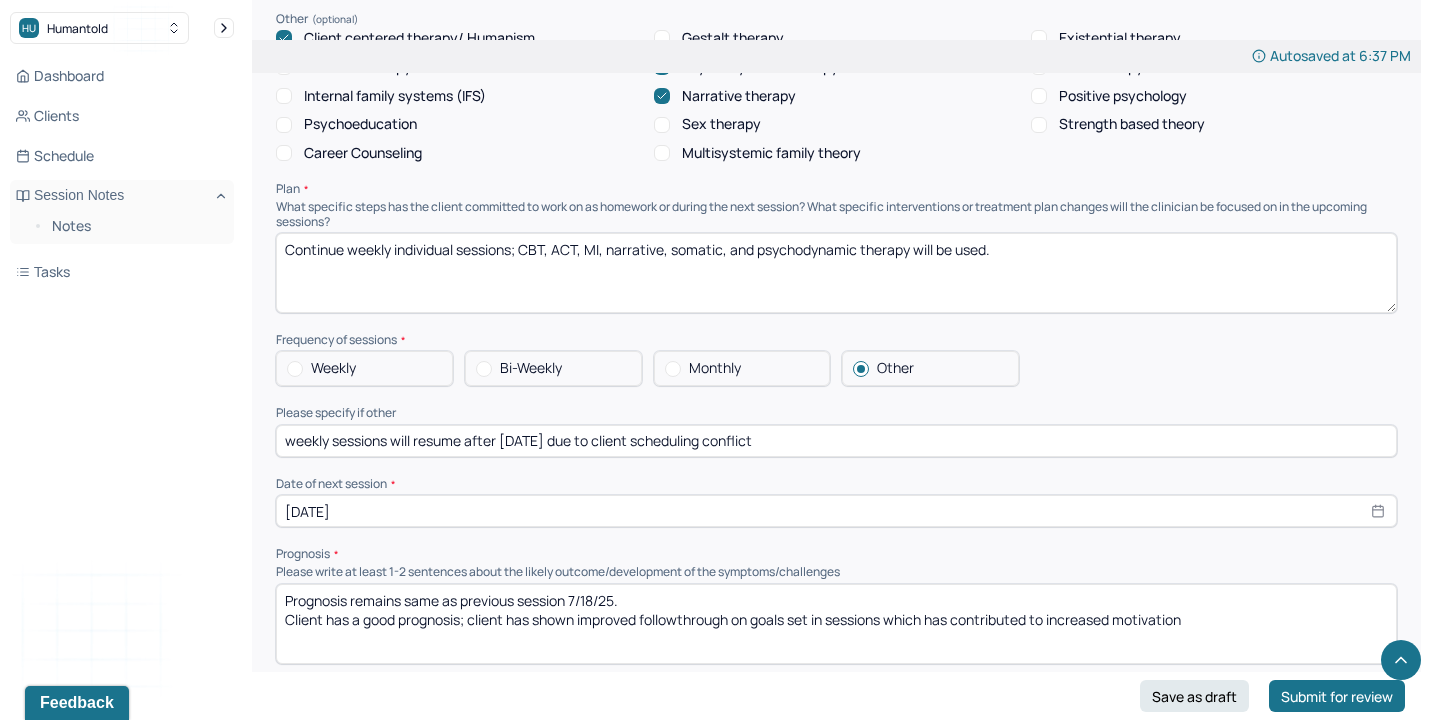 scroll, scrollTop: 1952, scrollLeft: 0, axis: vertical 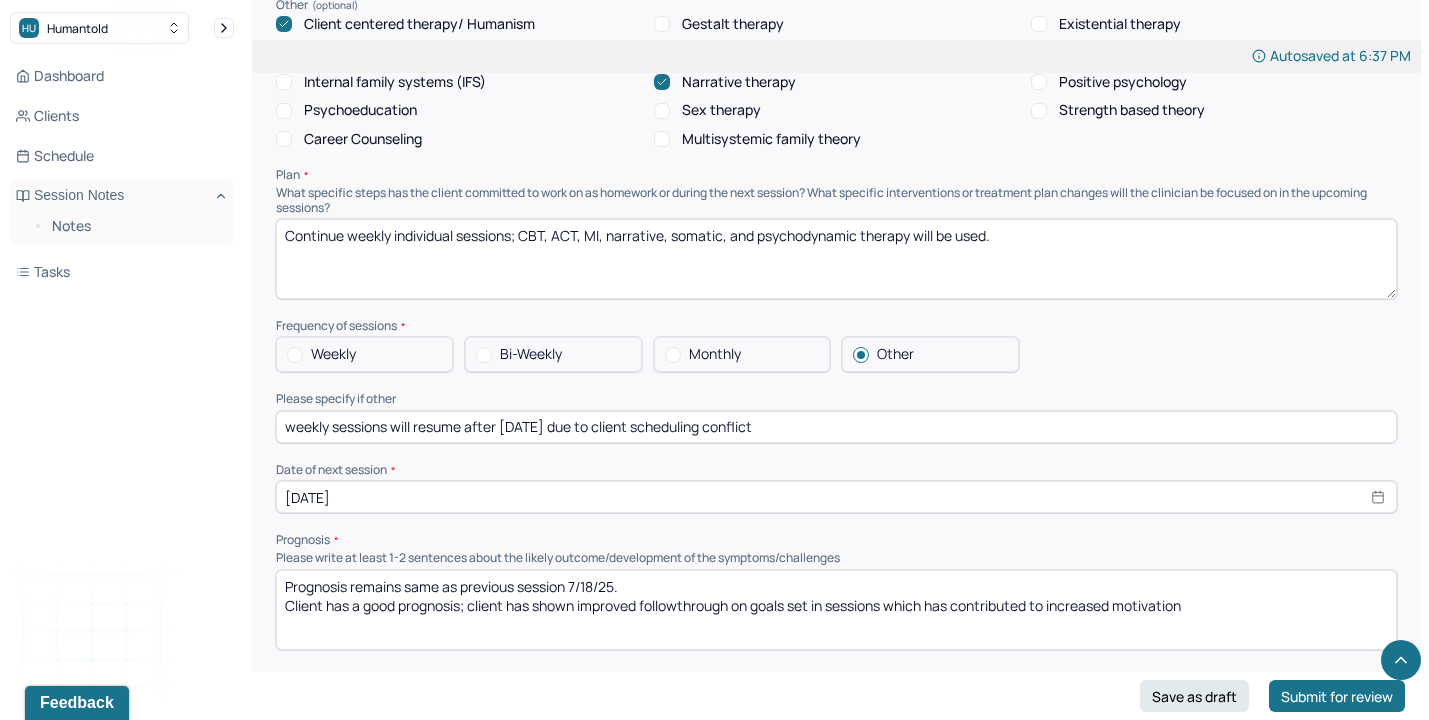 click on "Prognosis remains same as previous session 7/18/25.
Client has a good prognosis; client has shown improved followthrough on goals set in sessions which has contributed to increased motivation" at bounding box center (836, 610) 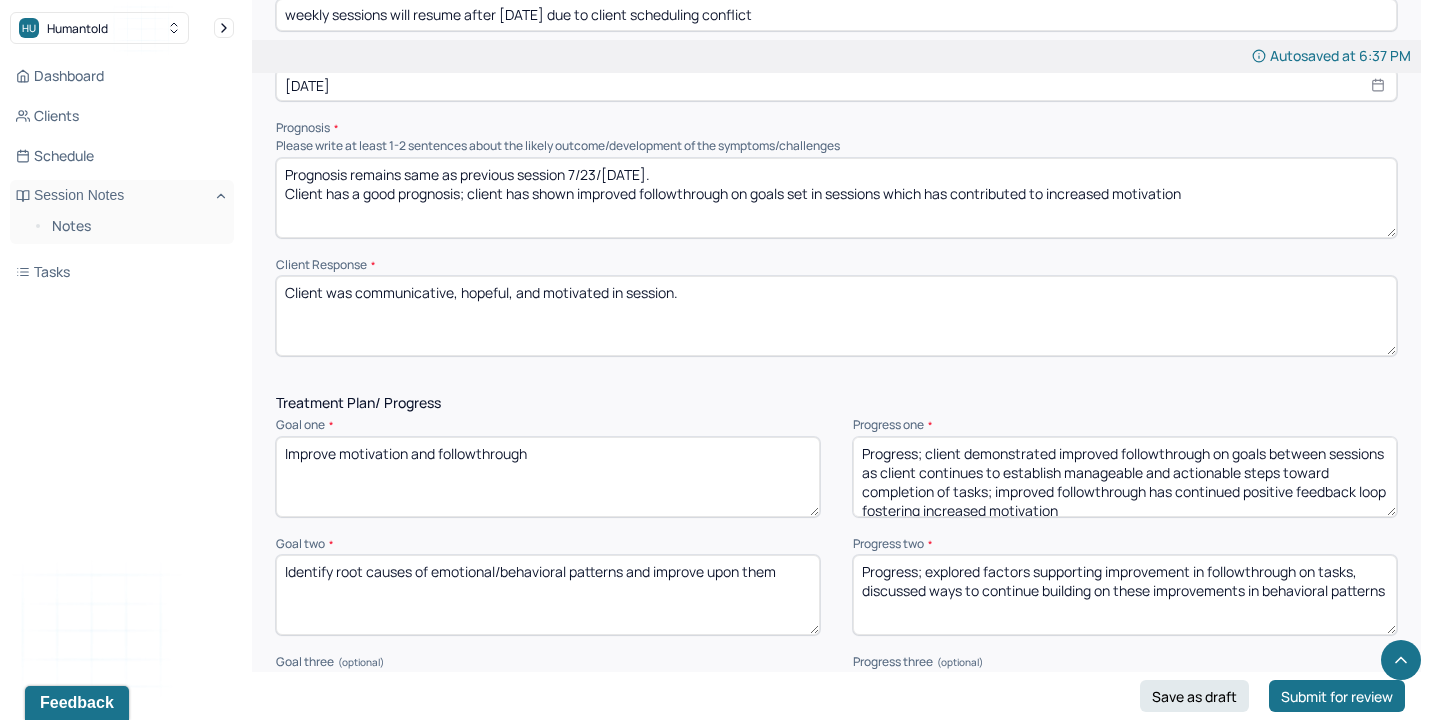scroll, scrollTop: 2363, scrollLeft: 0, axis: vertical 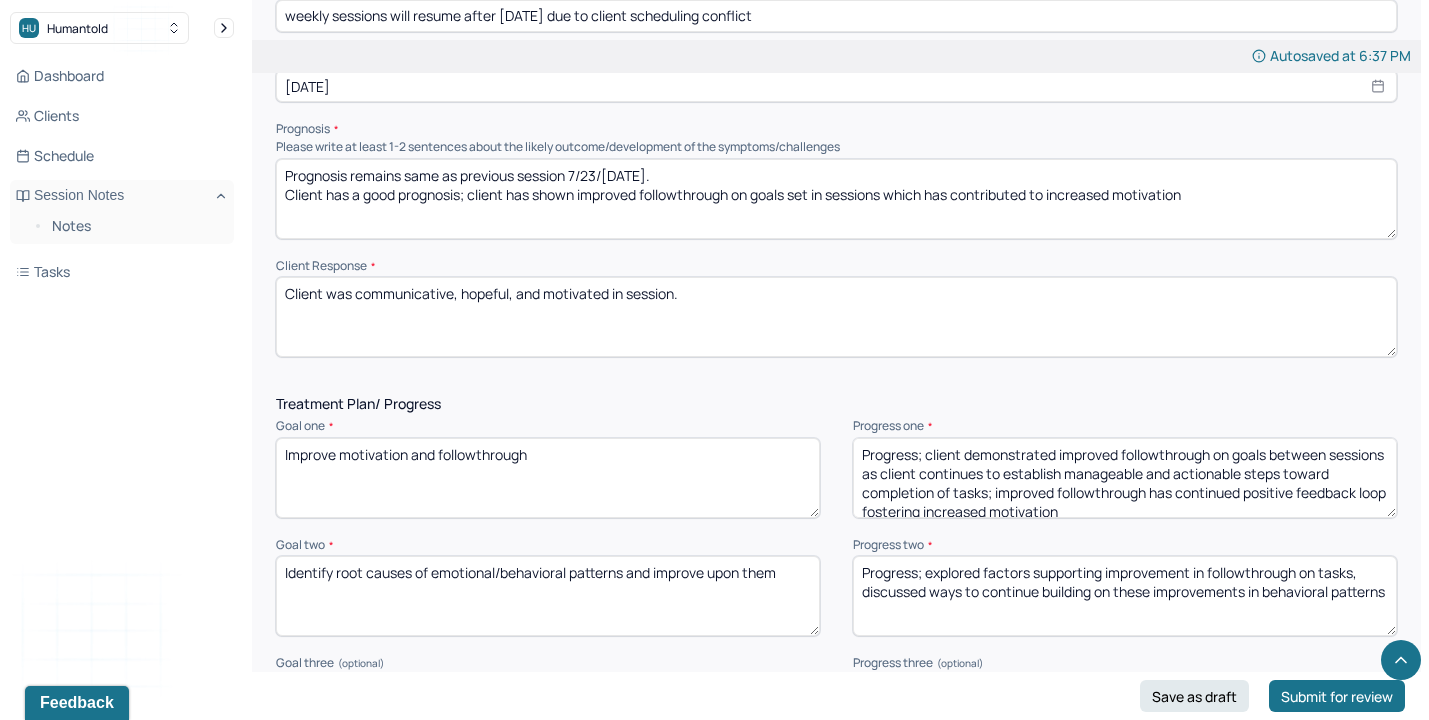 type on "Prognosis remains same as previous session 7/23/[DATE].
Client has a good prognosis; client has shown improved followthrough on goals set in sessions which has contributed to increased motivation" 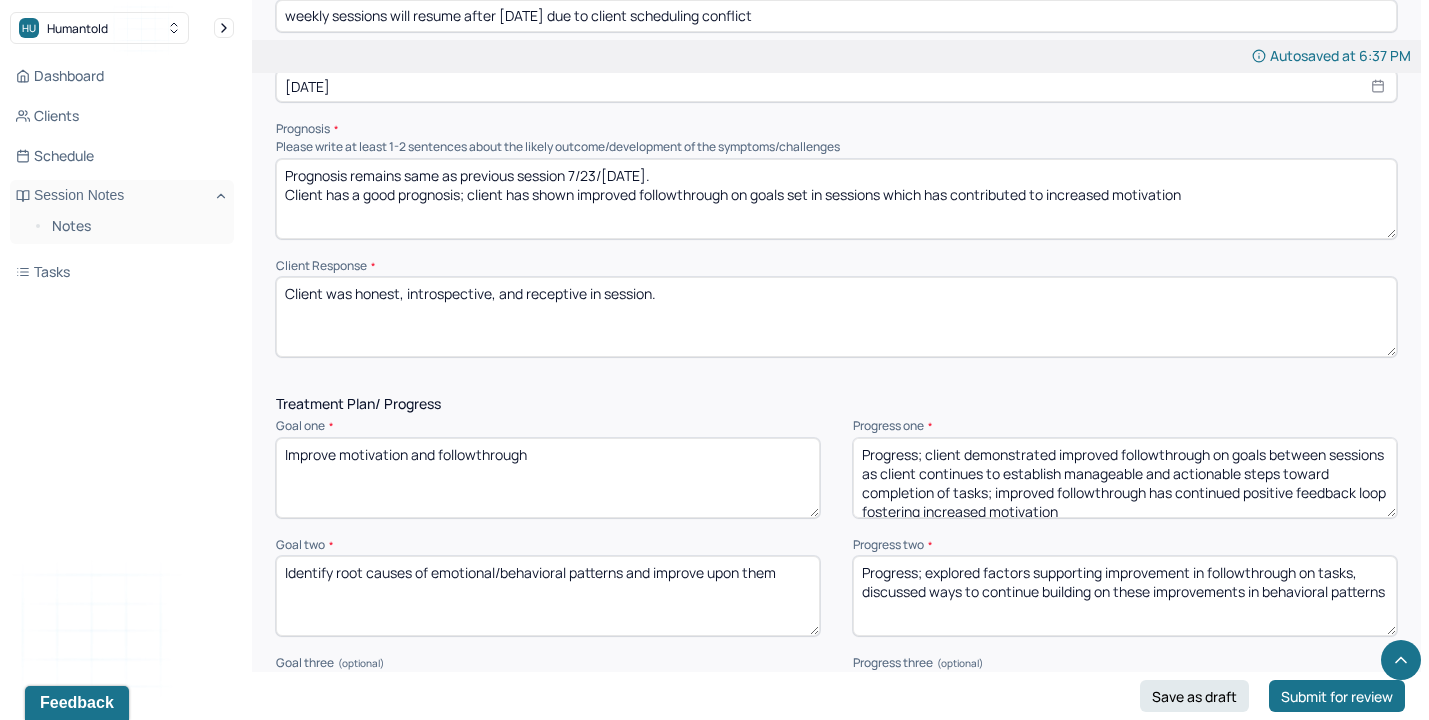 type on "Client was honest, introspective, and receptive in session." 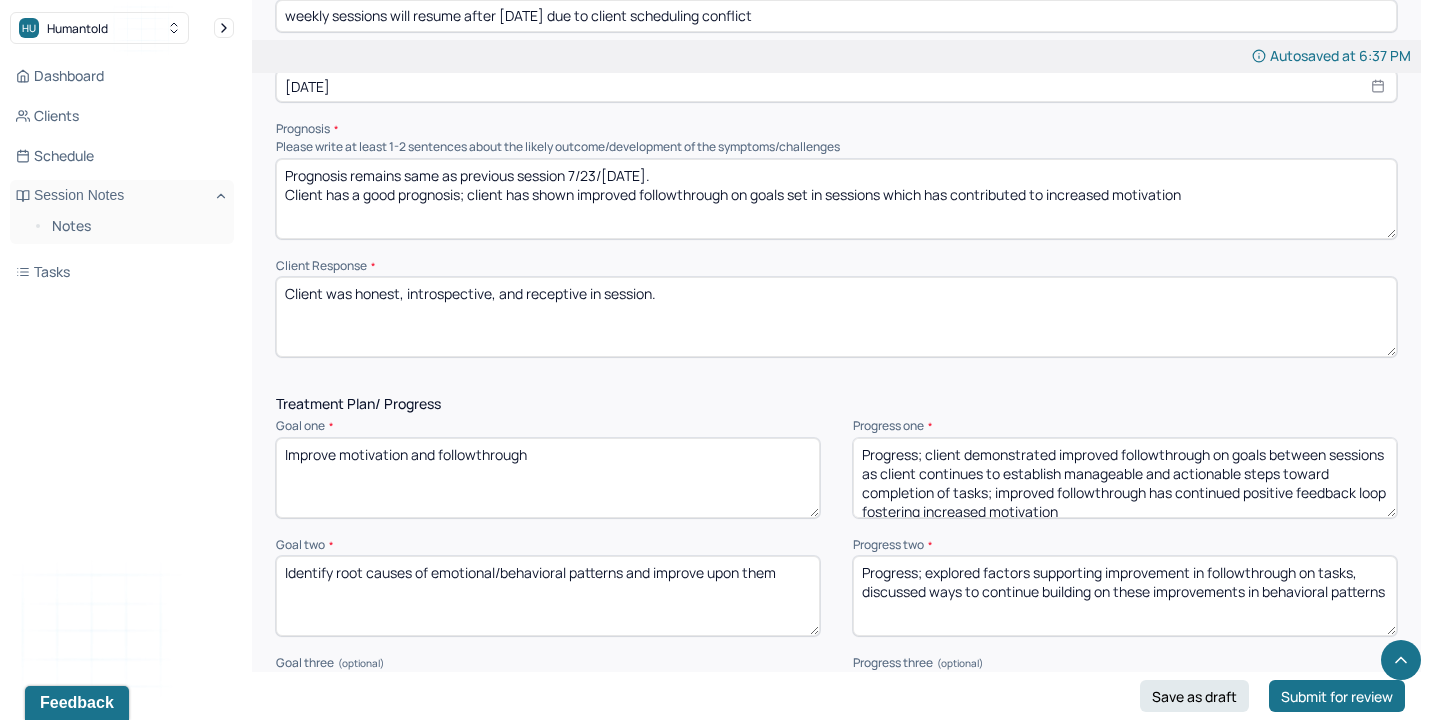 drag, startPoint x: 924, startPoint y: 447, endPoint x: 1379, endPoint y: 666, distance: 504.9614 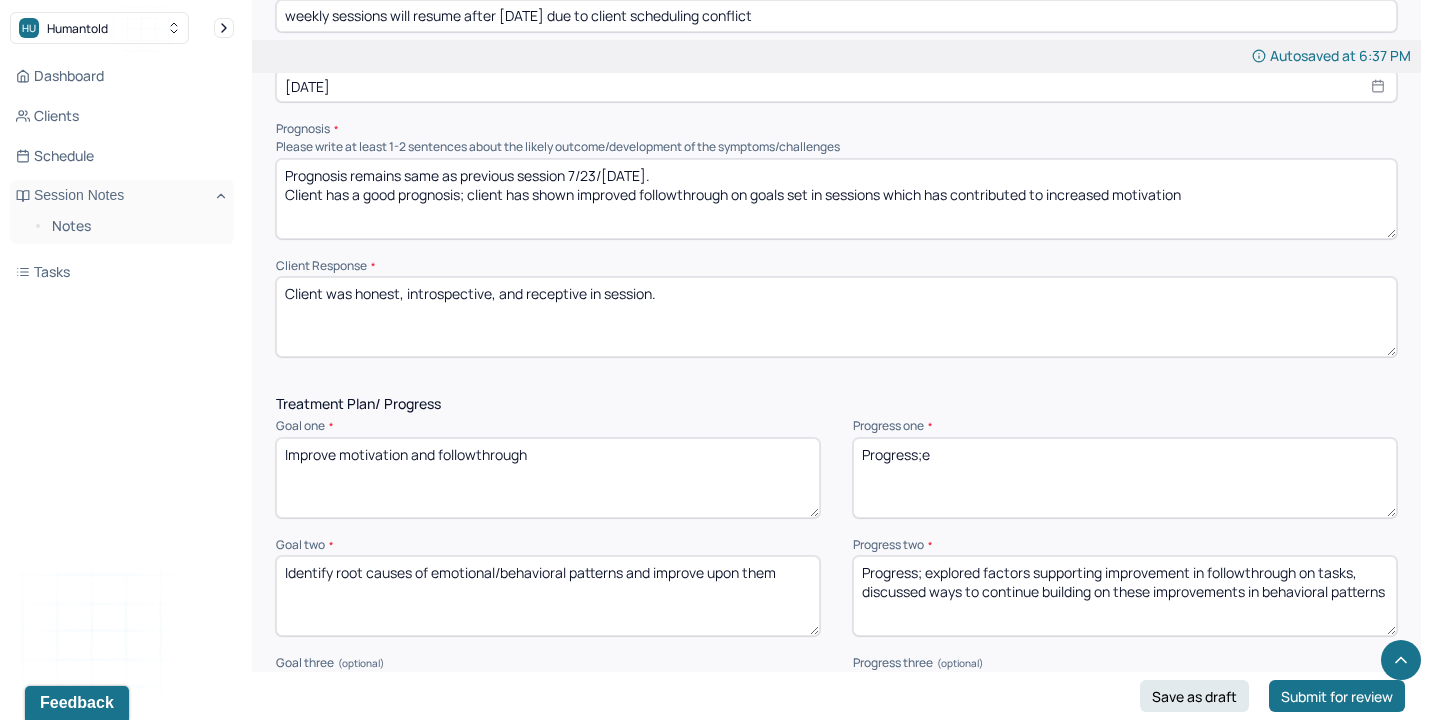 scroll, scrollTop: 0, scrollLeft: 0, axis: both 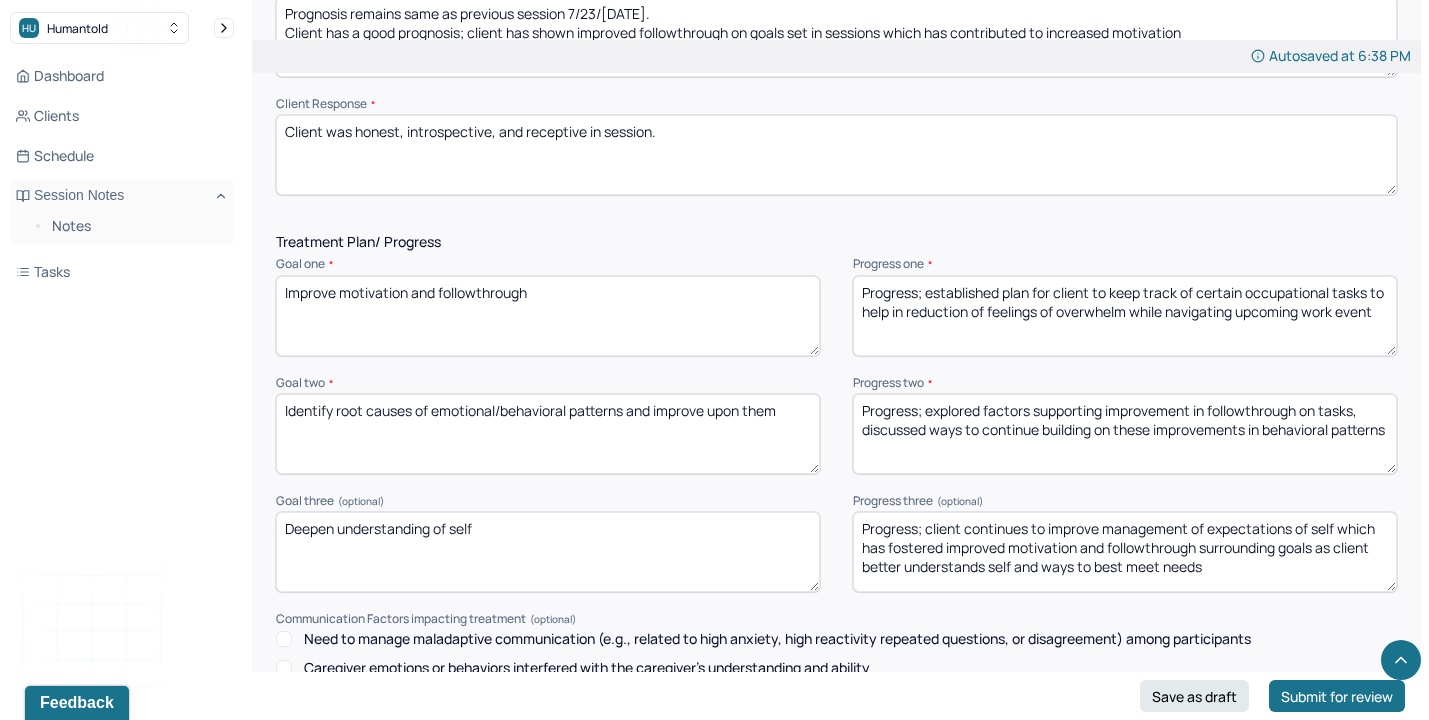type on "Progress; established plan for client to keep track of certain occupational tasks to help in reduction of feelings of overwhelm while navigating upcoming work event" 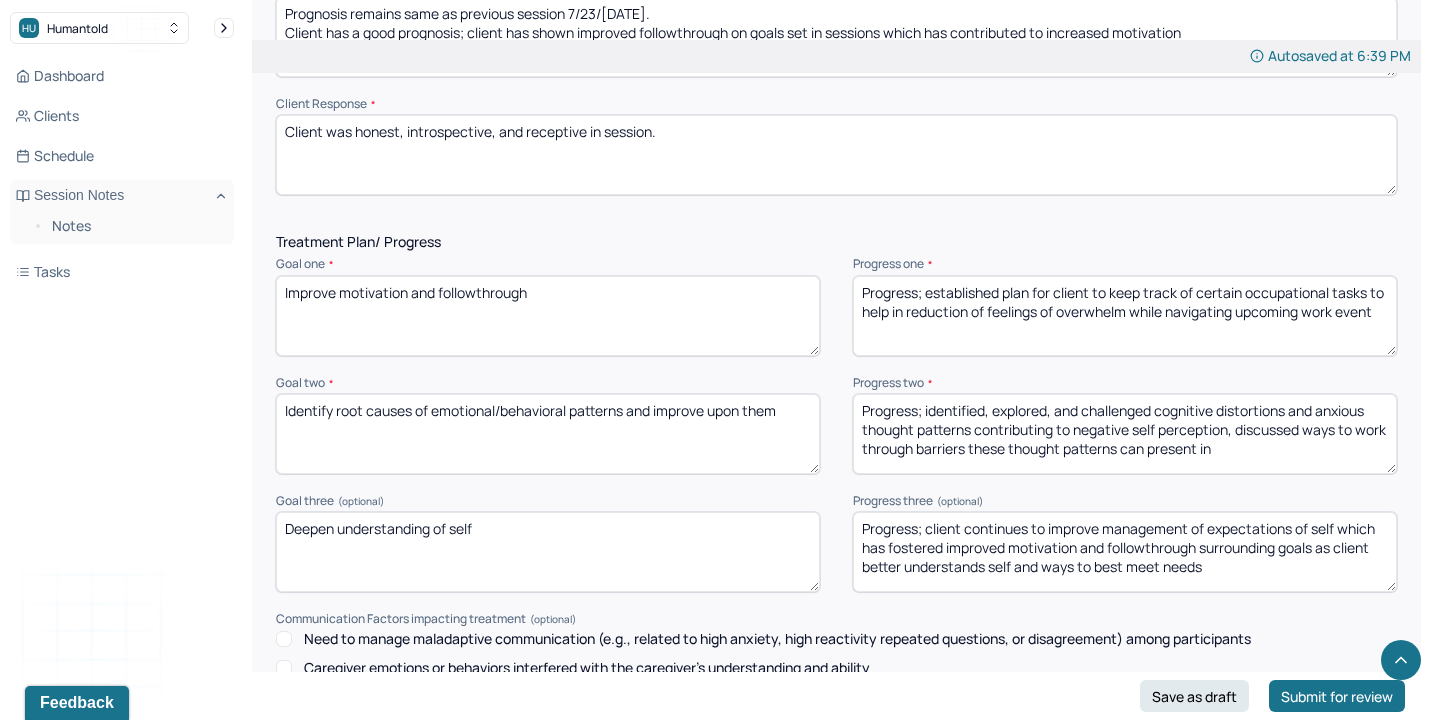 drag, startPoint x: 1242, startPoint y: 423, endPoint x: 1361, endPoint y: 506, distance: 145.08618 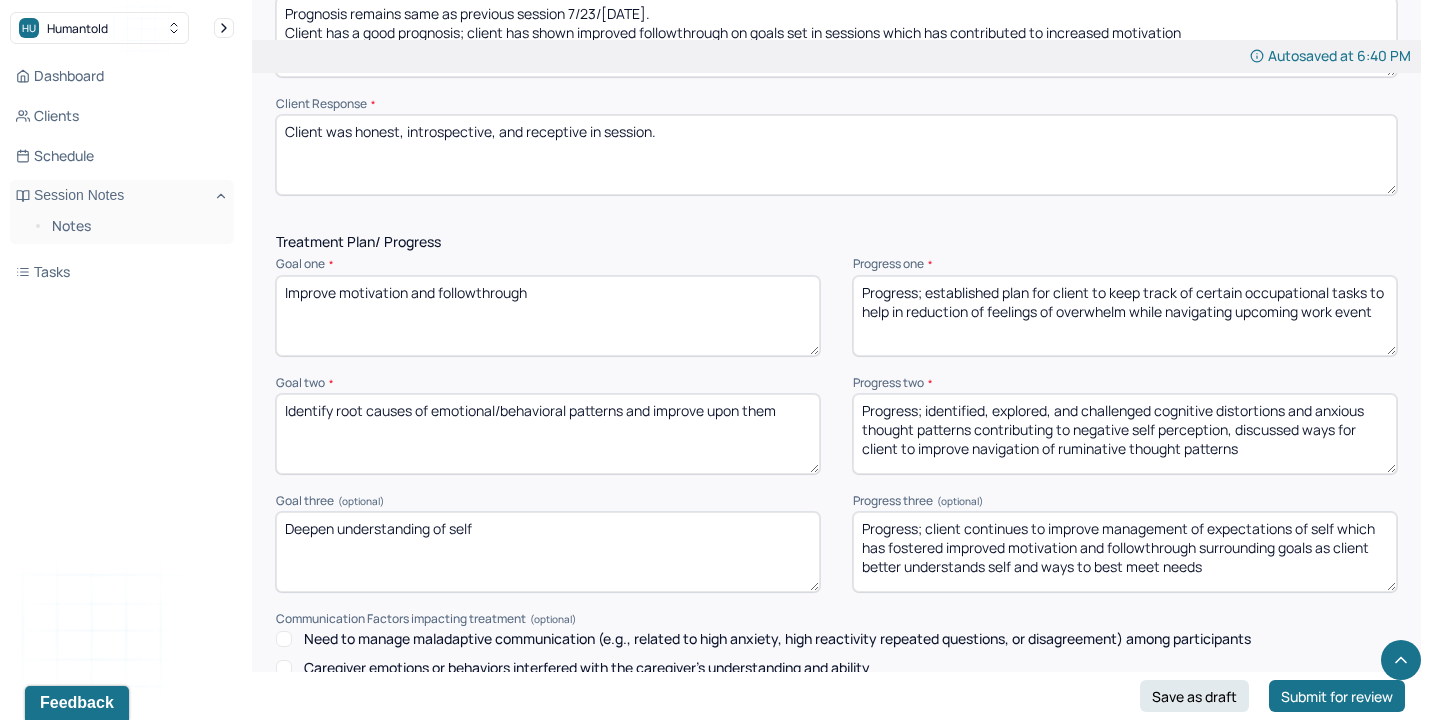 drag, startPoint x: 1238, startPoint y: 420, endPoint x: 1296, endPoint y: 492, distance: 92.45539 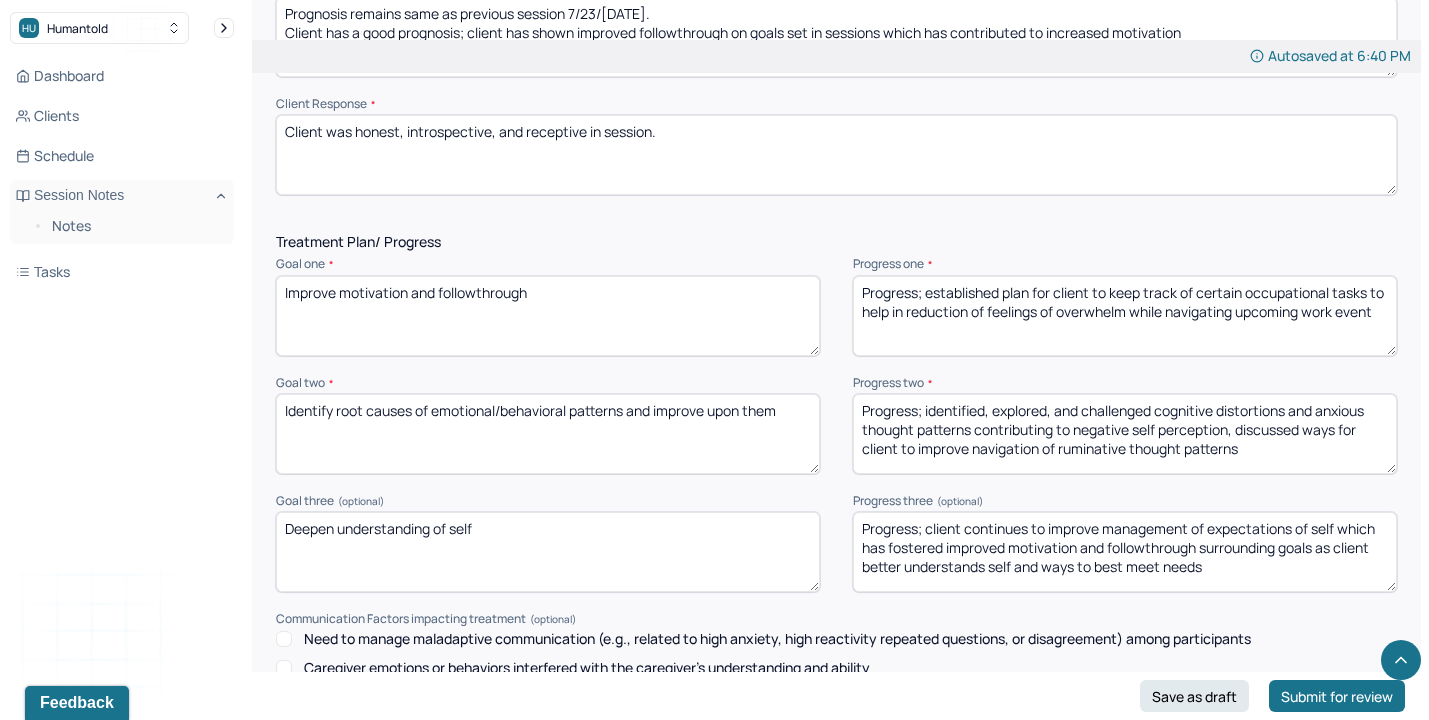 click on "Treatment Plan/ Progress Goal one * Improve motivation and followthrough Progress one * Progress; established plan for client to keep track of certain occupational tasks to help in reduction of feelings of overwhelm while navigating upcoming work event Goal two * Identify root causes of emotional/behavioral patterns and improve upon them Progress two * Progress; identified, explored, and challenged cognitive distortions and anxious thought patterns contributing to negative self perception, discussed ways for client to improve navigation of ruminative thought patterns  Goal three (optional) Deepen understanding of self Progress three (optional) Progress; client continues to improve management of expectations of self which has fostered improved motivation and followthrough surrounding goals as client better understands self and ways to best meet needs Communication Factors impacting treatment Caregiver emotions or behaviors interfered with the caregiver's understanding and ability" at bounding box center (836, 572) 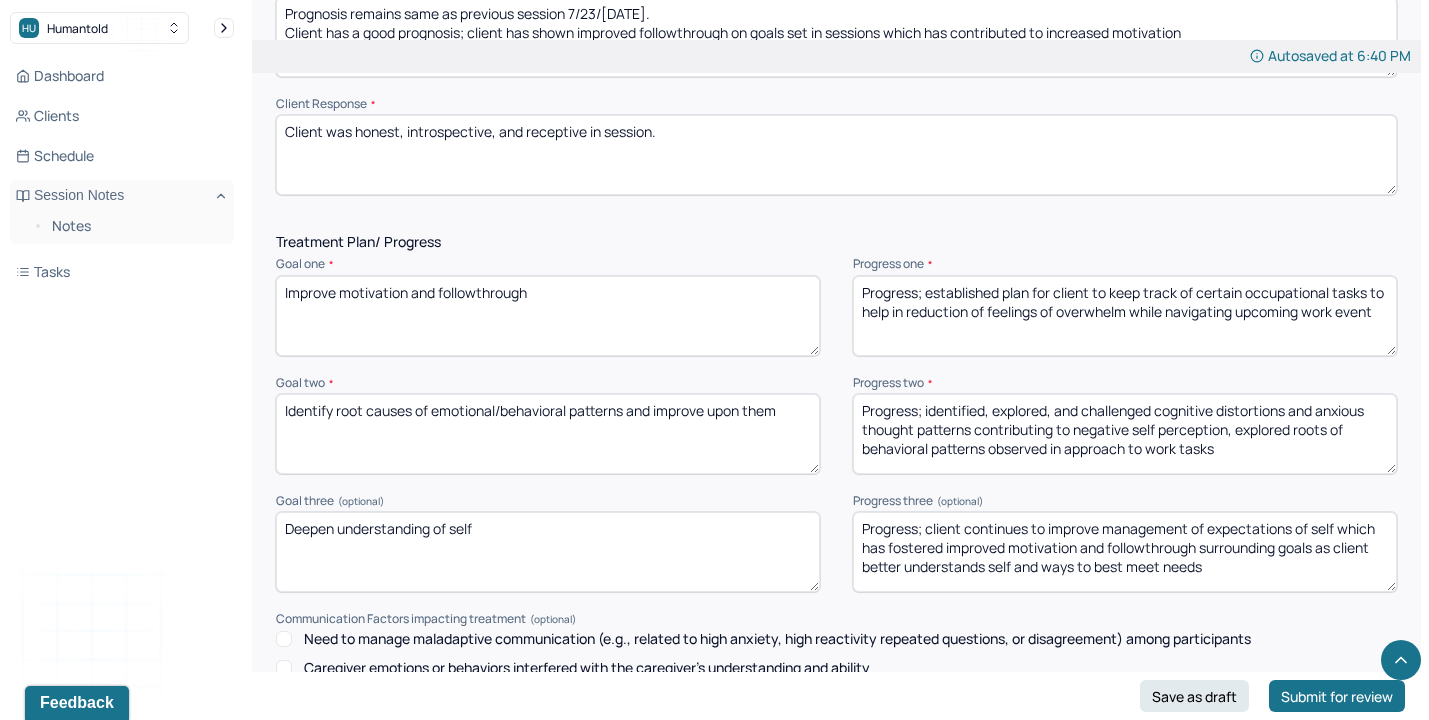 type on "Progress; identified, explored, and challenged cognitive distortions and anxious thought patterns contributing to negative self perception, explored roots of behavioral patterns observed in approach to work tasks" 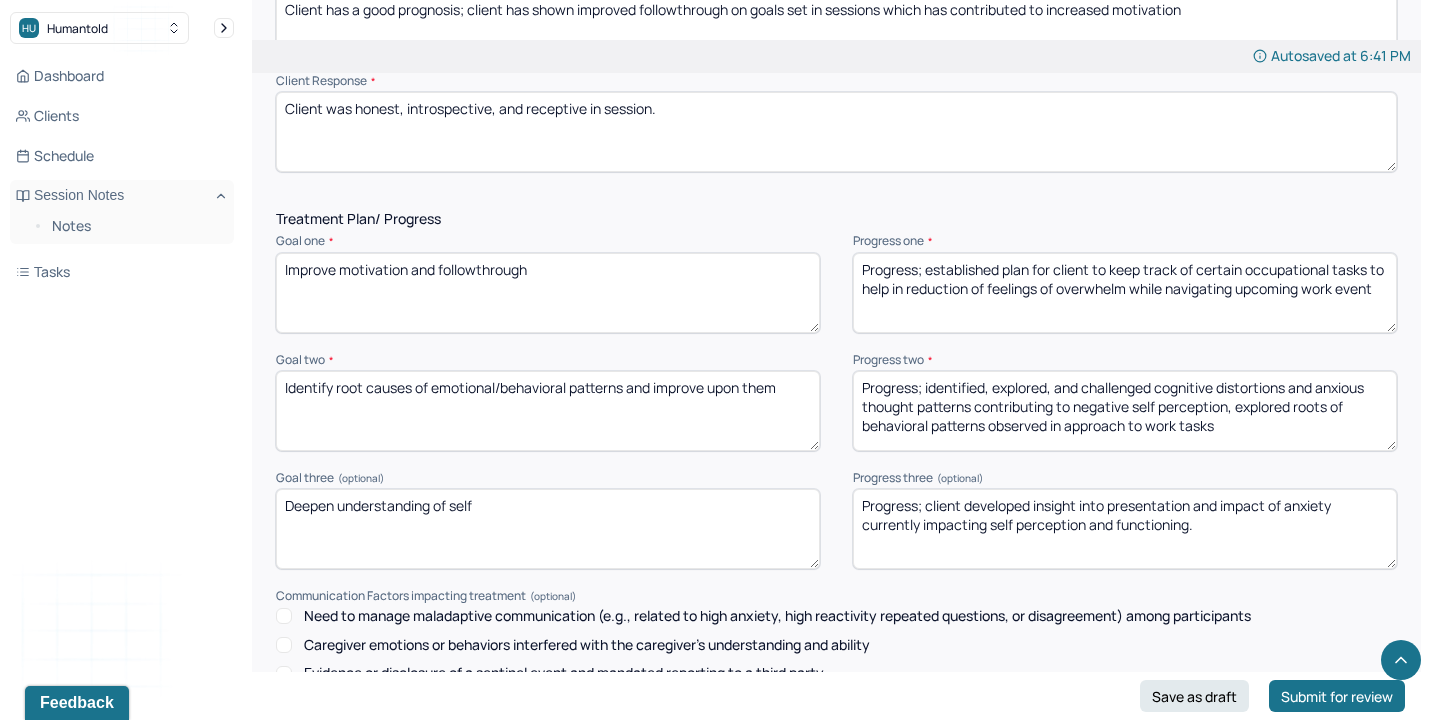 type on "Progress; client developed insight into presentation and impact of anxiety currently impacting self perception and functioning." 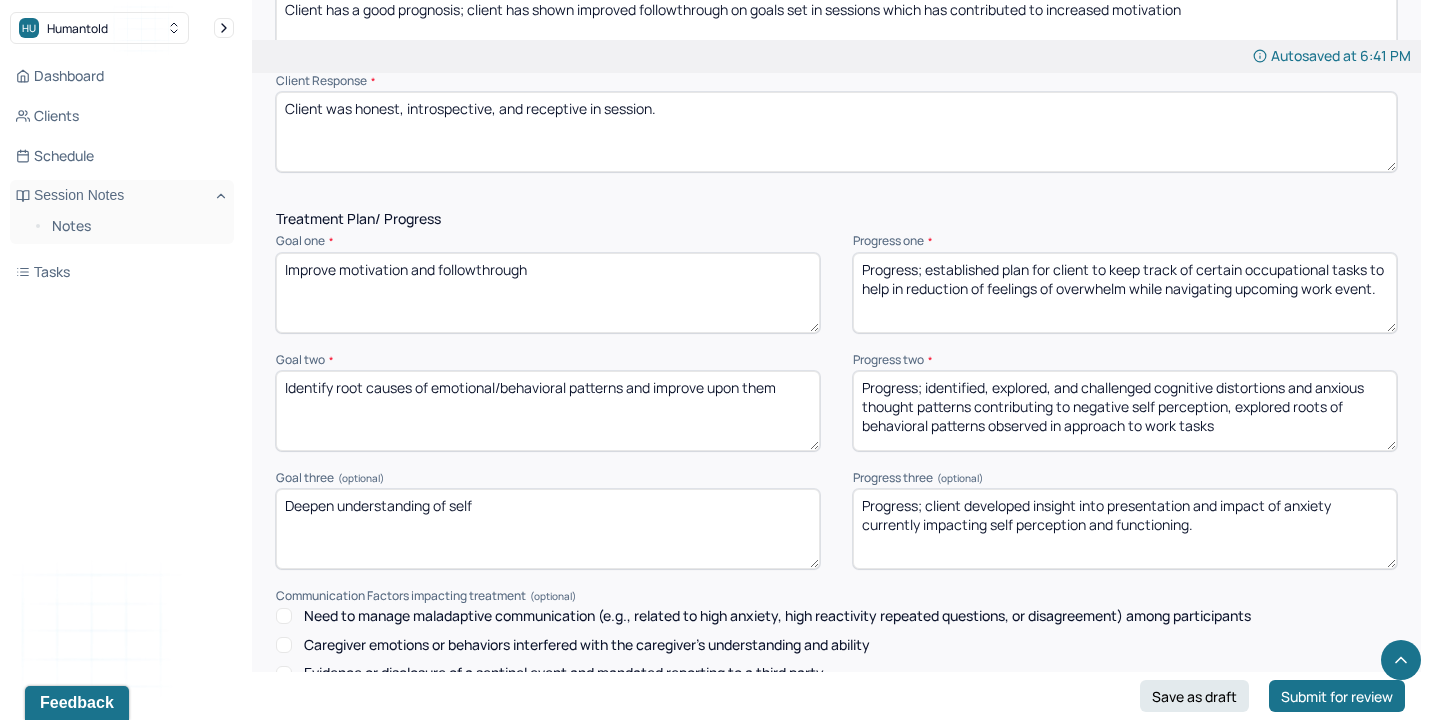 type on "Progress; established plan for client to keep track of certain occupational tasks to help in reduction of feelings of overwhelm while navigating upcoming work event." 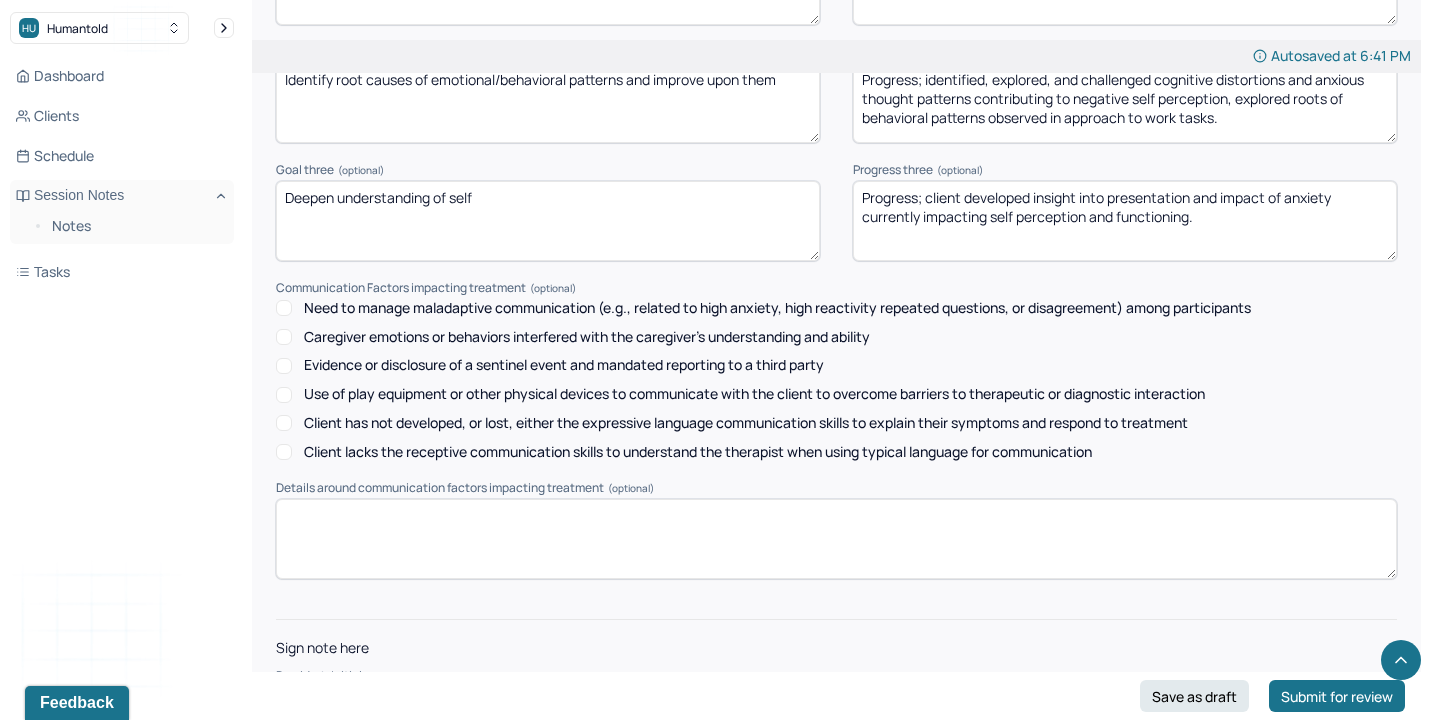 scroll, scrollTop: 2923, scrollLeft: 0, axis: vertical 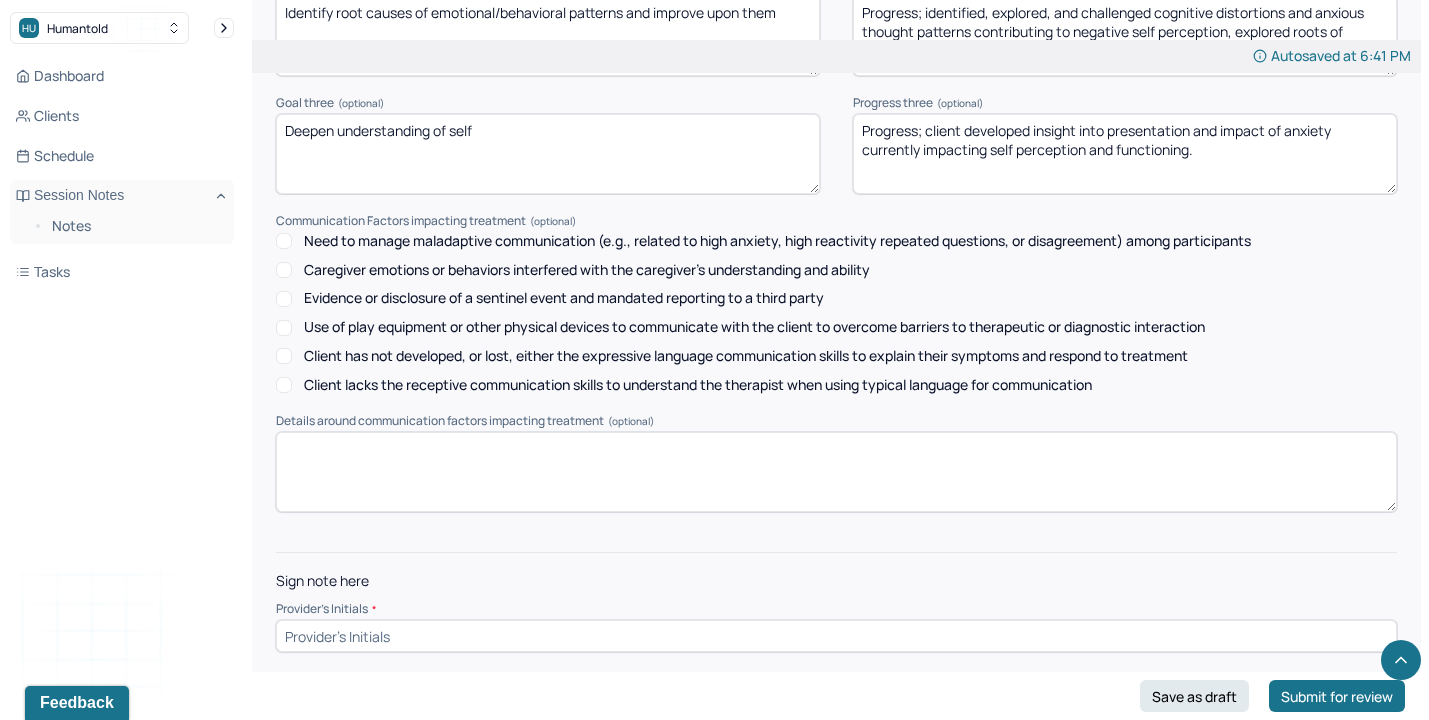 type on "Progress; identified, explored, and challenged cognitive distortions and anxious thought patterns contributing to negative self perception, explored roots of behavioral patterns observed in approach to work tasks." 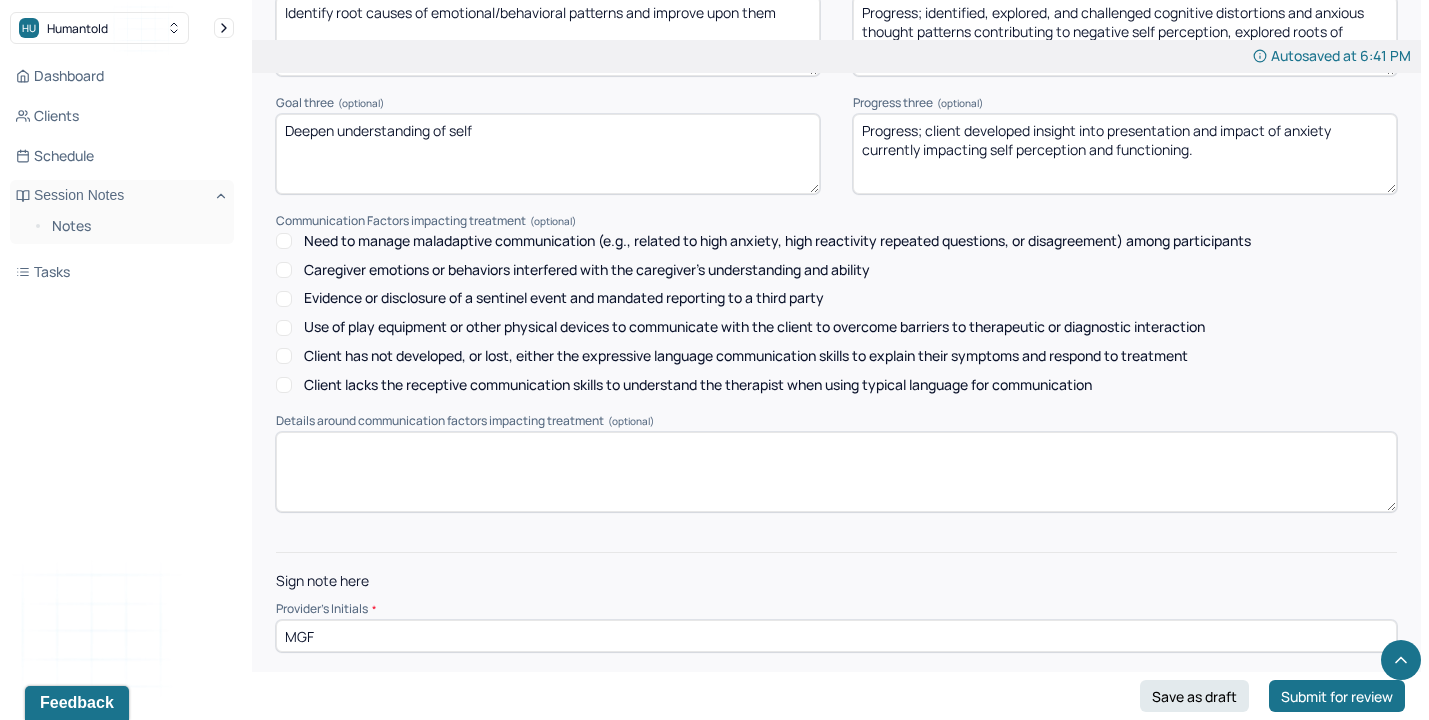 type on "MGF" 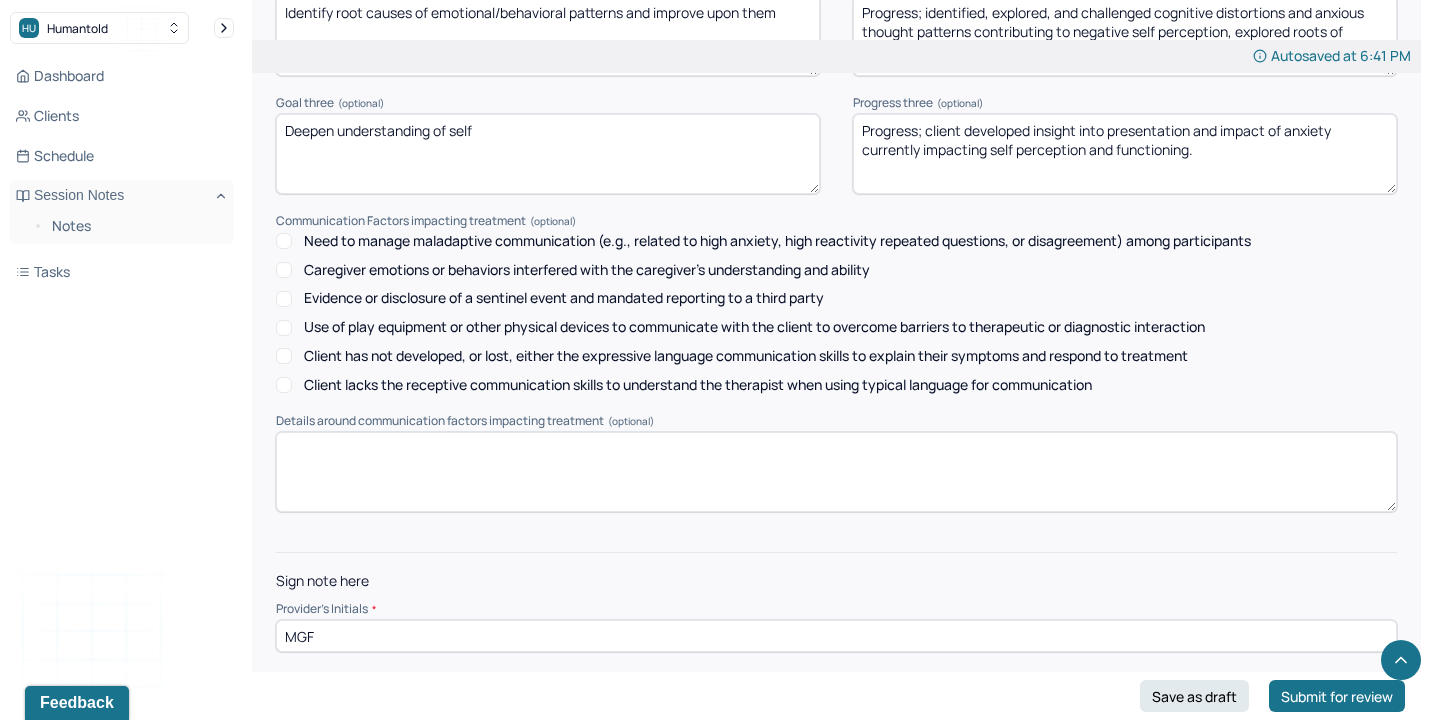 click on "Submit for review" at bounding box center [1337, 696] 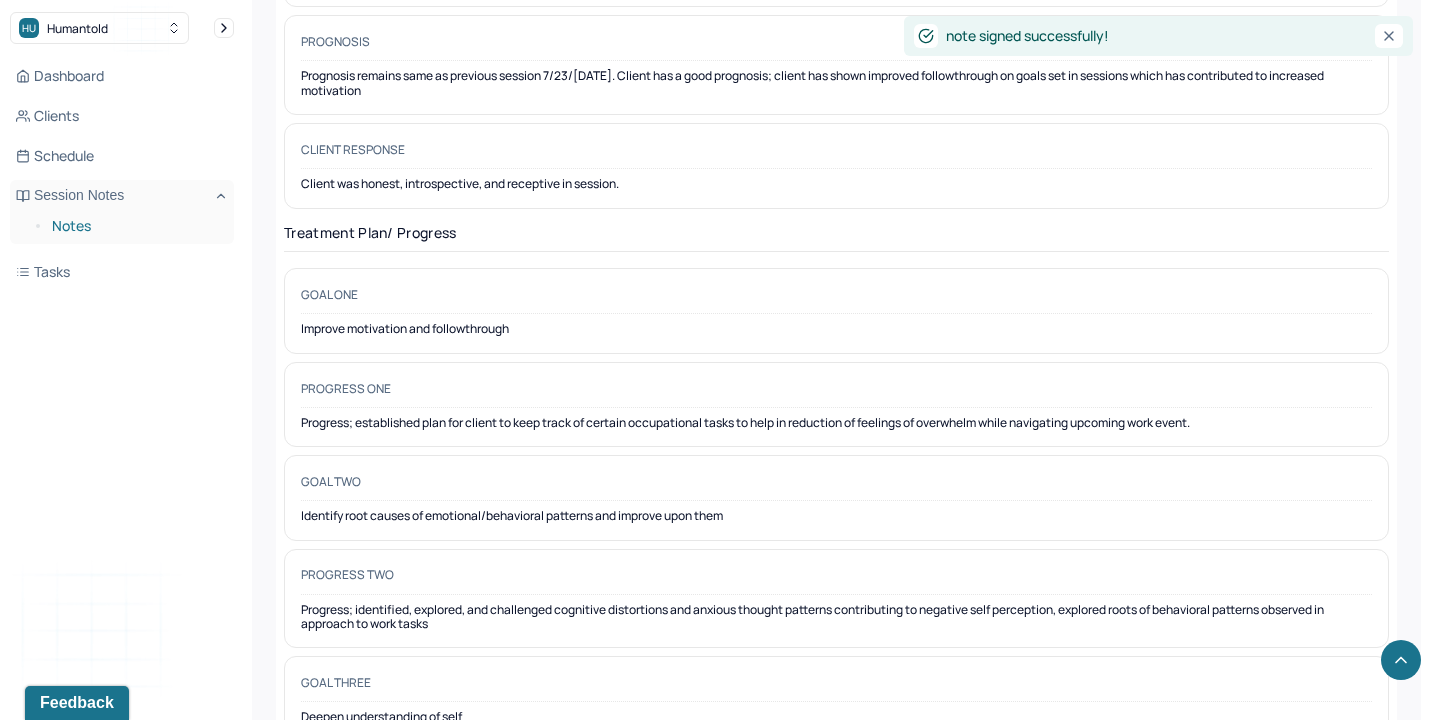 click on "Notes" at bounding box center (135, 226) 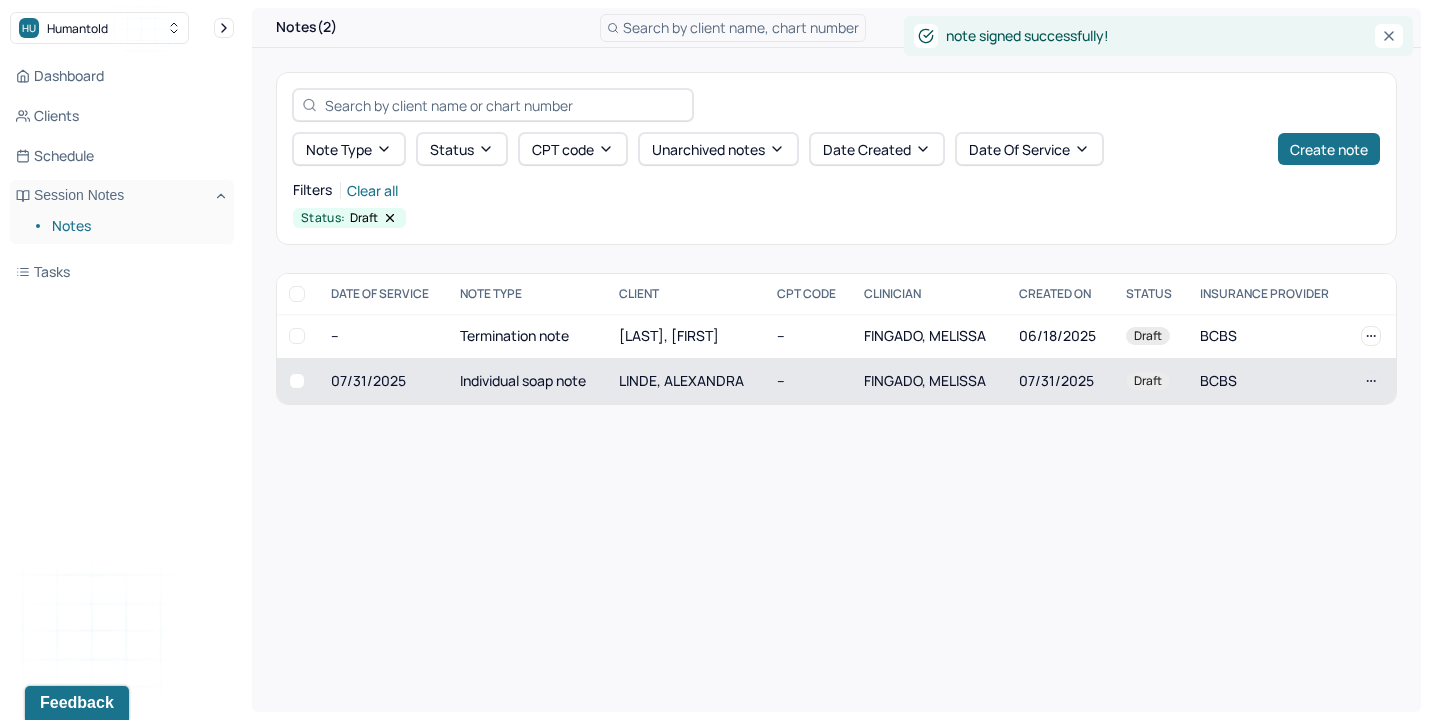 click on "LINDE, ALEXANDRA" at bounding box center (686, 381) 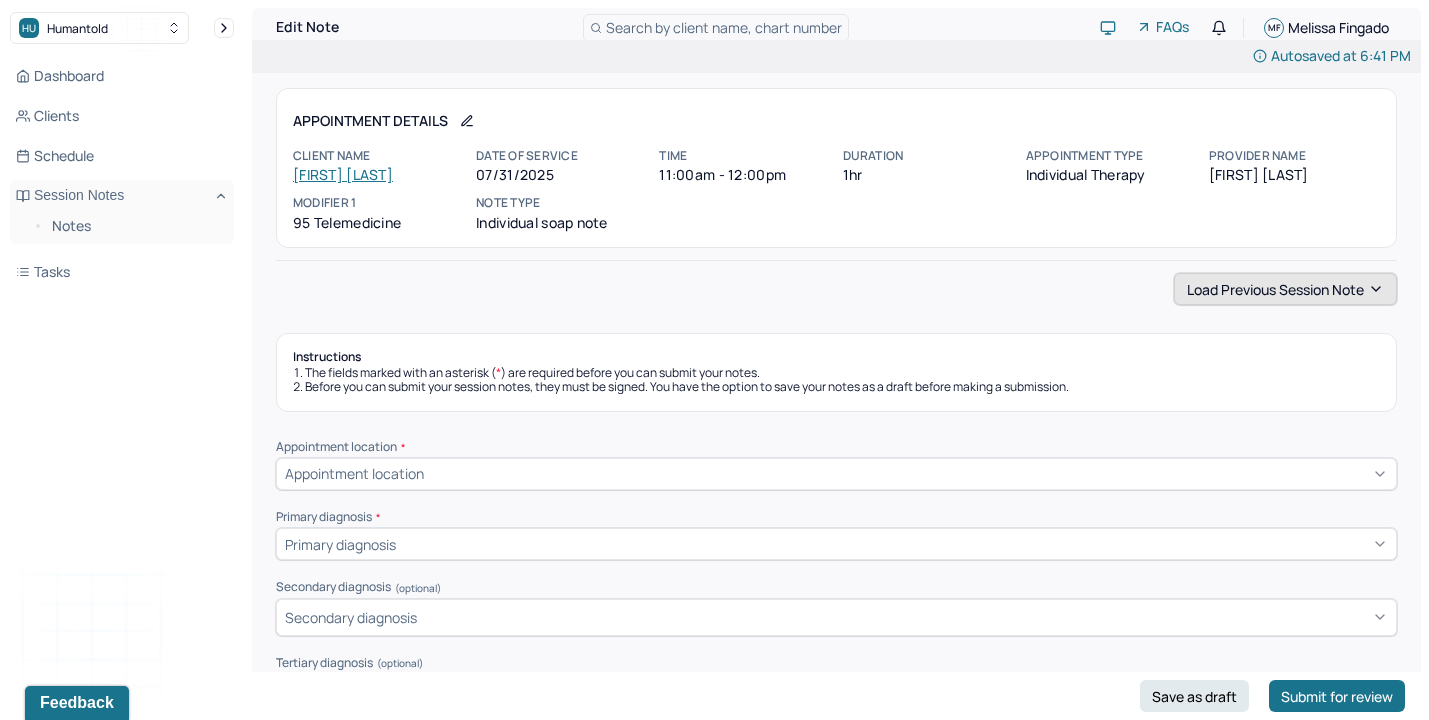 click on "Load previous session note" at bounding box center (1285, 289) 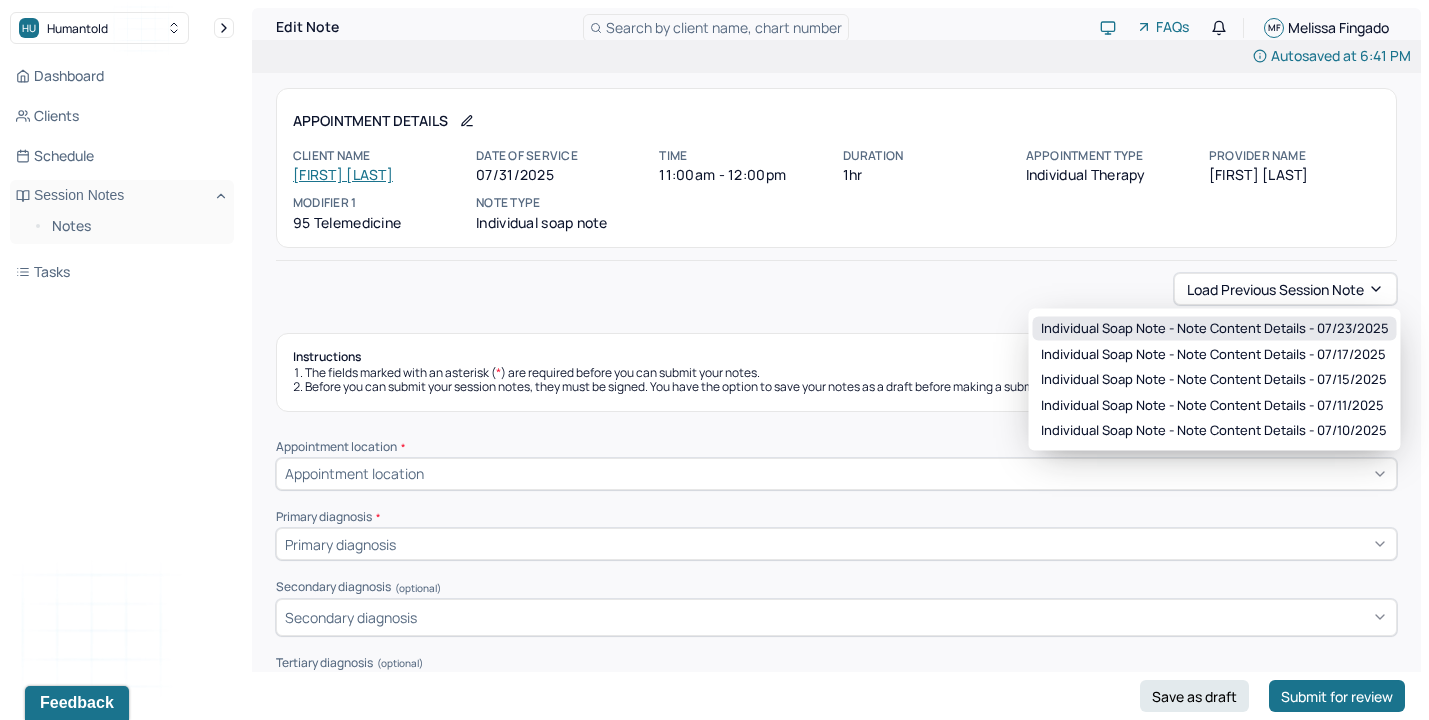 click on "Individual soap note - Note content Details - [DATE]" at bounding box center (1215, 329) 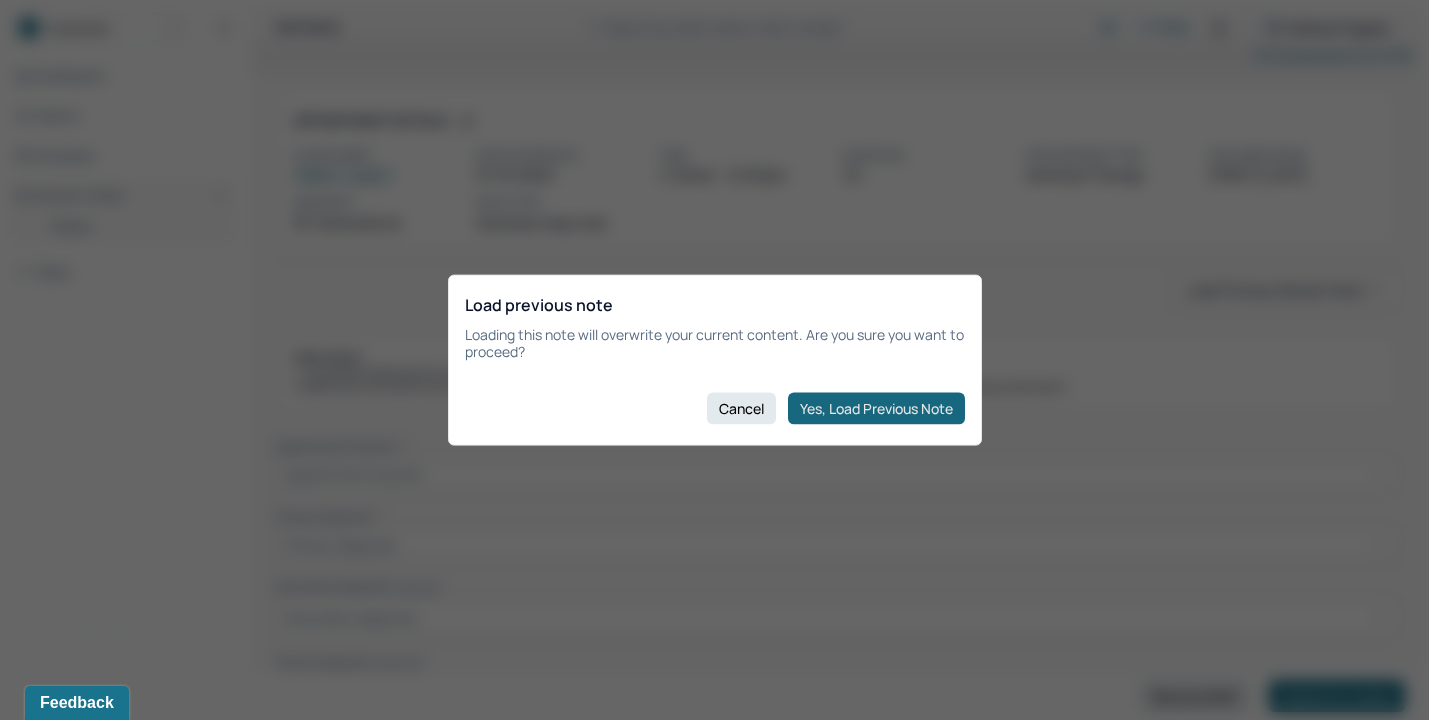 click on "Yes, Load Previous Note" at bounding box center (876, 408) 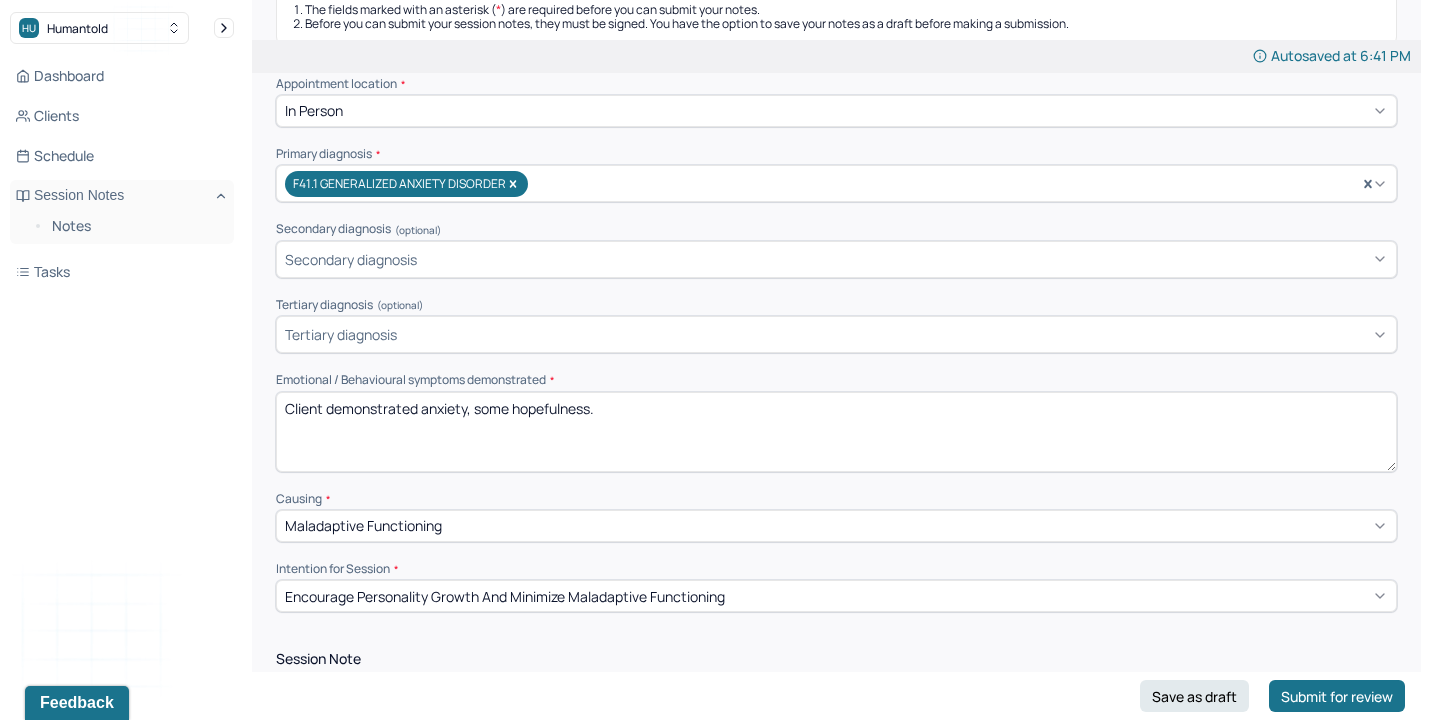 scroll, scrollTop: 366, scrollLeft: 0, axis: vertical 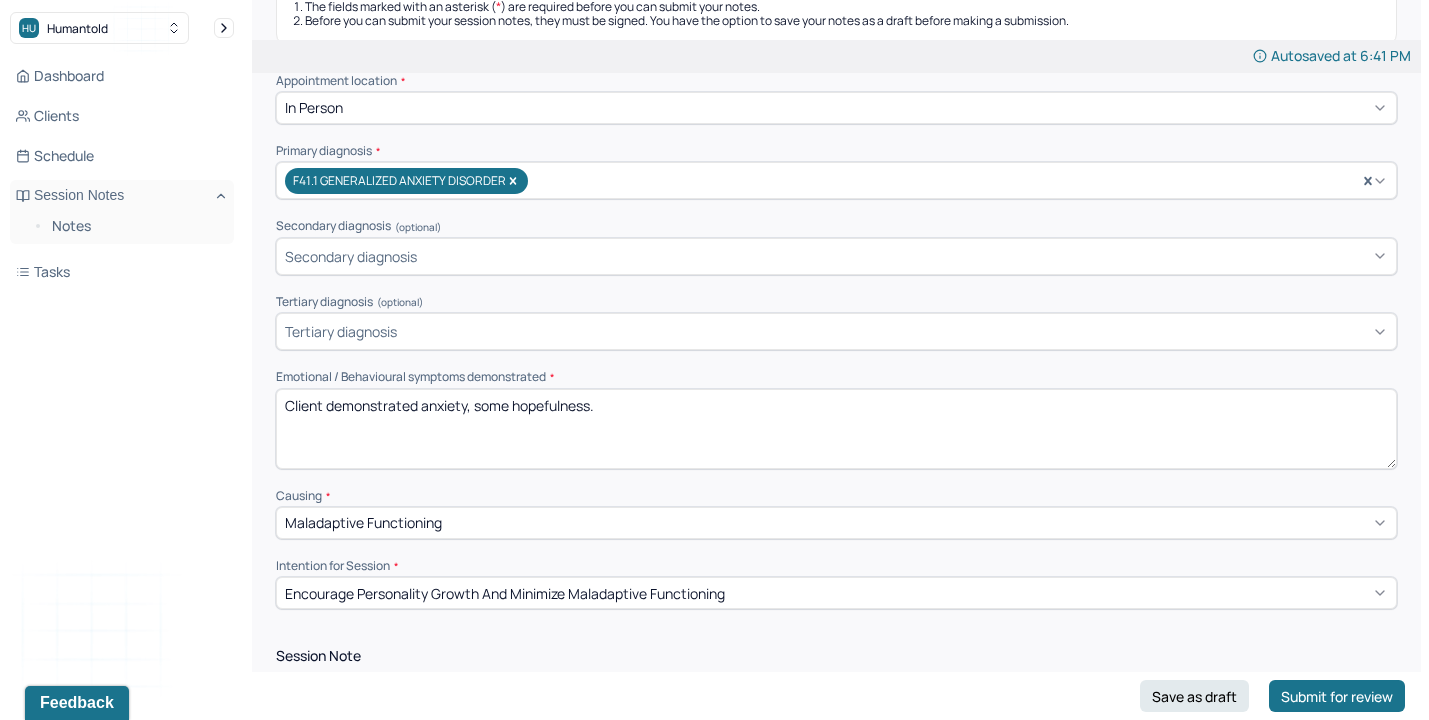 drag, startPoint x: 420, startPoint y: 405, endPoint x: 964, endPoint y: 423, distance: 544.2977 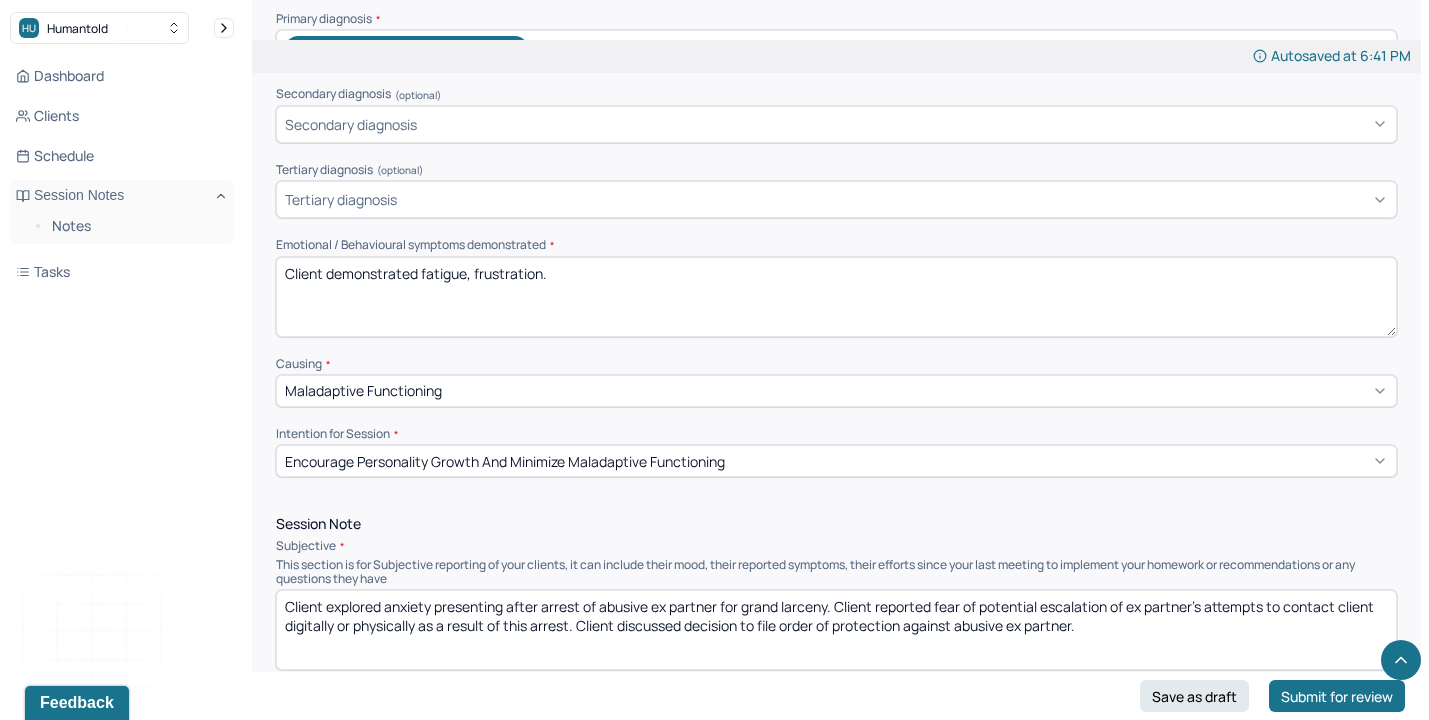 scroll, scrollTop: 651, scrollLeft: 0, axis: vertical 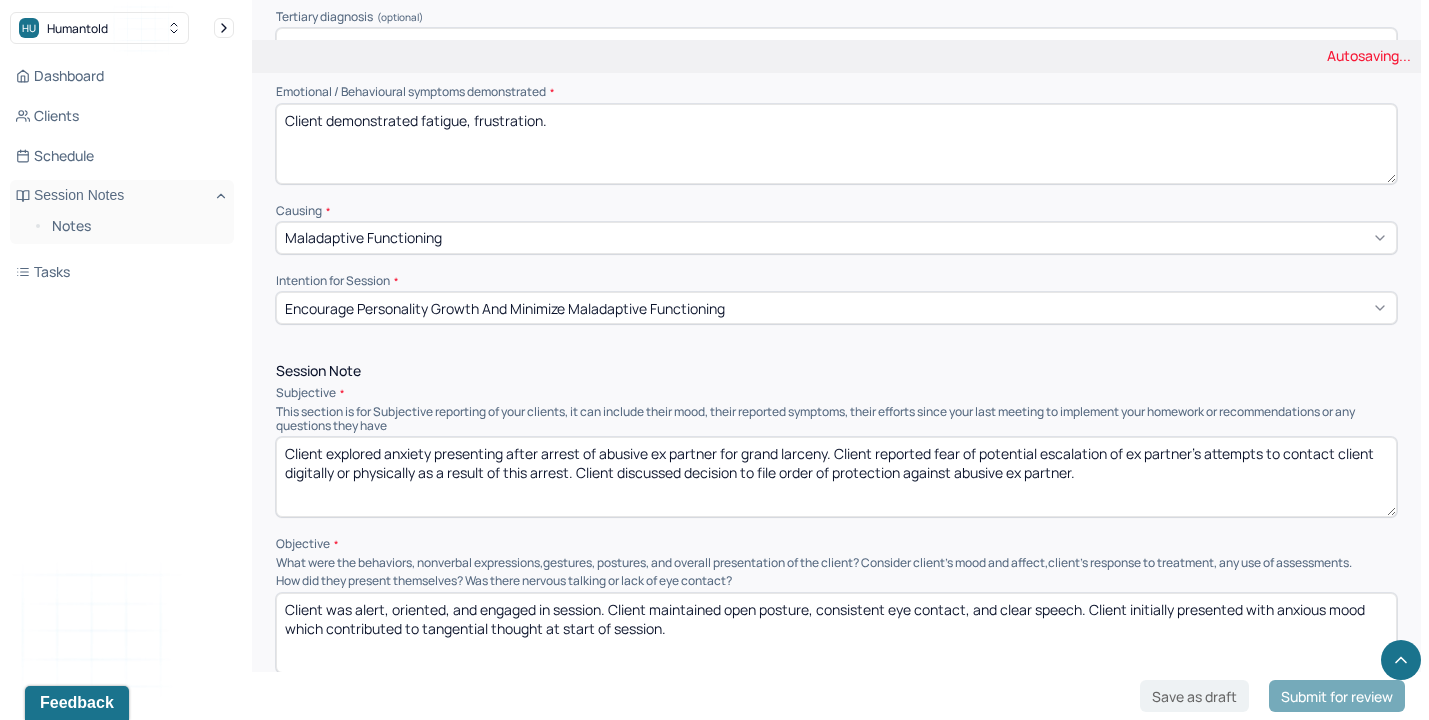 type on "Client demonstrated fatigue, frustration." 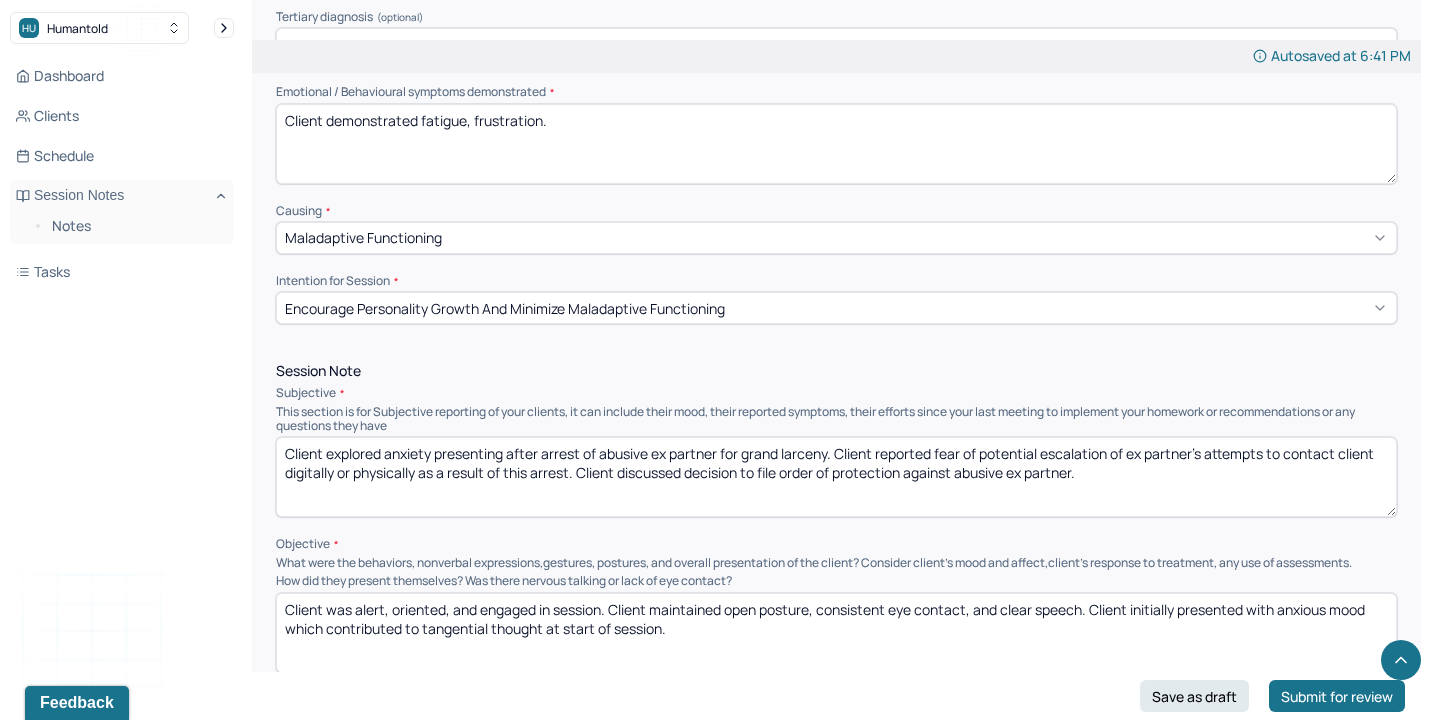 click on "Client explored anxiety presenting after arrest of abusive ex partner for grand larceny. Client reported fear of potential escalation of ex partner's attempts to contact client digitally or physically as a result of this arrest. Client discussed decision to file order of protection against abusive ex partner." at bounding box center [836, 477] 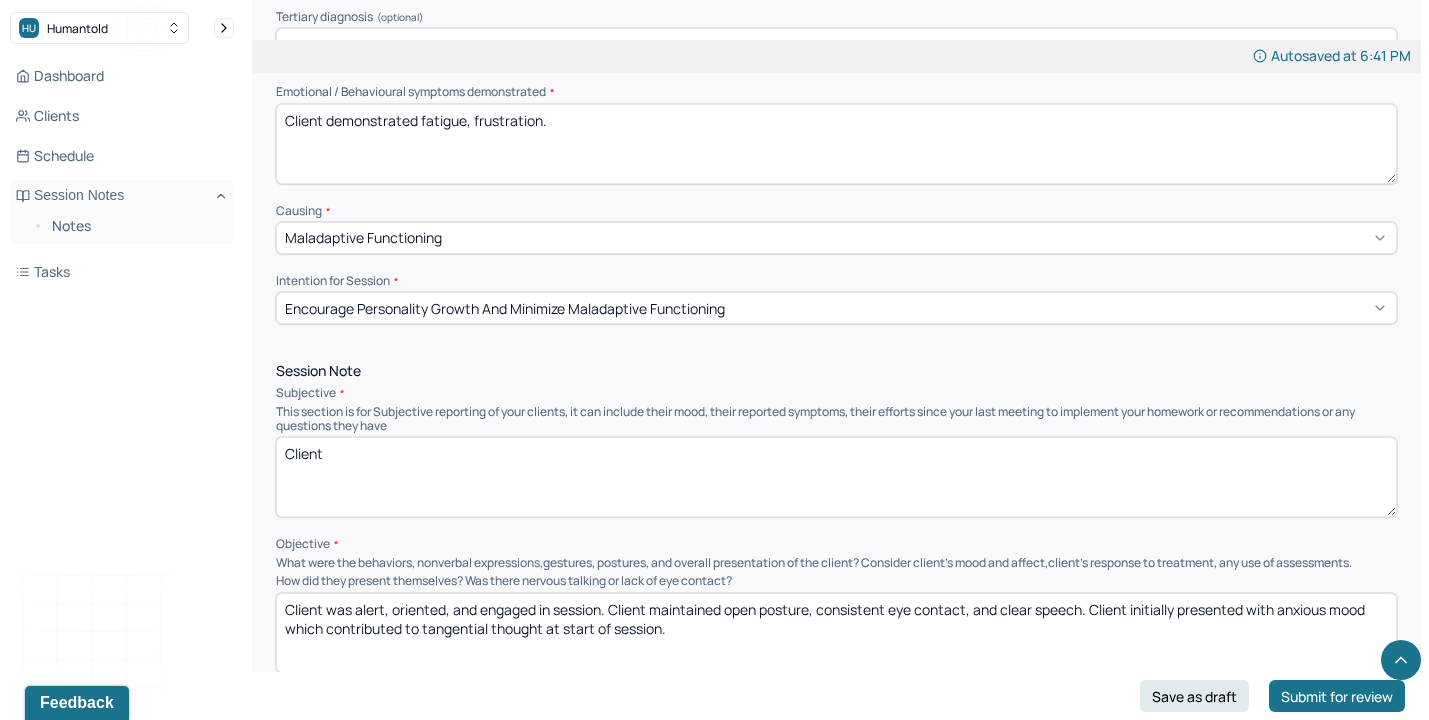 type on "Client" 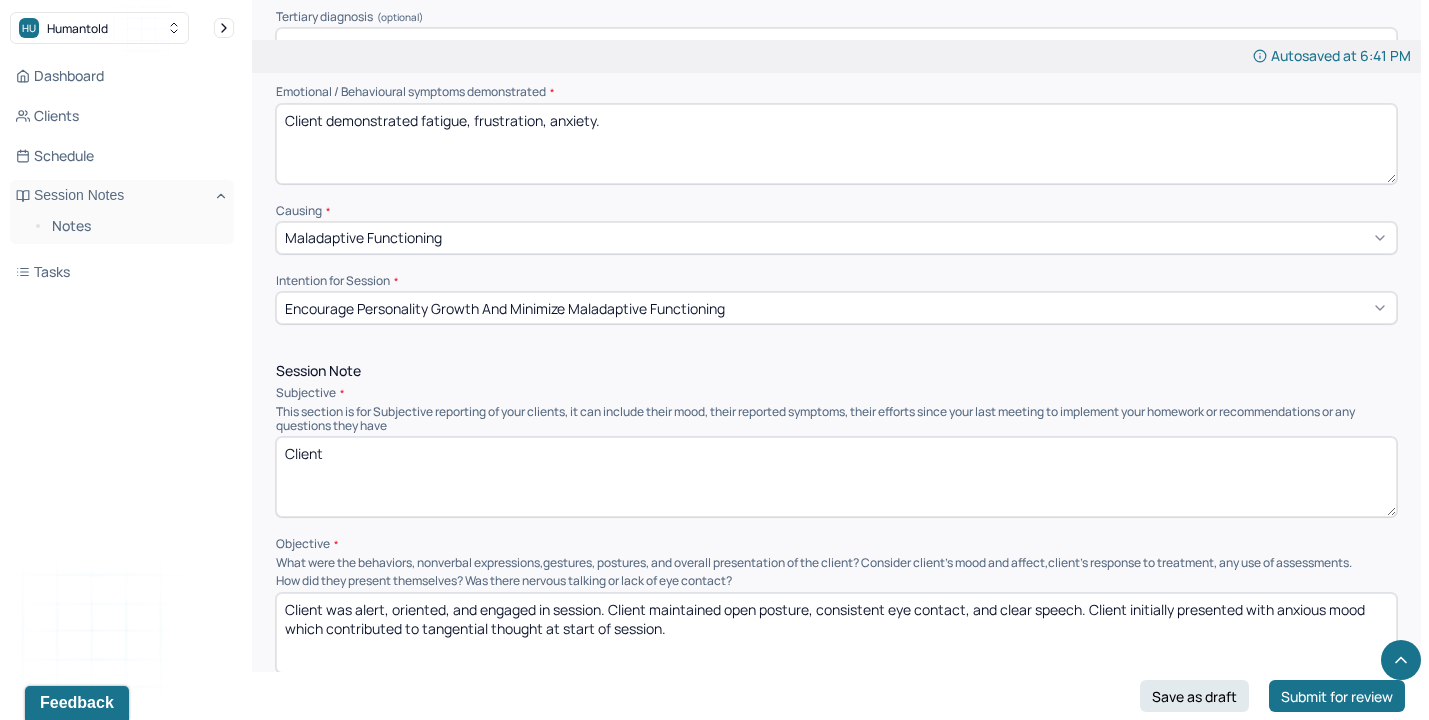type on "Client demonstrated fatigue, frustration, anxiety." 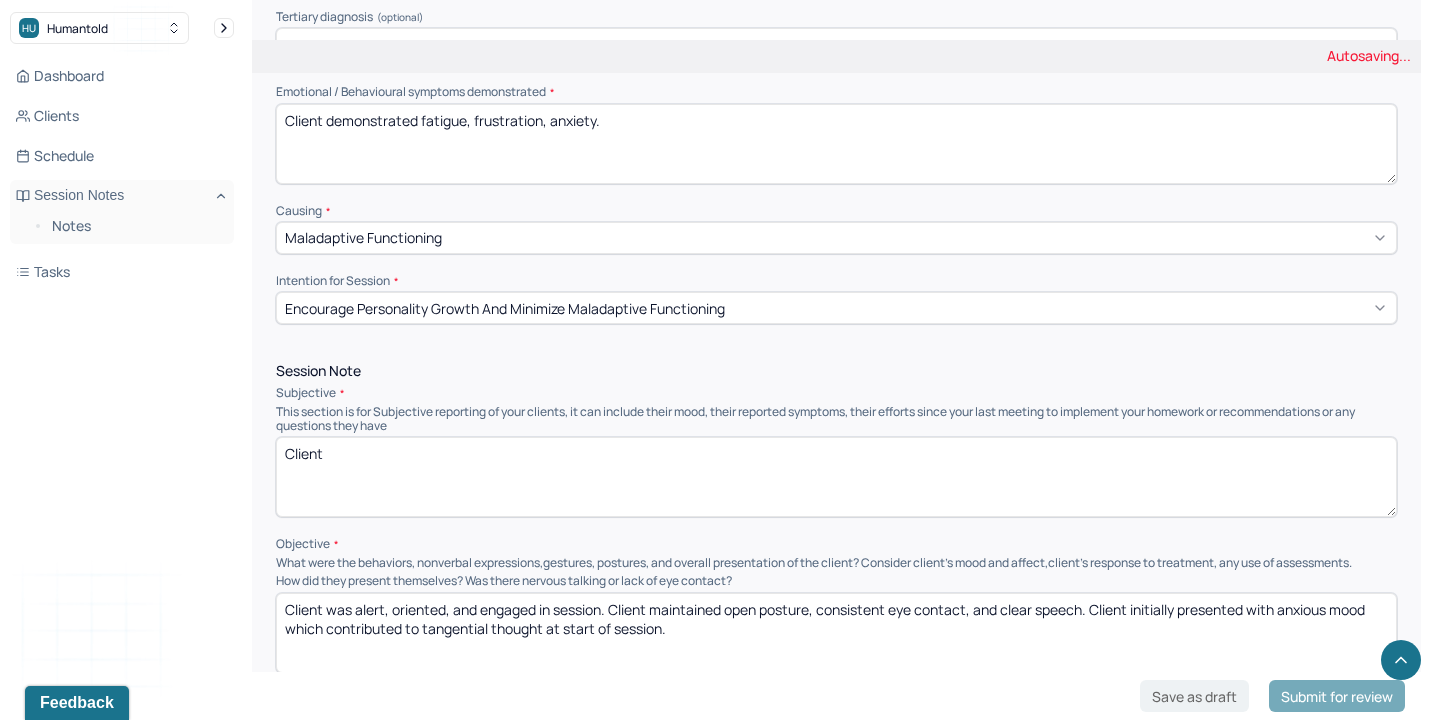 click on "Client" at bounding box center (836, 477) 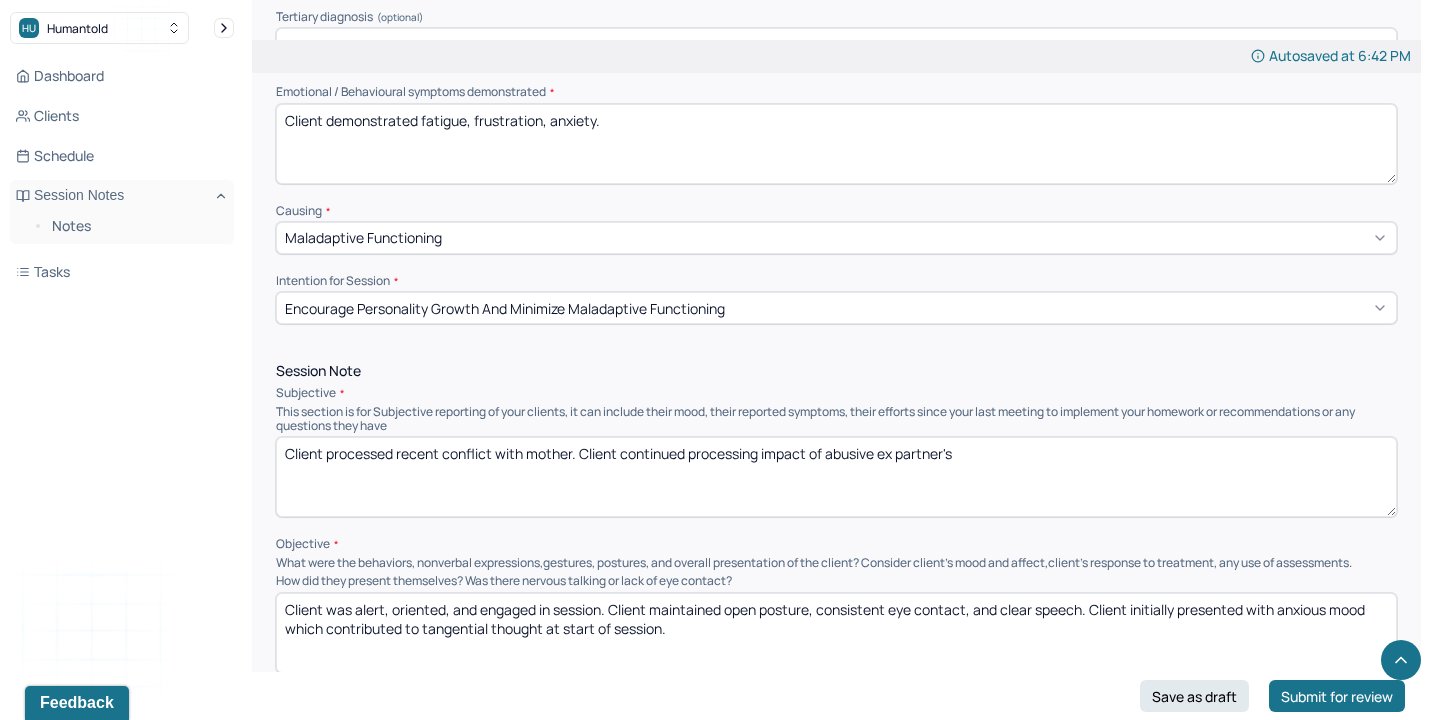 drag, startPoint x: 621, startPoint y: 452, endPoint x: 1023, endPoint y: 469, distance: 402.35928 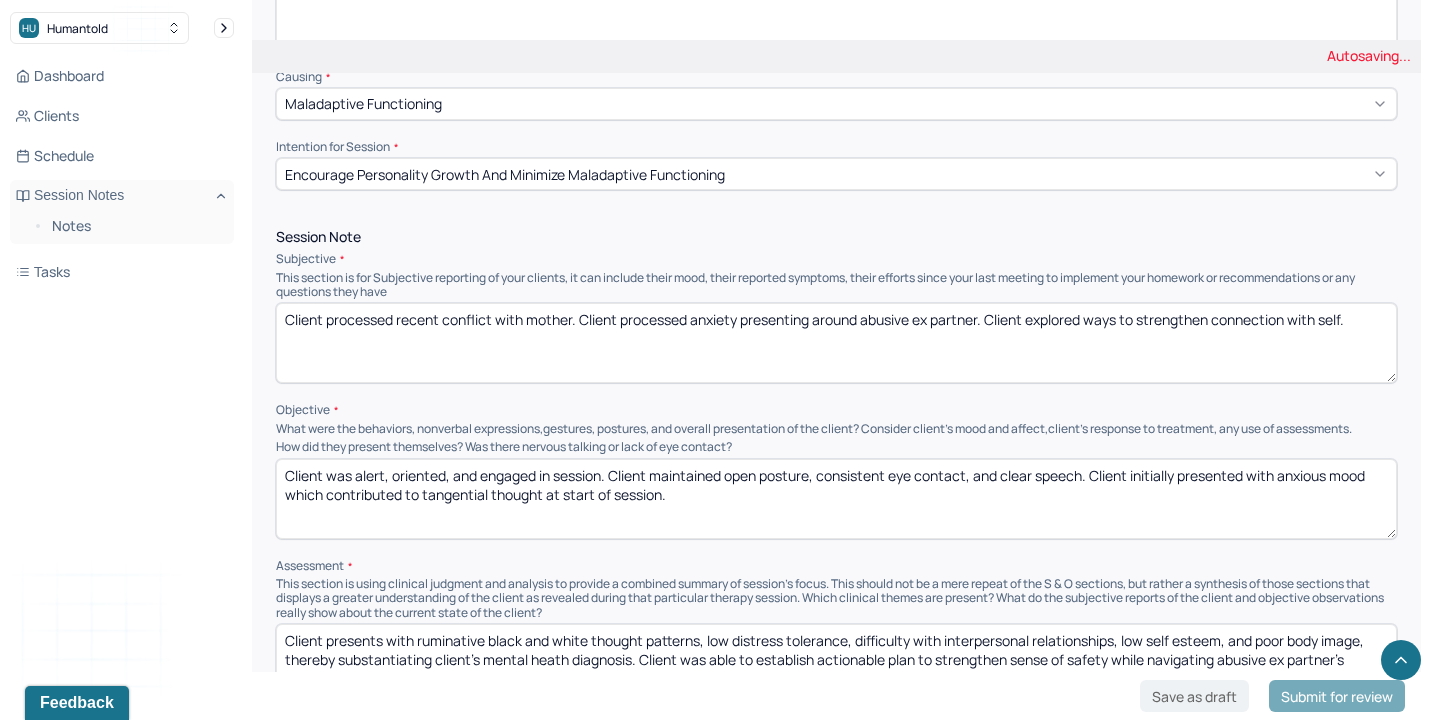 scroll, scrollTop: 802, scrollLeft: 0, axis: vertical 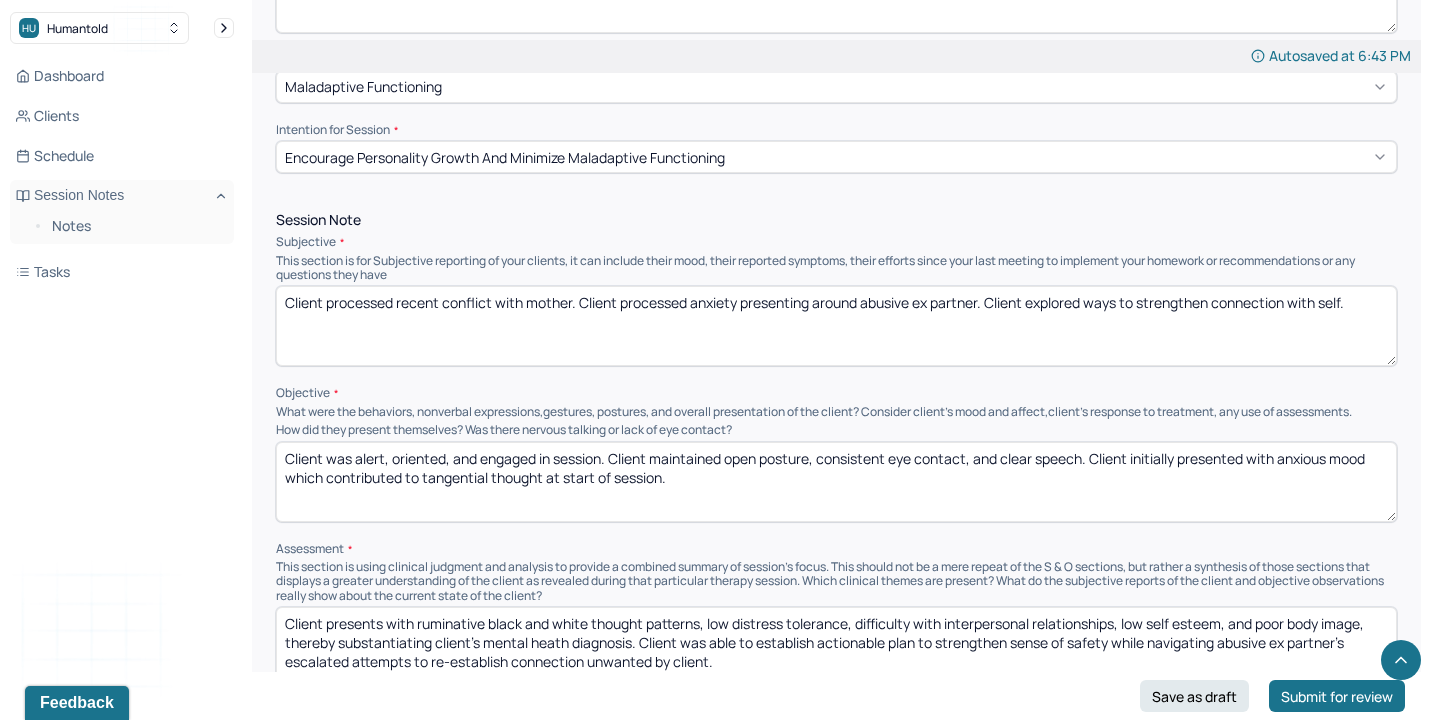 type on "Client processed recent conflict with mother. Client processed anxiety presenting around abusive ex partner. Client explored ways to strengthen connection with self." 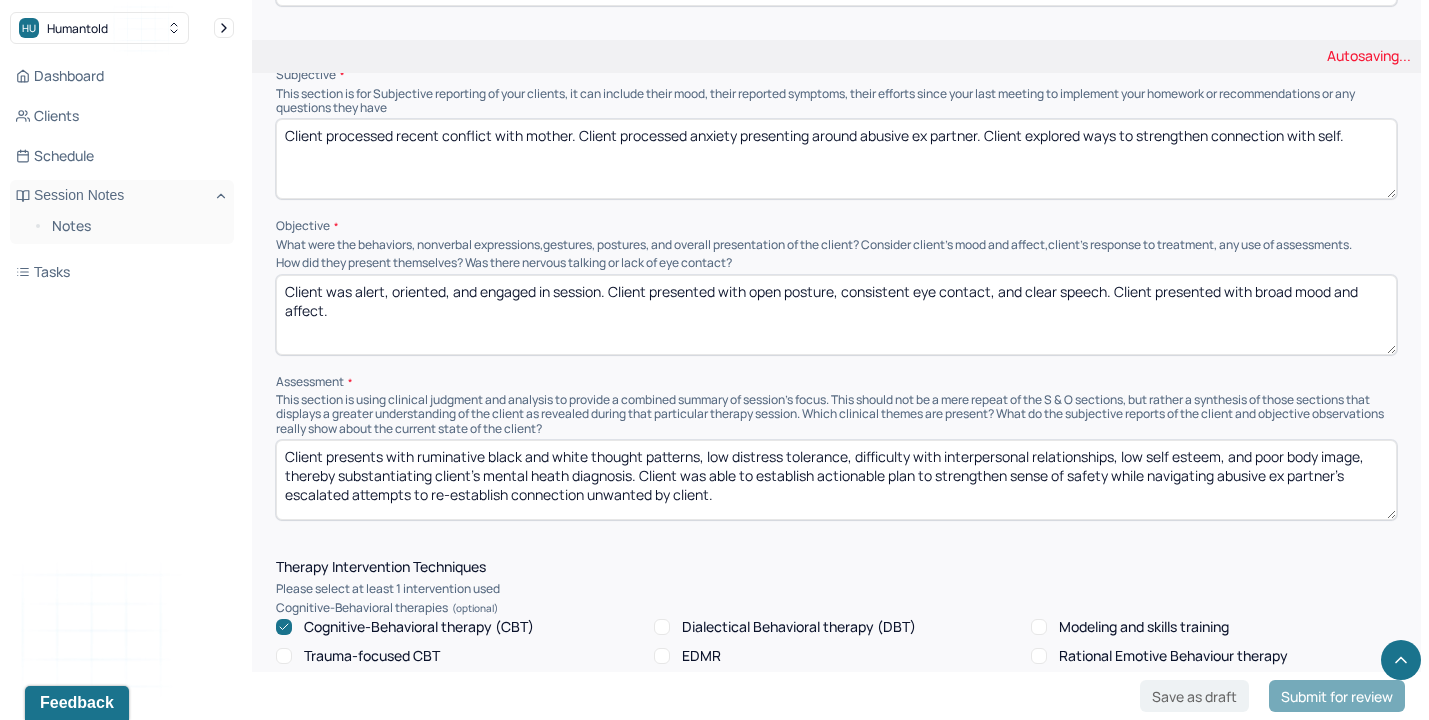 scroll, scrollTop: 985, scrollLeft: 0, axis: vertical 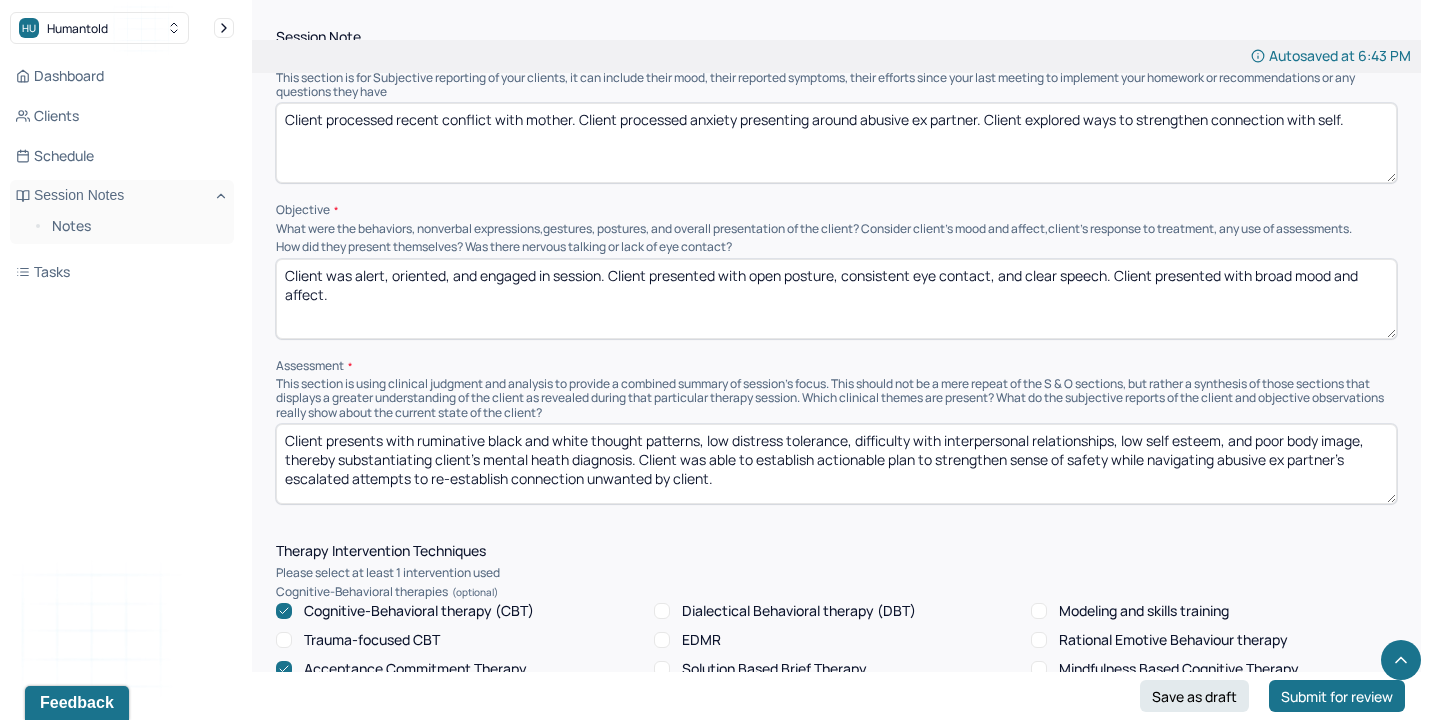 type on "Client was alert, oriented, and engaged in session. Client presented with open posture, consistent eye contact, and clear speech. Client presented with broad mood and affect." 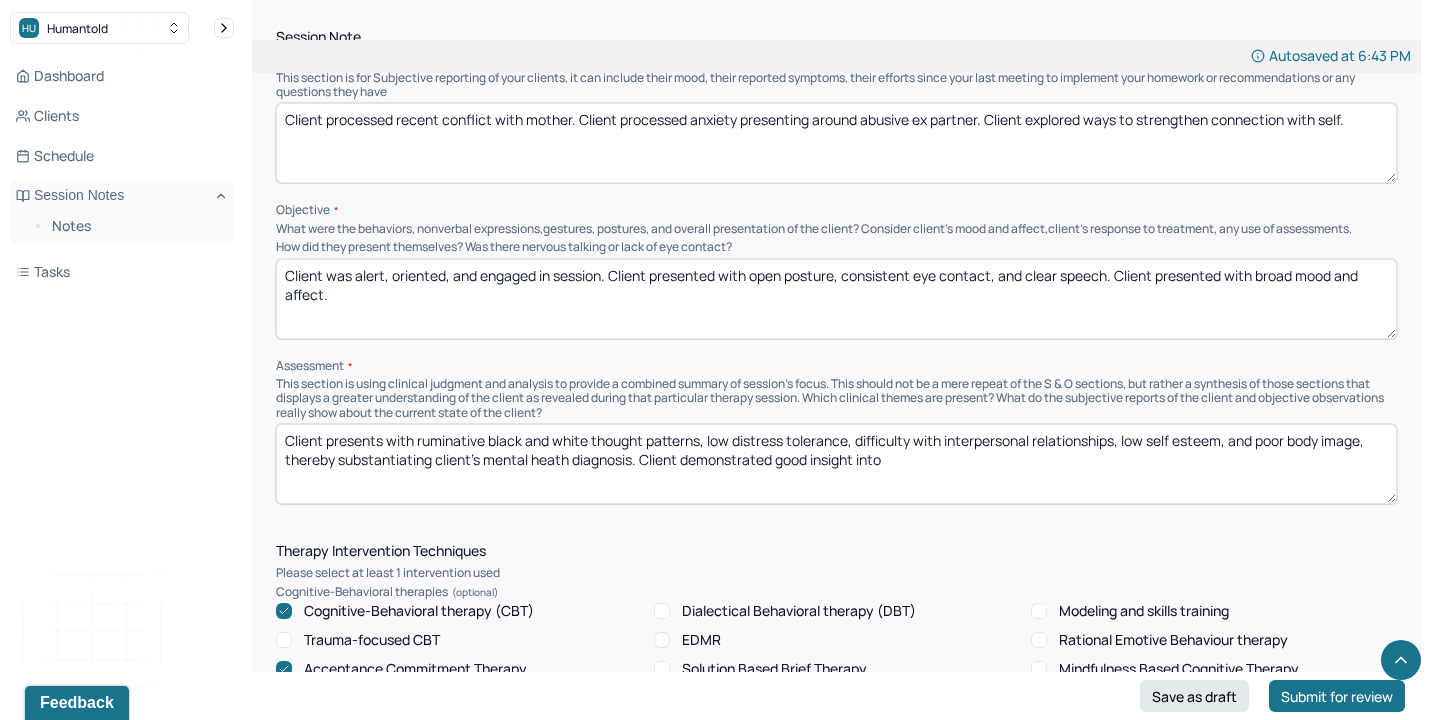drag, startPoint x: 683, startPoint y: 459, endPoint x: 1110, endPoint y: 450, distance: 427.09485 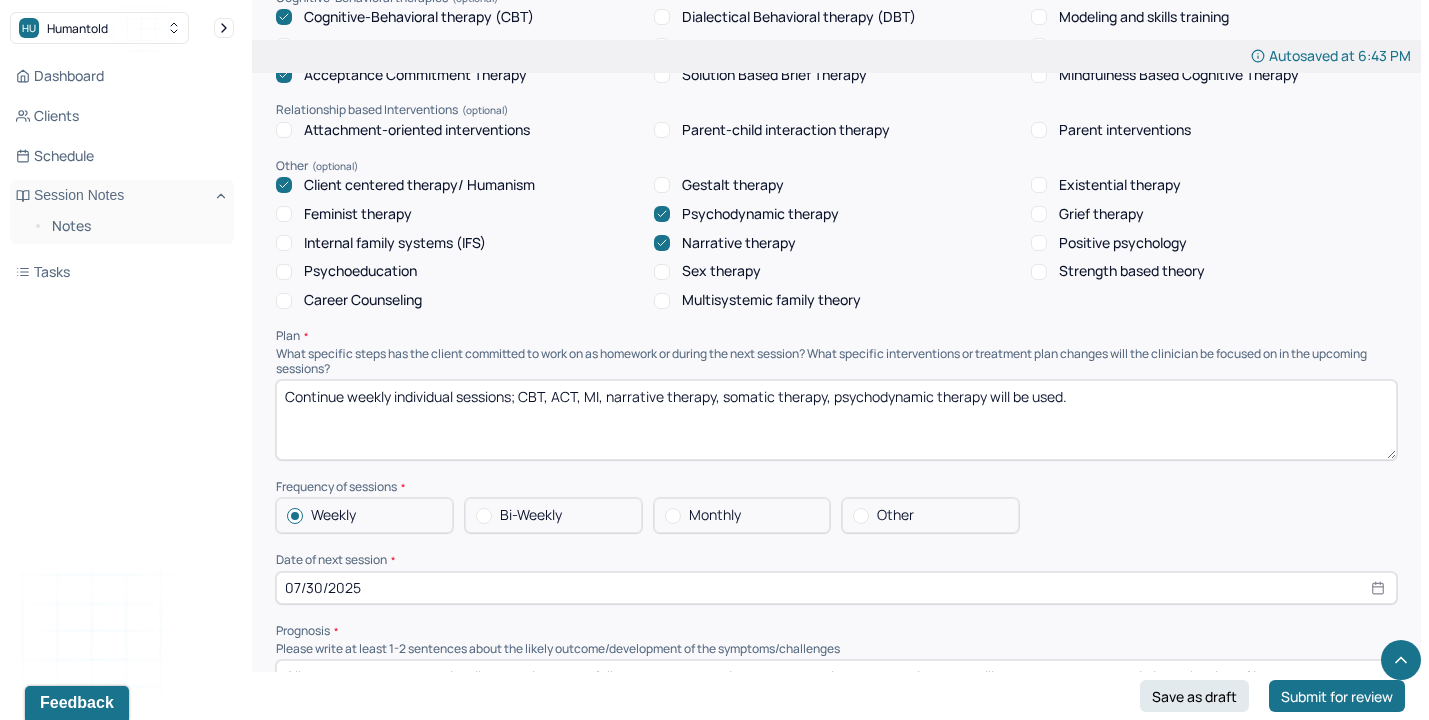 scroll, scrollTop: 1635, scrollLeft: 0, axis: vertical 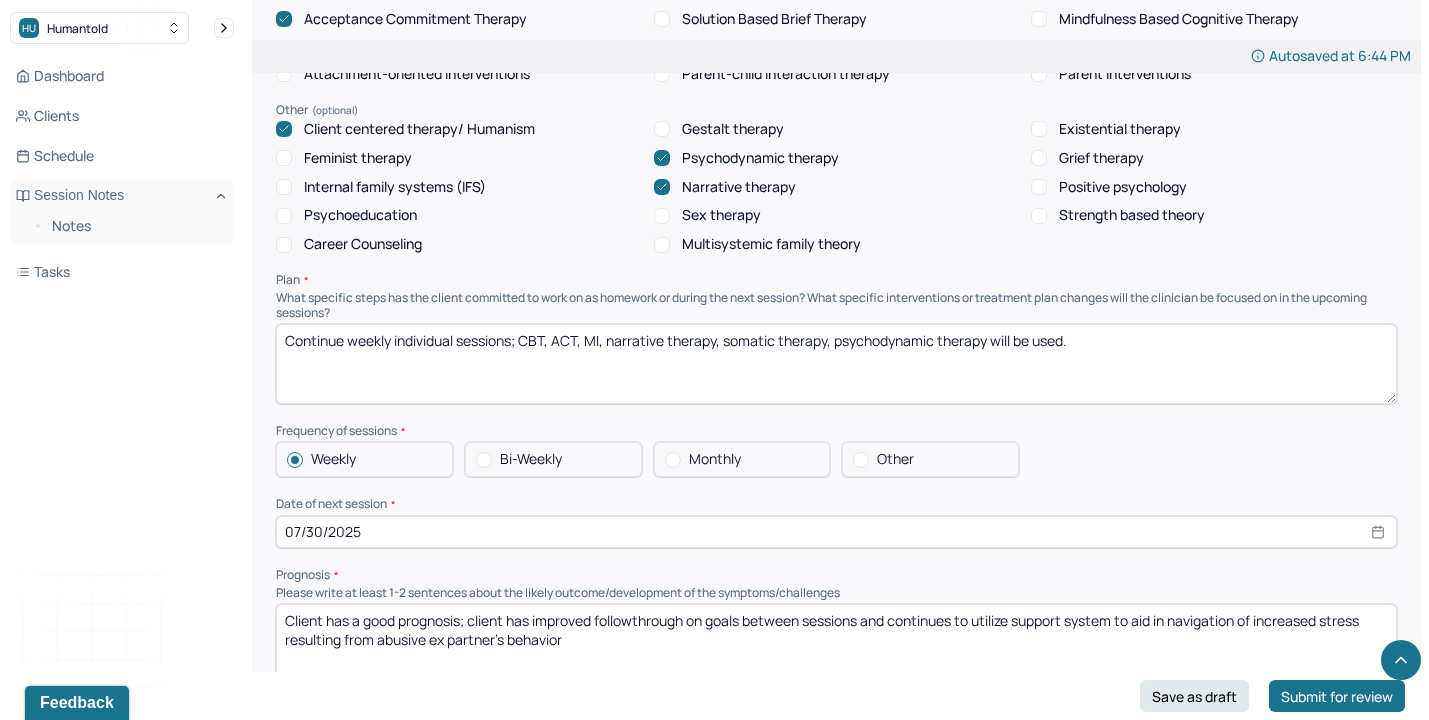 type on "Client presents with ruminative black and white thought patterns, low distress tolerance, difficulty with interpersonal relationships, low self esteem, and poor body image, thereby substantiating client's mental heath diagnosis. Client has shown continued improvement in navigation of conflict within family. Client was receptive to therapeutic interventions." 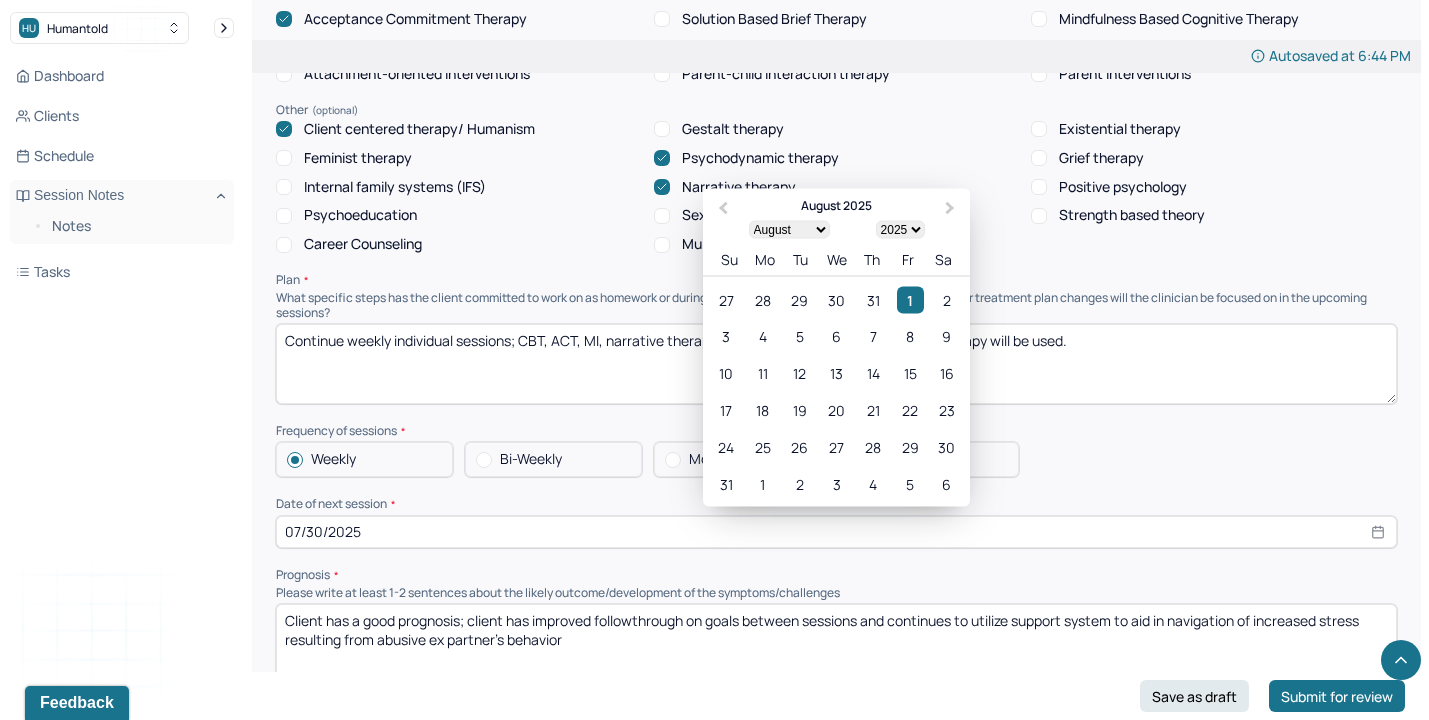 click on "07/30/2025" at bounding box center [836, 532] 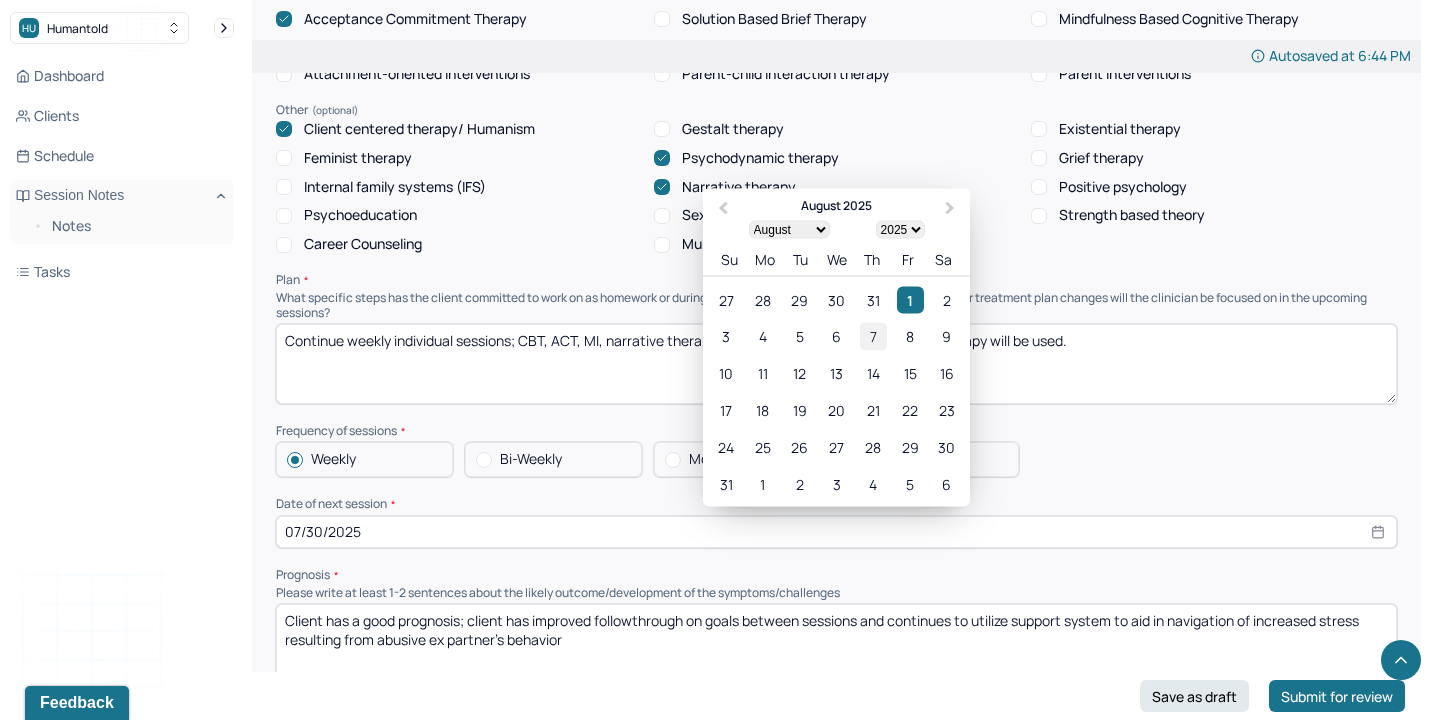 click on "7" at bounding box center (873, 336) 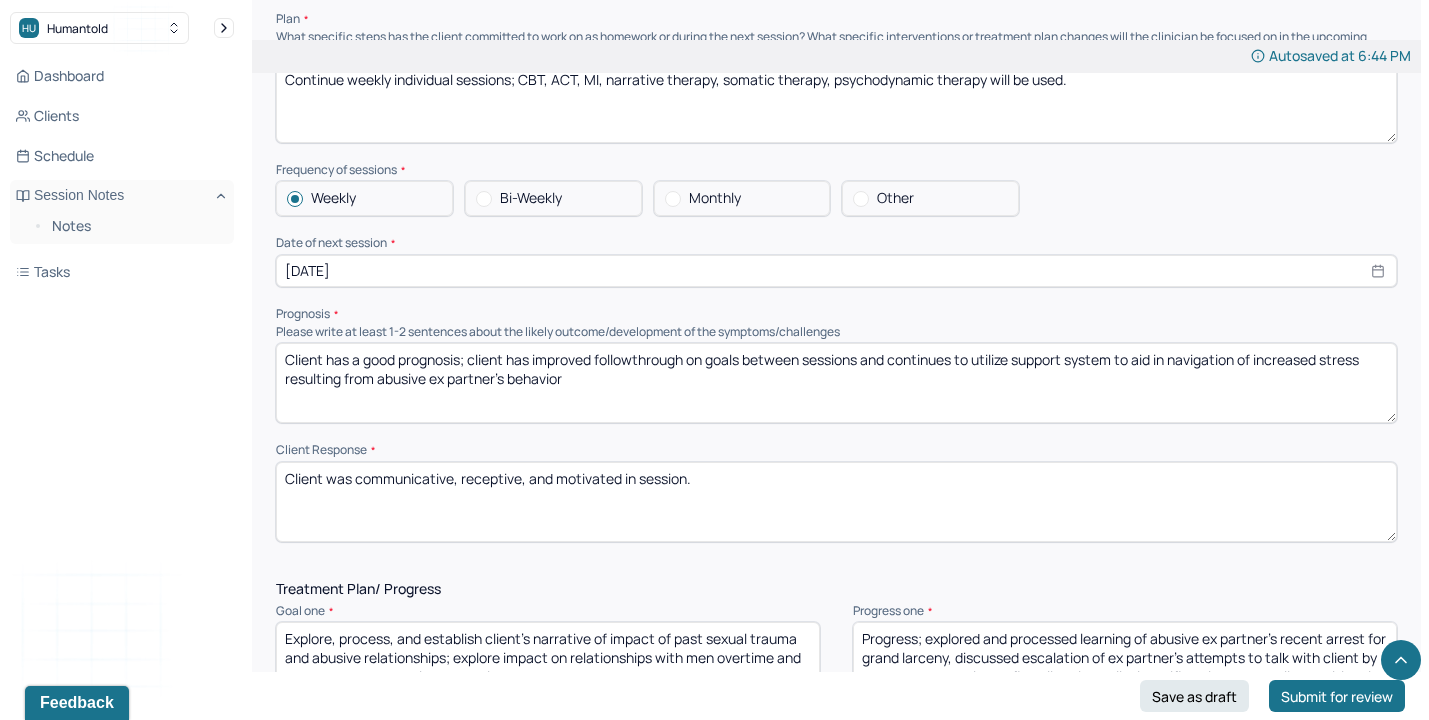 scroll, scrollTop: 1907, scrollLeft: 0, axis: vertical 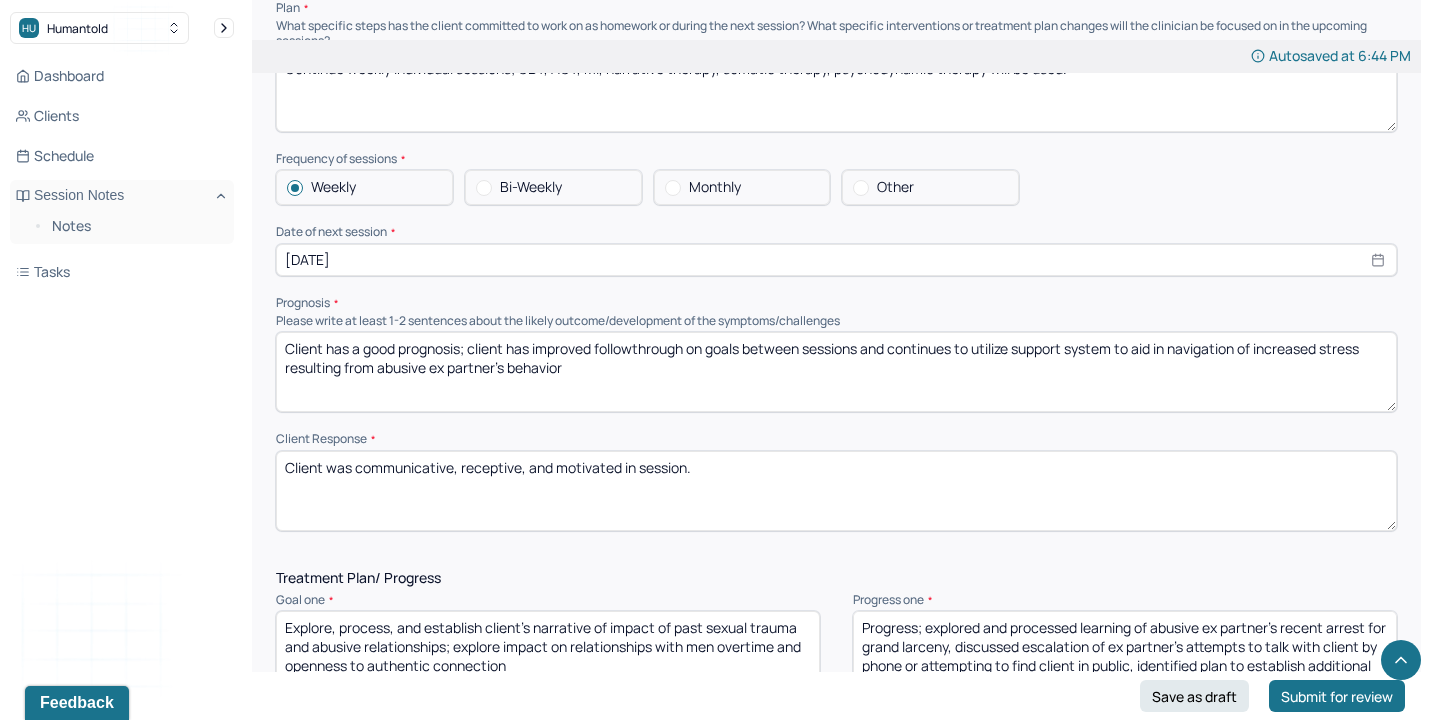 click on "Client has a good prognosis; client has improved followthrough on goals between sessions and continues to utilize support system to aid in navigation of increased stress resulting from abusive ex partner's behavior" at bounding box center (836, 372) 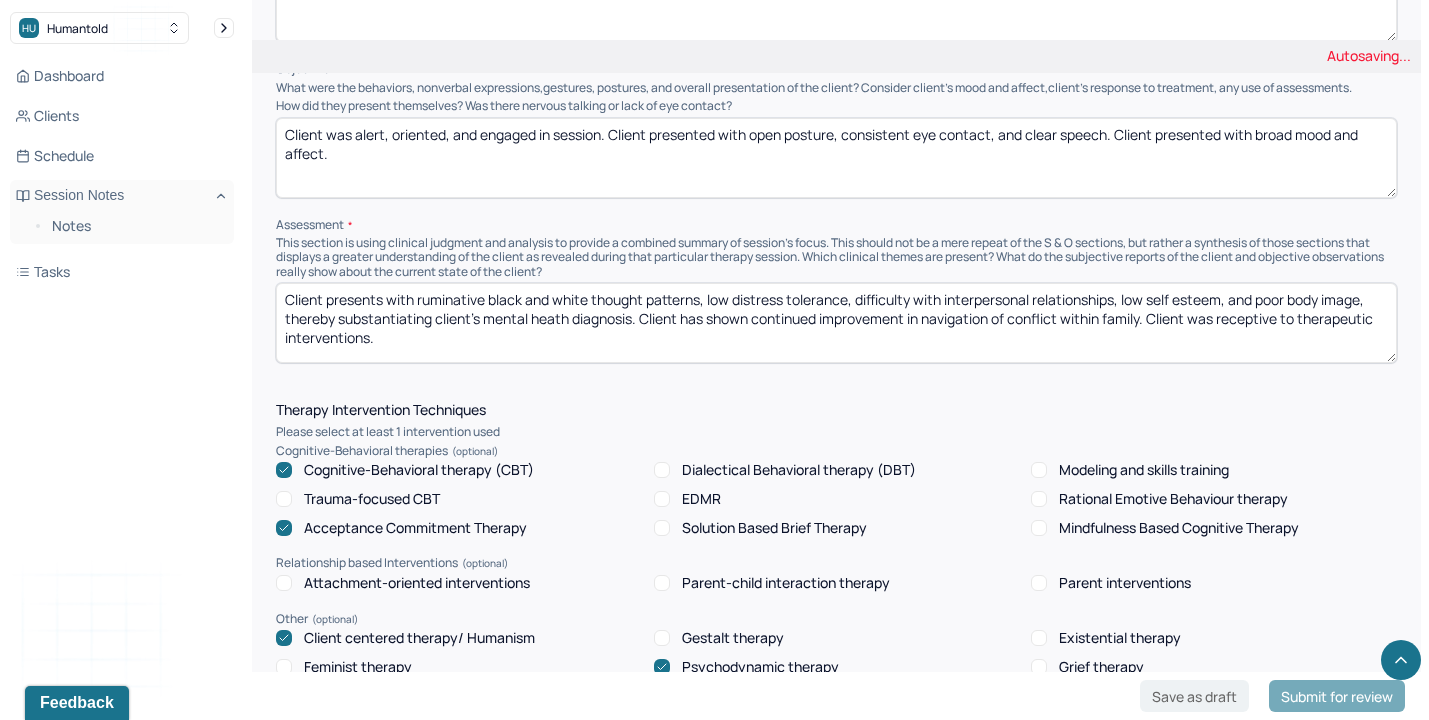 scroll, scrollTop: 0, scrollLeft: 0, axis: both 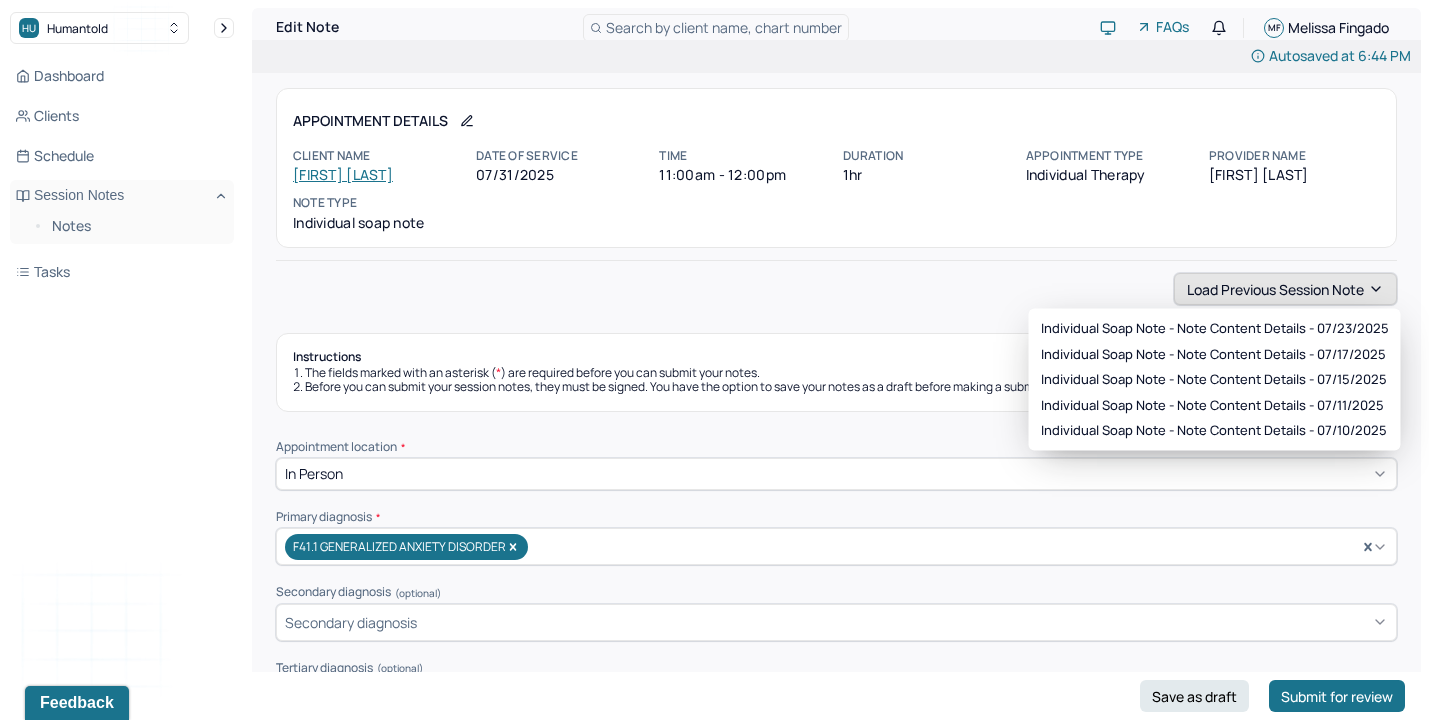 click on "Load previous session note" at bounding box center (1285, 289) 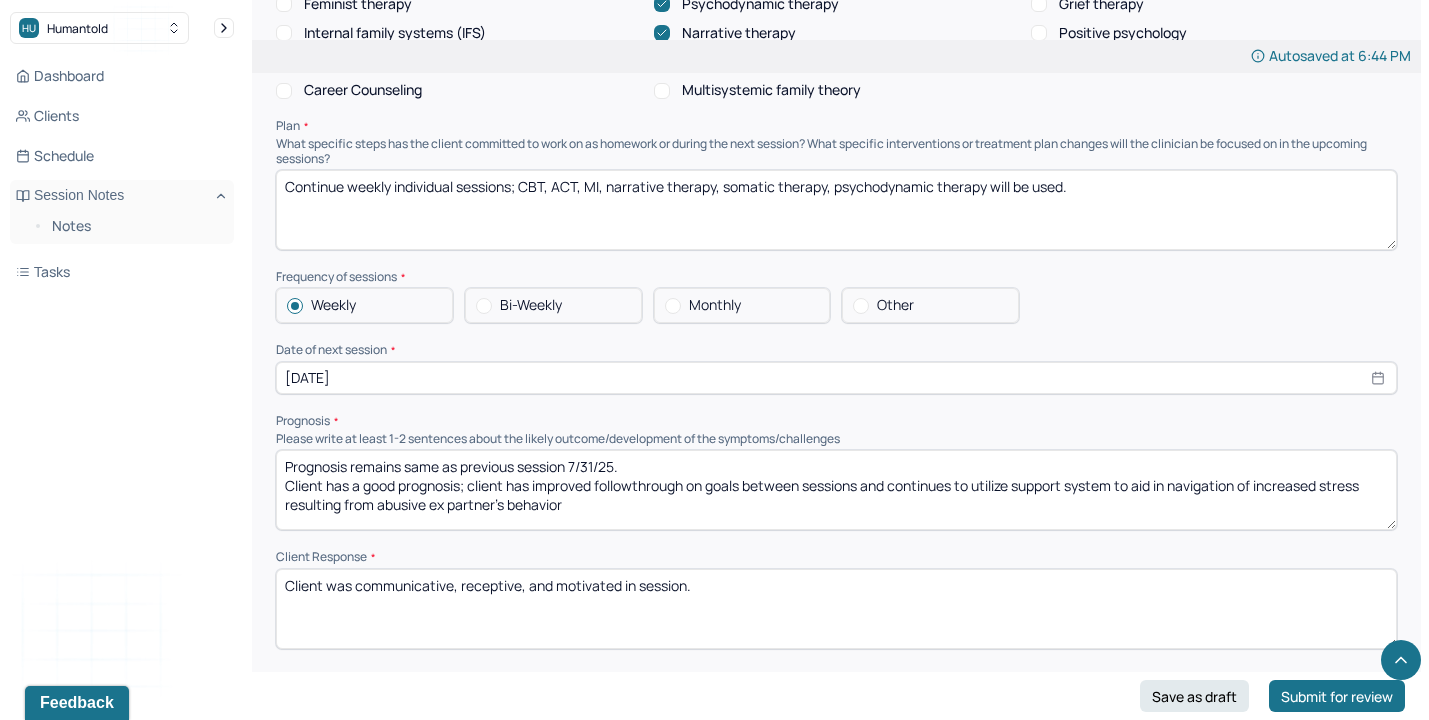 scroll, scrollTop: 1803, scrollLeft: 0, axis: vertical 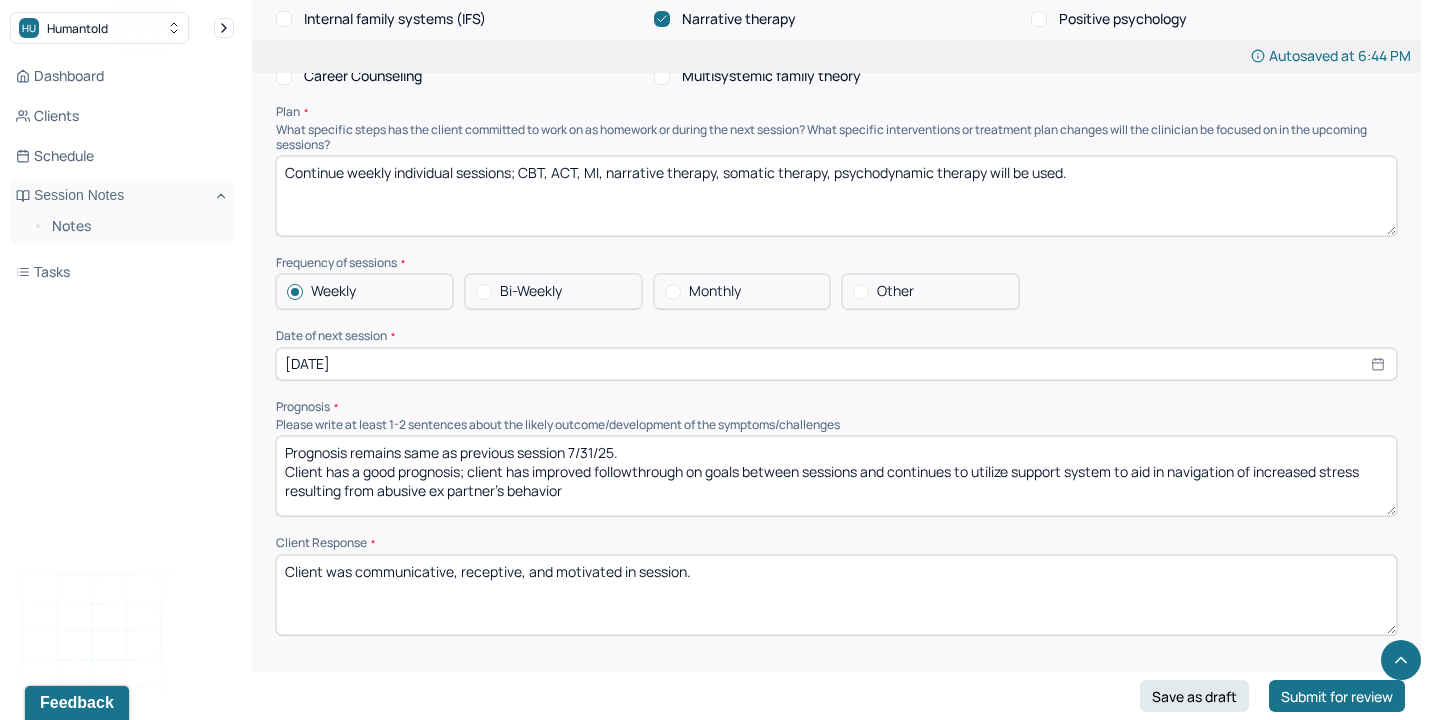 click on "Prognosis remains same as previous session 7/31/25.
Client has a good prognosis; client has improved followthrough on goals between sessions and continues to utilize support system to aid in navigation of increased stress resulting from abusive ex partner's behavior" at bounding box center (836, 476) 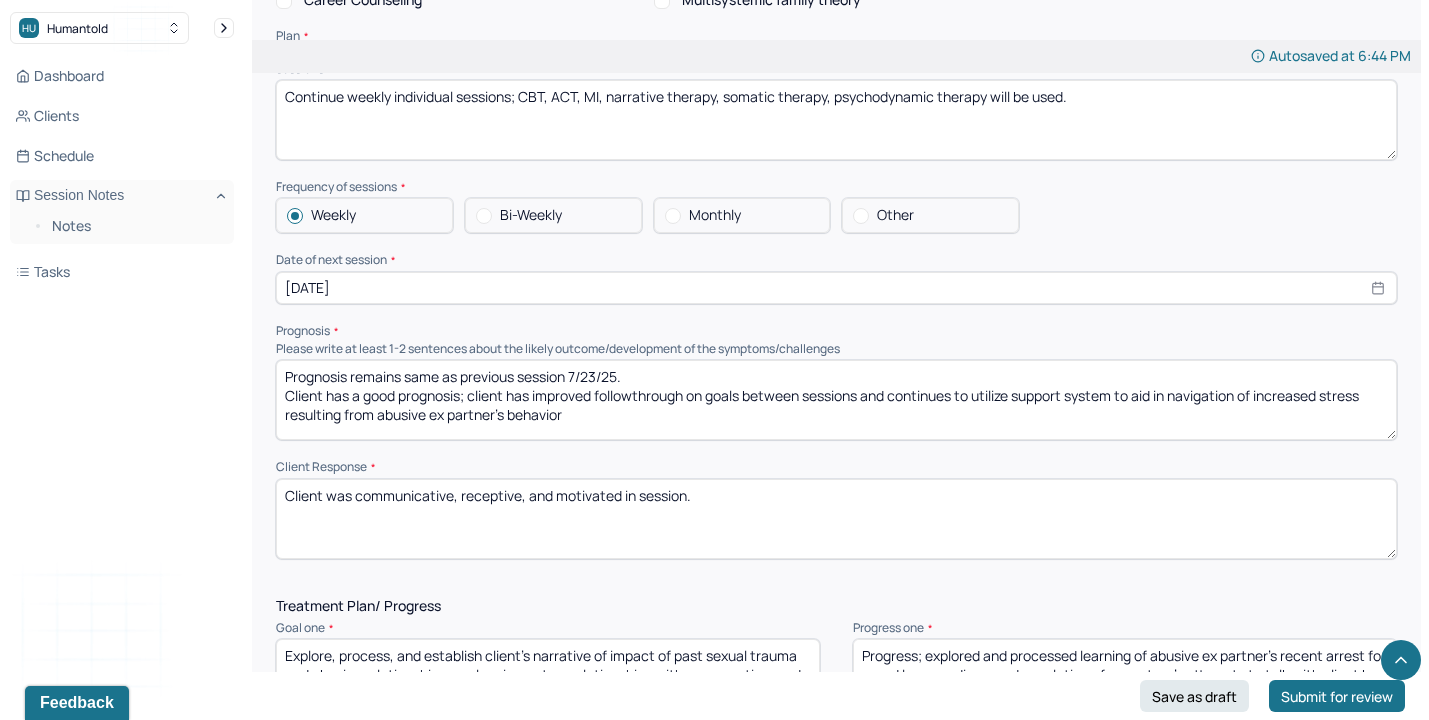 scroll, scrollTop: 1885, scrollLeft: 0, axis: vertical 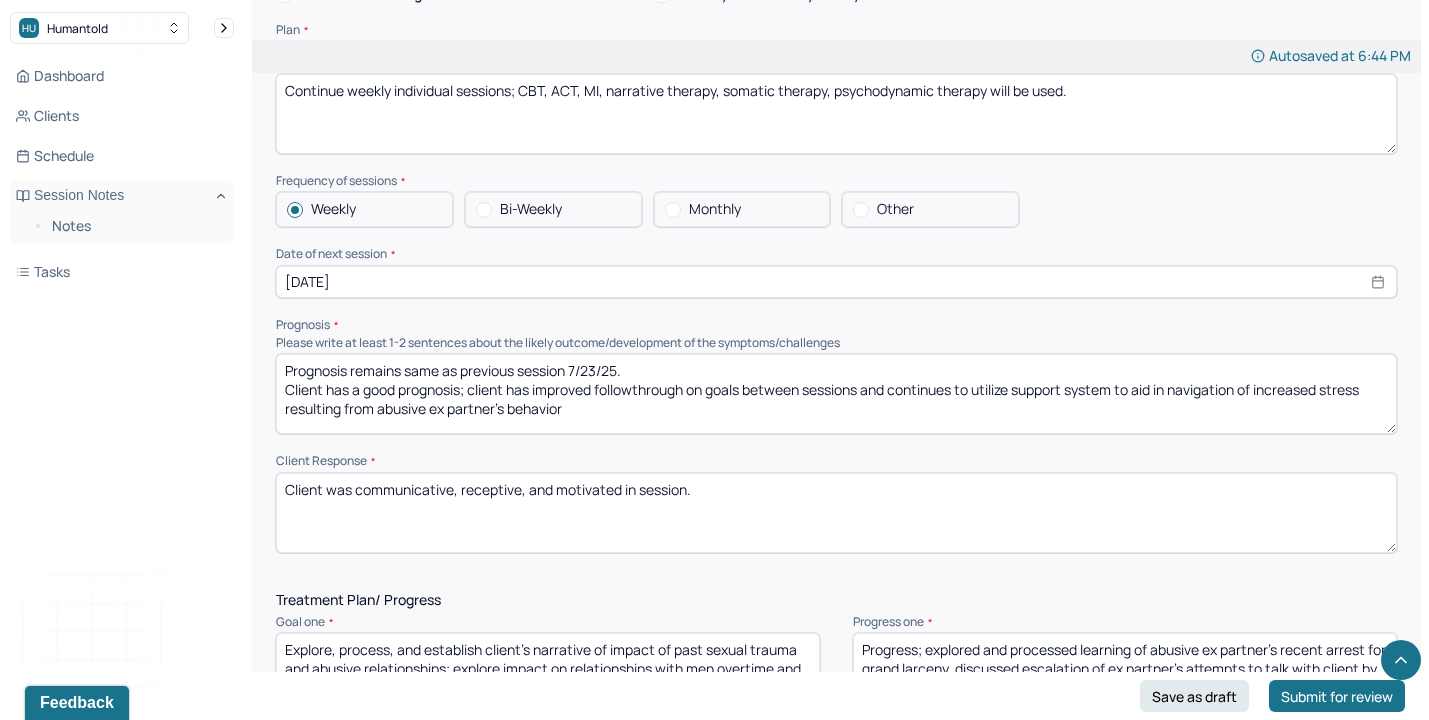 type on "Prognosis remains same as previous session 7/23/25.
Client has a good prognosis; client has improved followthrough on goals between sessions and continues to utilize support system to aid in navigation of increased stress resulting from abusive ex partner's behavior" 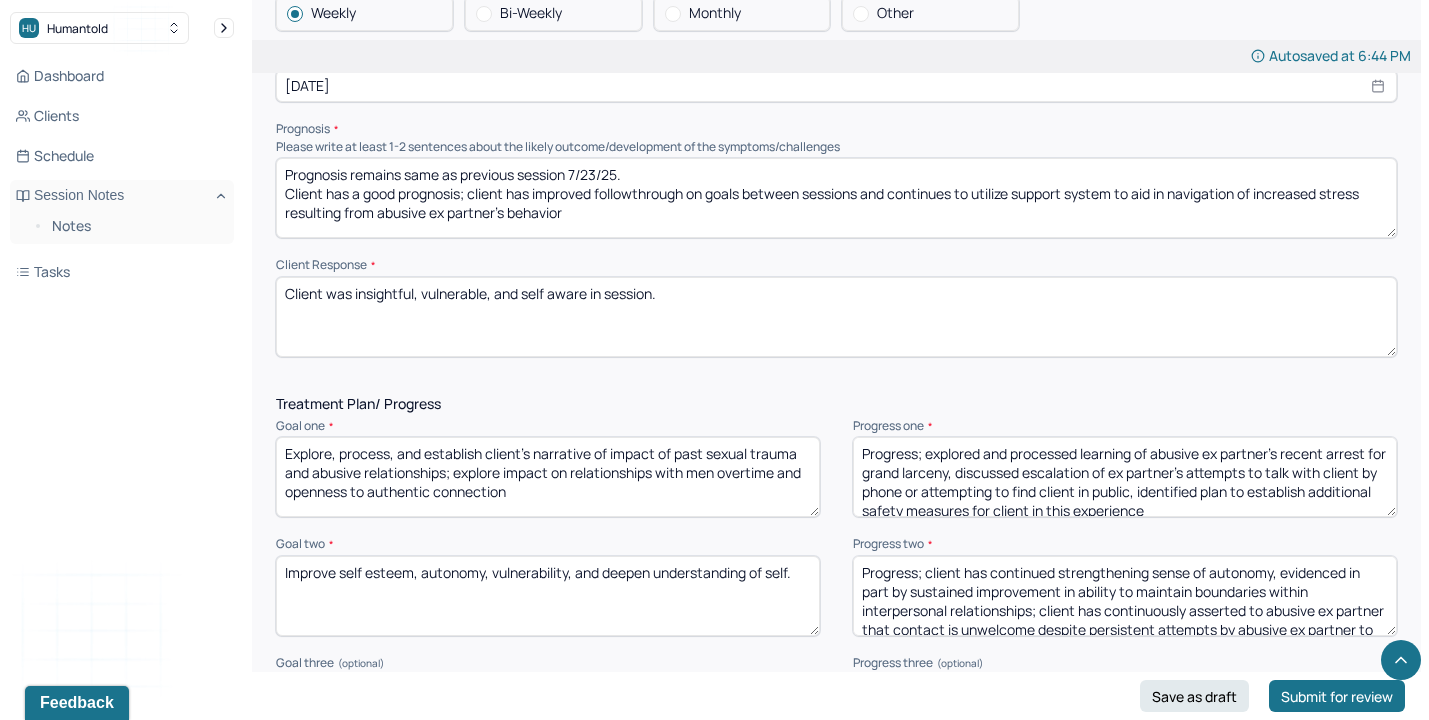 scroll, scrollTop: 2083, scrollLeft: 0, axis: vertical 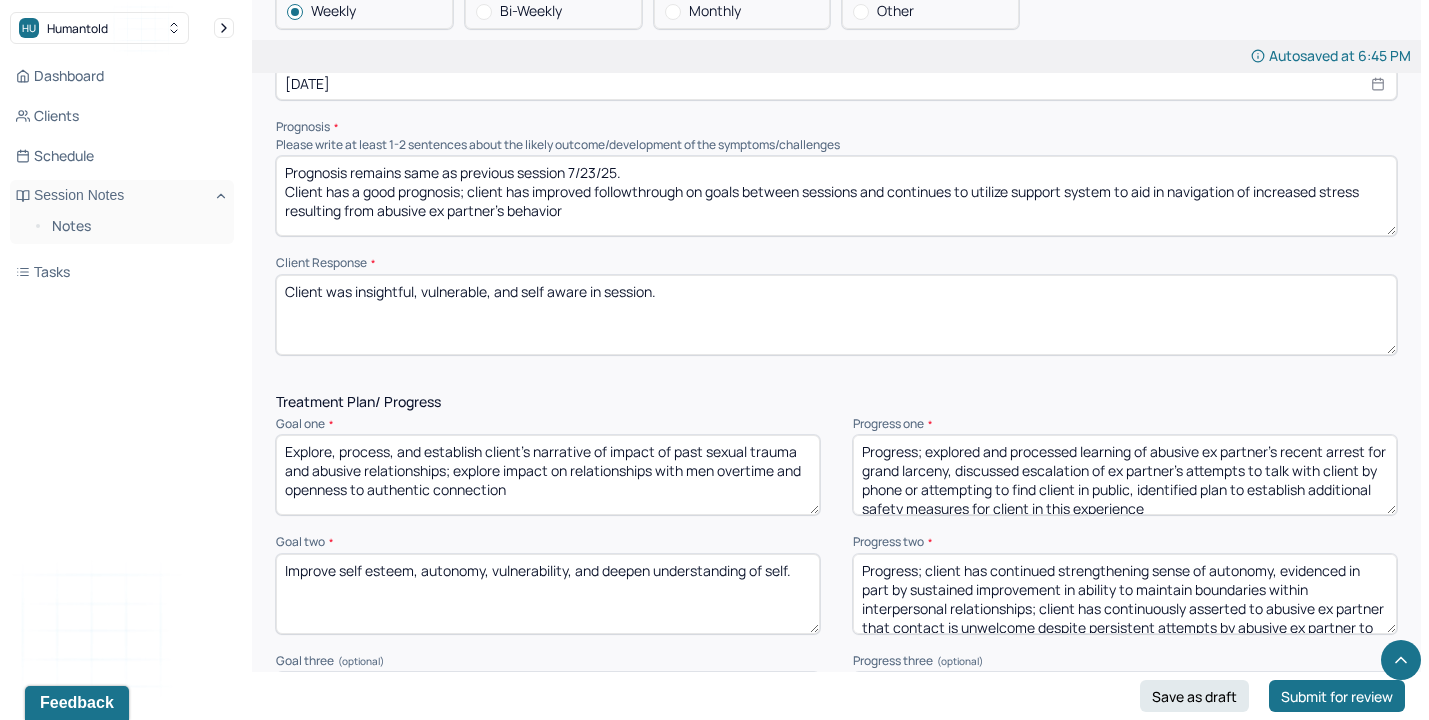 type on "Client was insightful, vulnerable, and self aware in session." 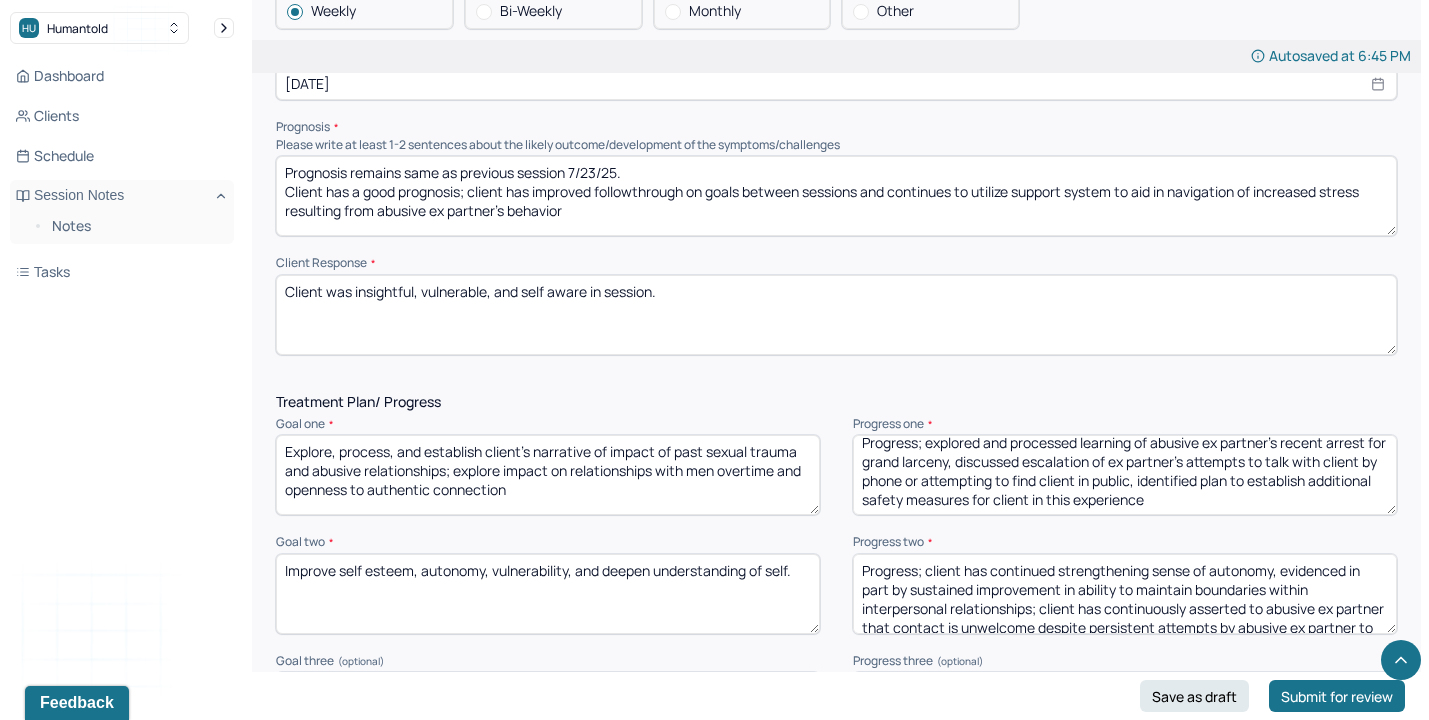 drag, startPoint x: 928, startPoint y: 446, endPoint x: 1431, endPoint y: 625, distance: 533.90076 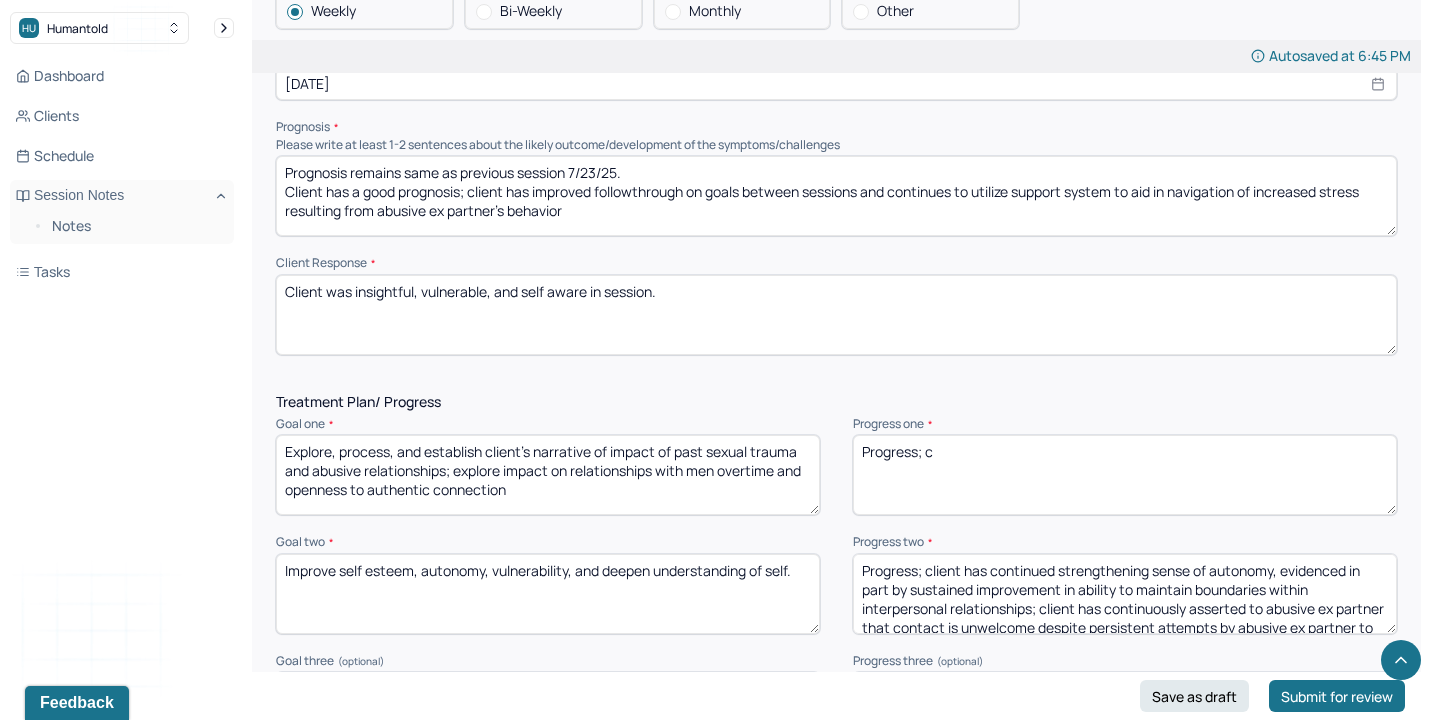 scroll, scrollTop: 0, scrollLeft: 0, axis: both 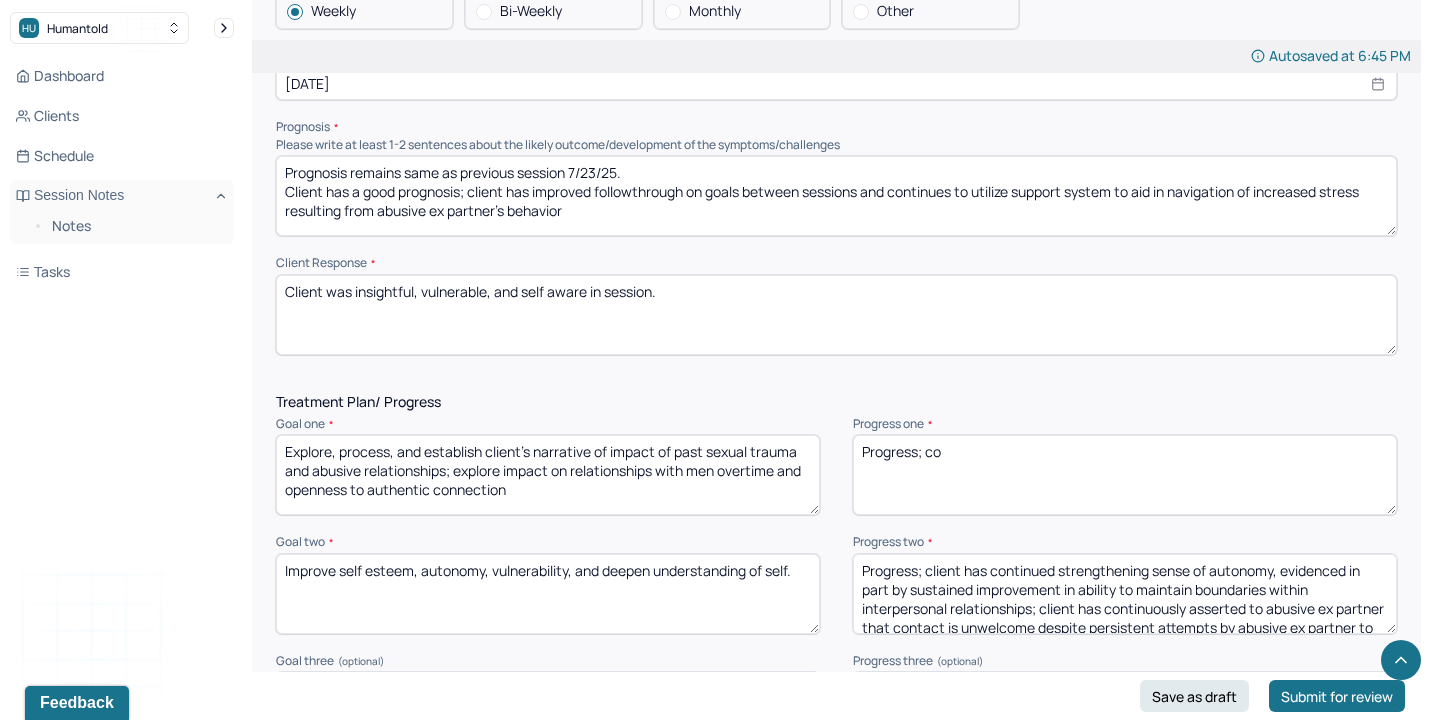 type on "Progress; con" 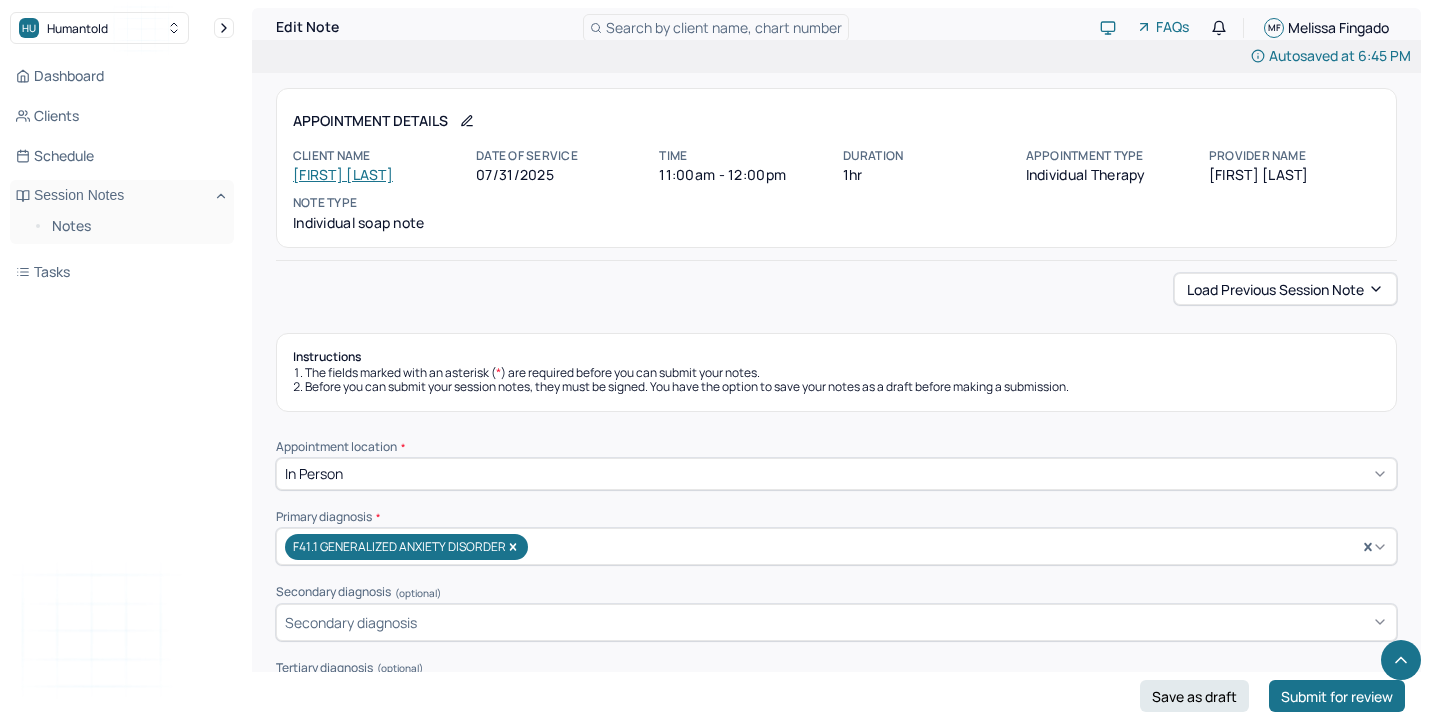 scroll, scrollTop: 2083, scrollLeft: 0, axis: vertical 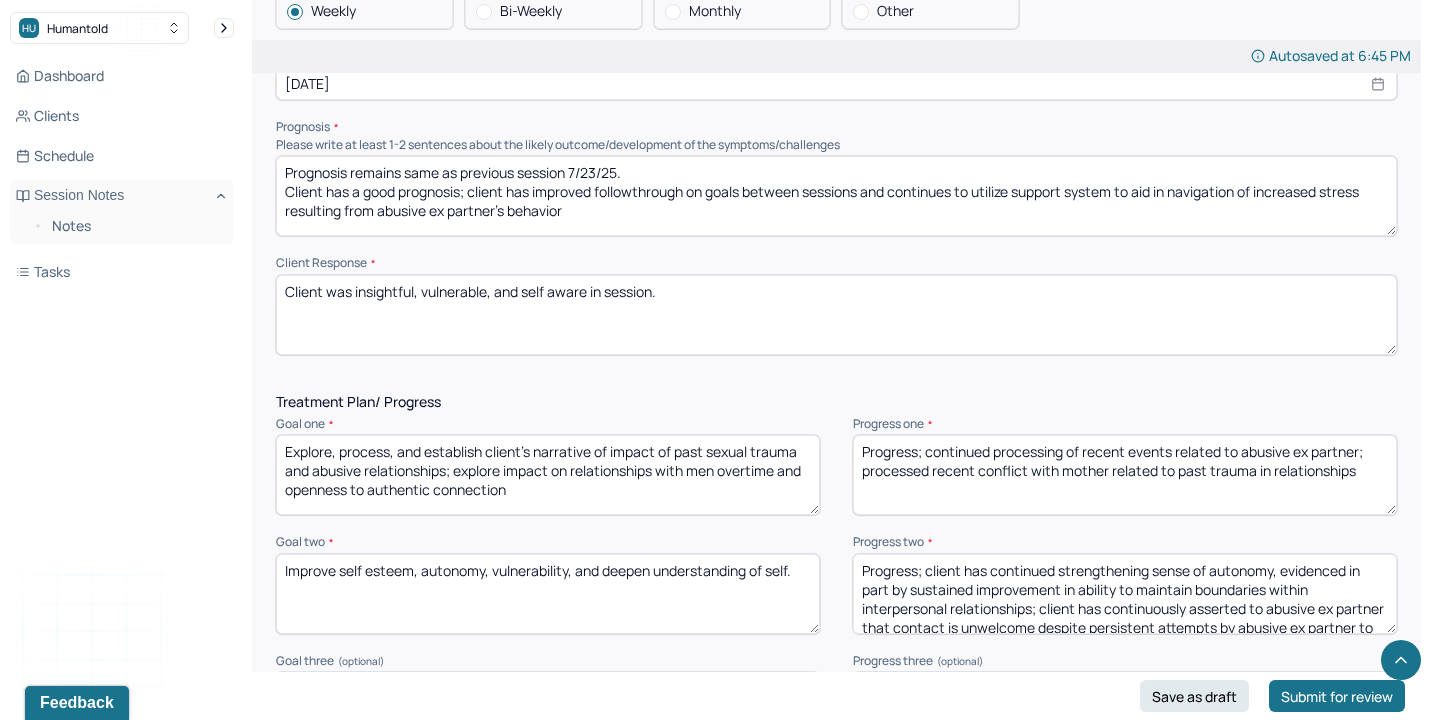 type on "Progress; continued processing of recent events related to abusive ex partner; processed recent conflict with mother related to past trauma in relationships" 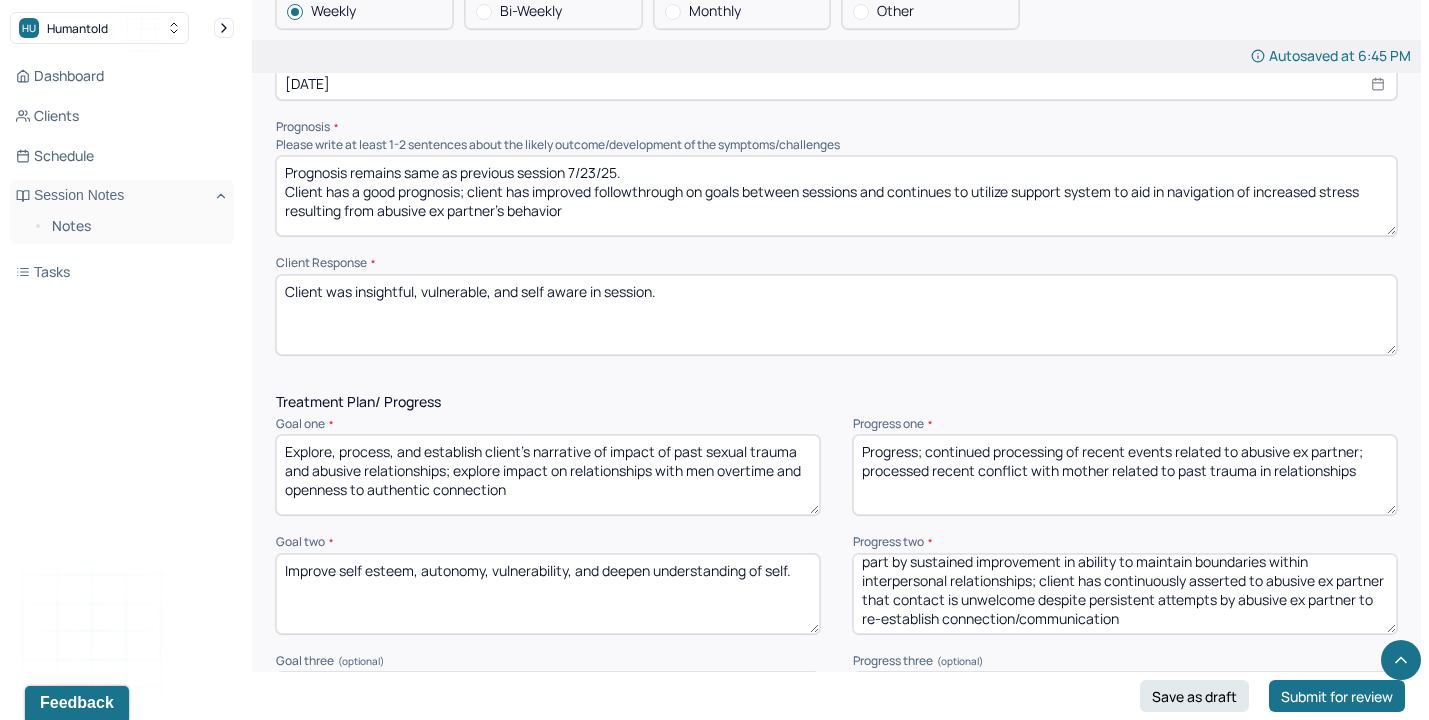 drag, startPoint x: 932, startPoint y: 564, endPoint x: 1431, endPoint y: 753, distance: 533.5935 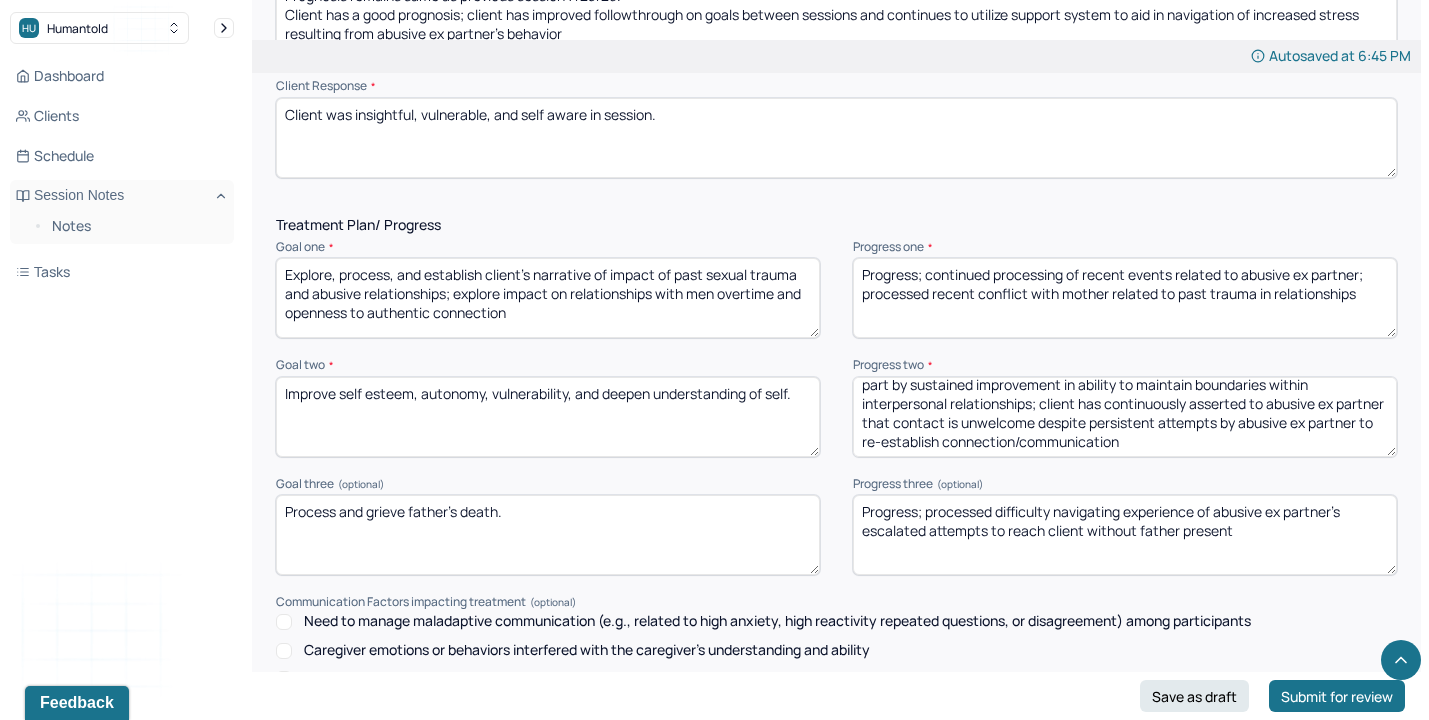 click on "Progress; continued processing of recent events related to abusive ex partner; processed recent conflict with mother related to past trauma in relationships" at bounding box center (1125, 298) 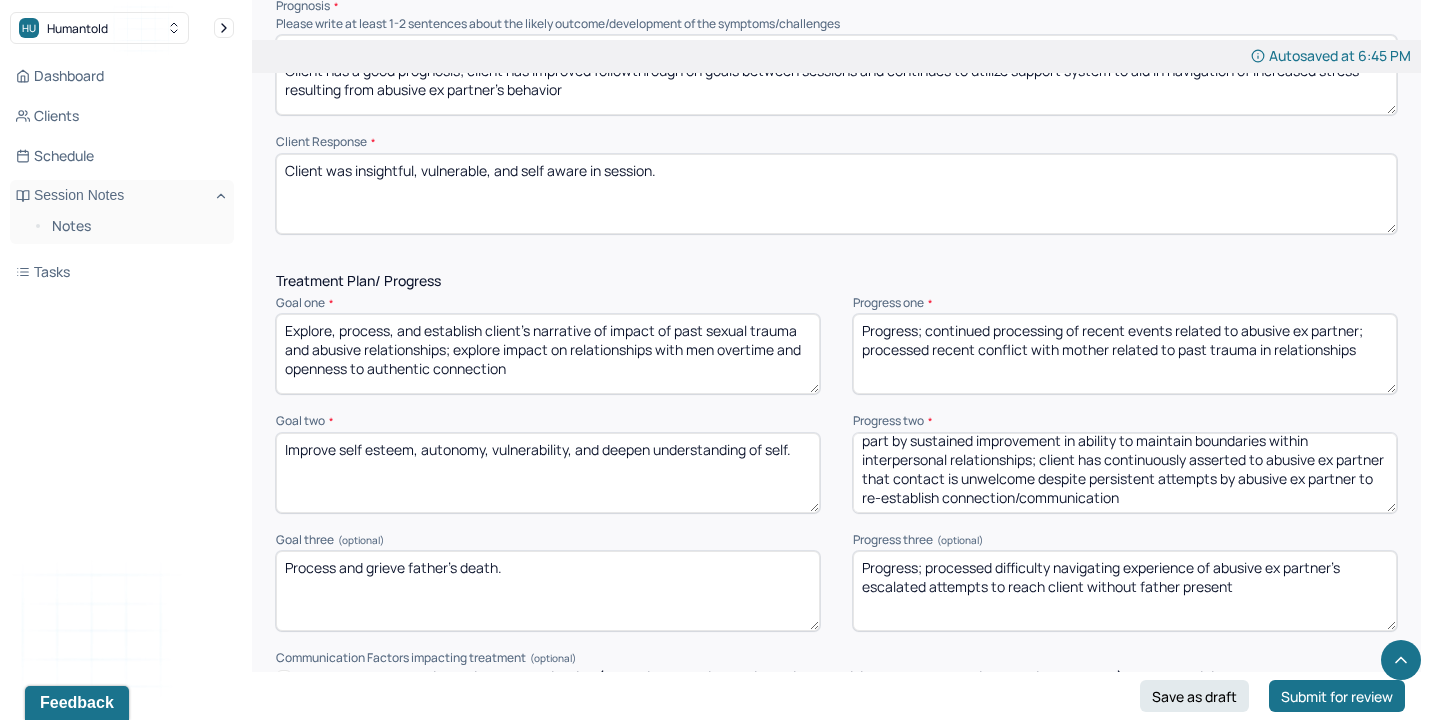 scroll, scrollTop: 2152, scrollLeft: 0, axis: vertical 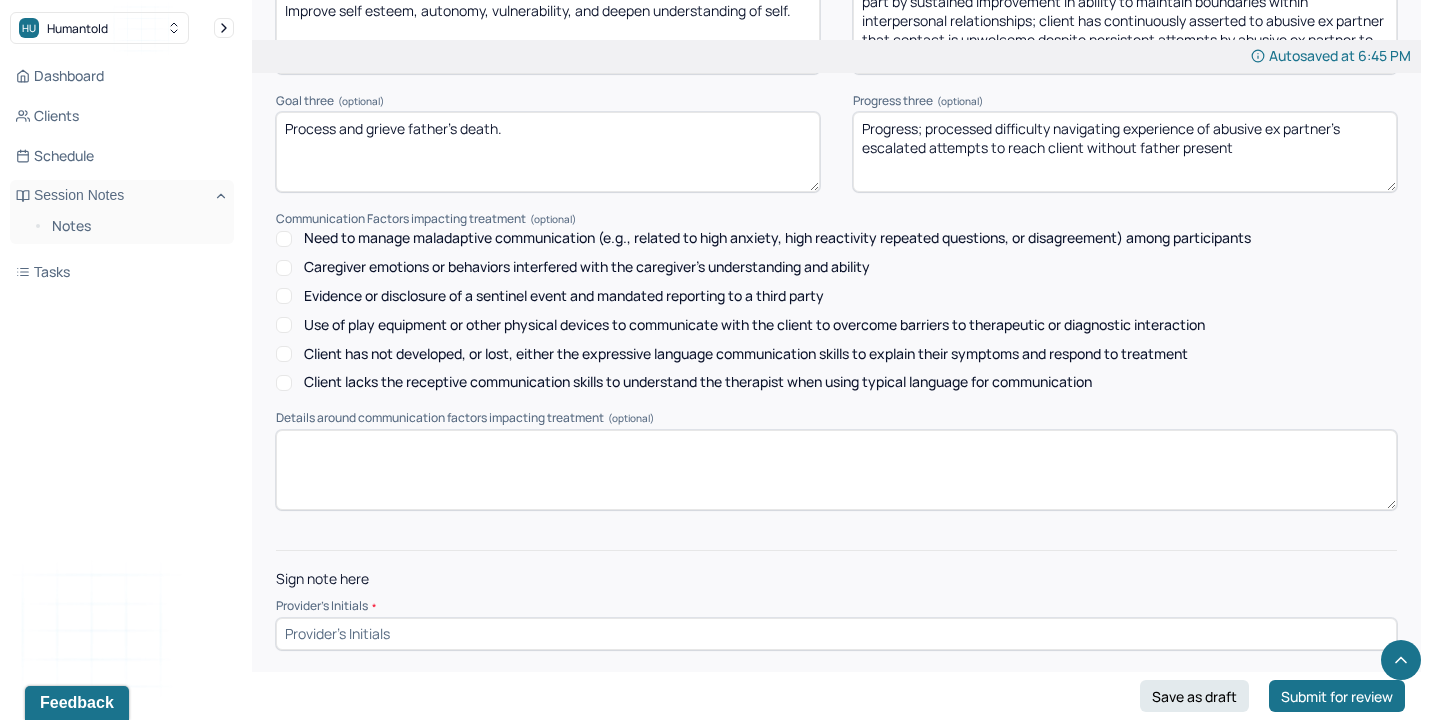 drag, startPoint x: 928, startPoint y: 499, endPoint x: 1431, endPoint y: 752, distance: 563.0435 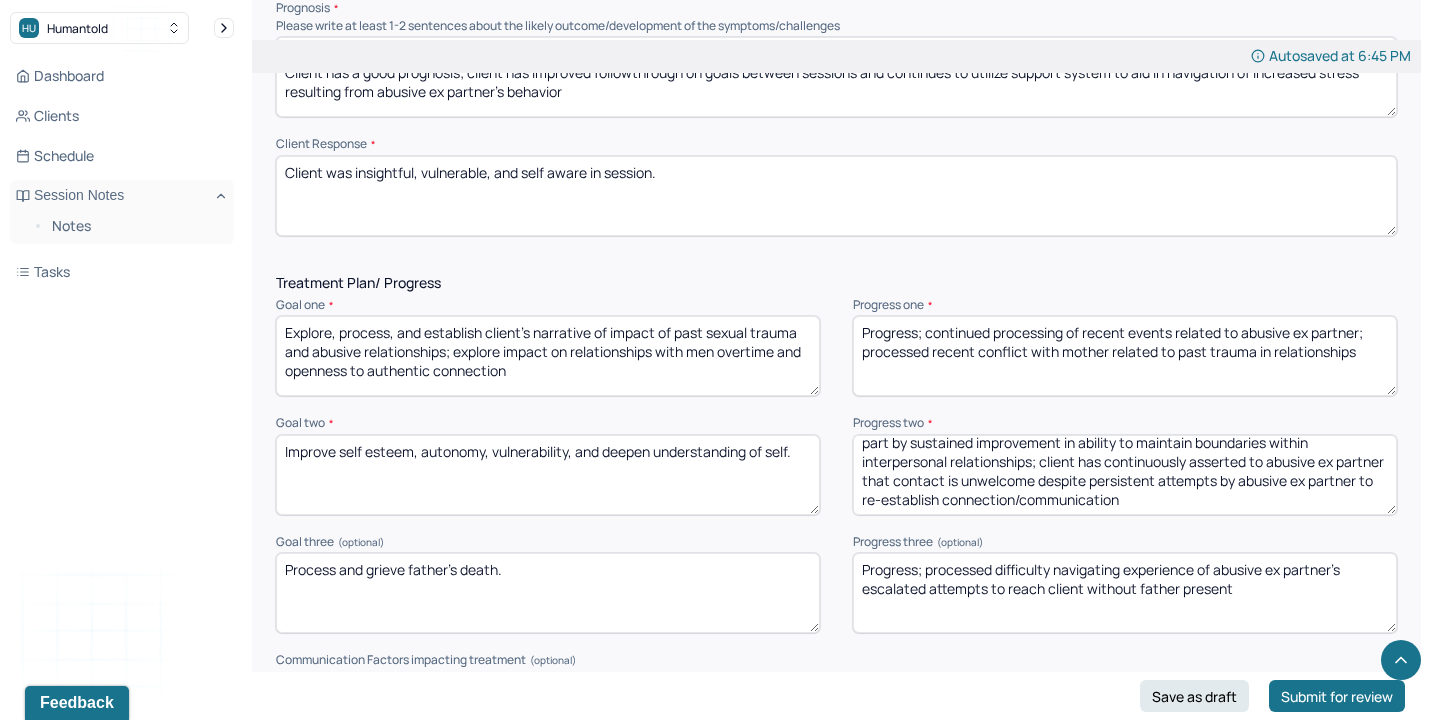 scroll, scrollTop: 2276, scrollLeft: 0, axis: vertical 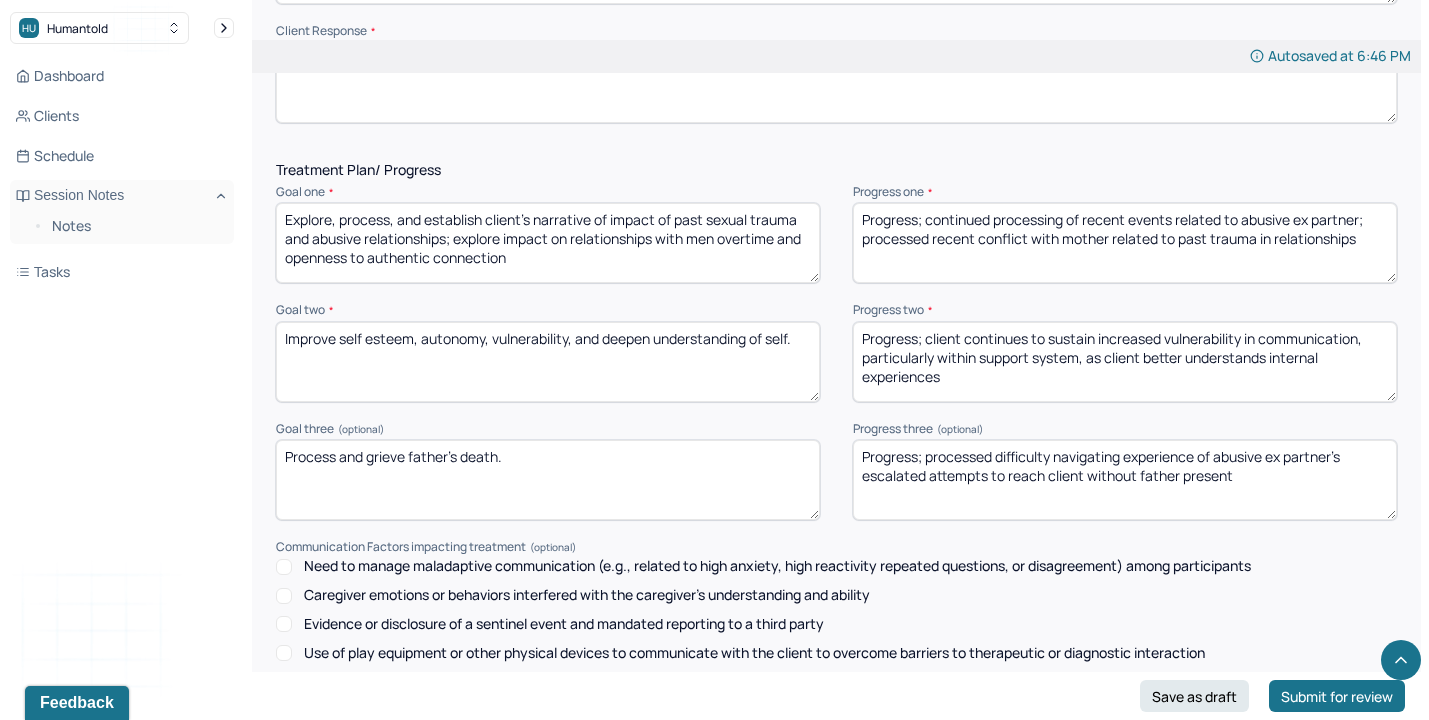 drag, startPoint x: 1270, startPoint y: 349, endPoint x: 1431, endPoint y: 476, distance: 205.06097 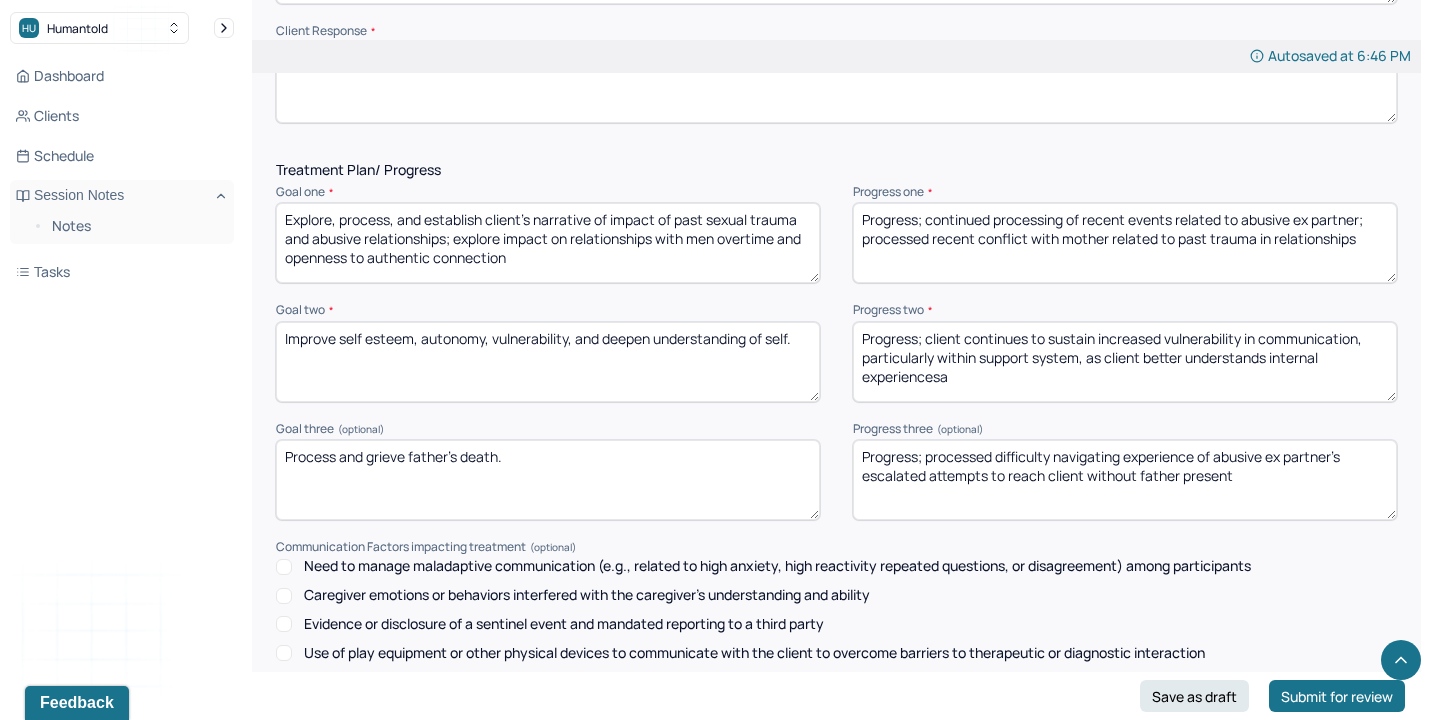 drag, startPoint x: 1271, startPoint y: 356, endPoint x: 1362, endPoint y: 424, distance: 113.600174 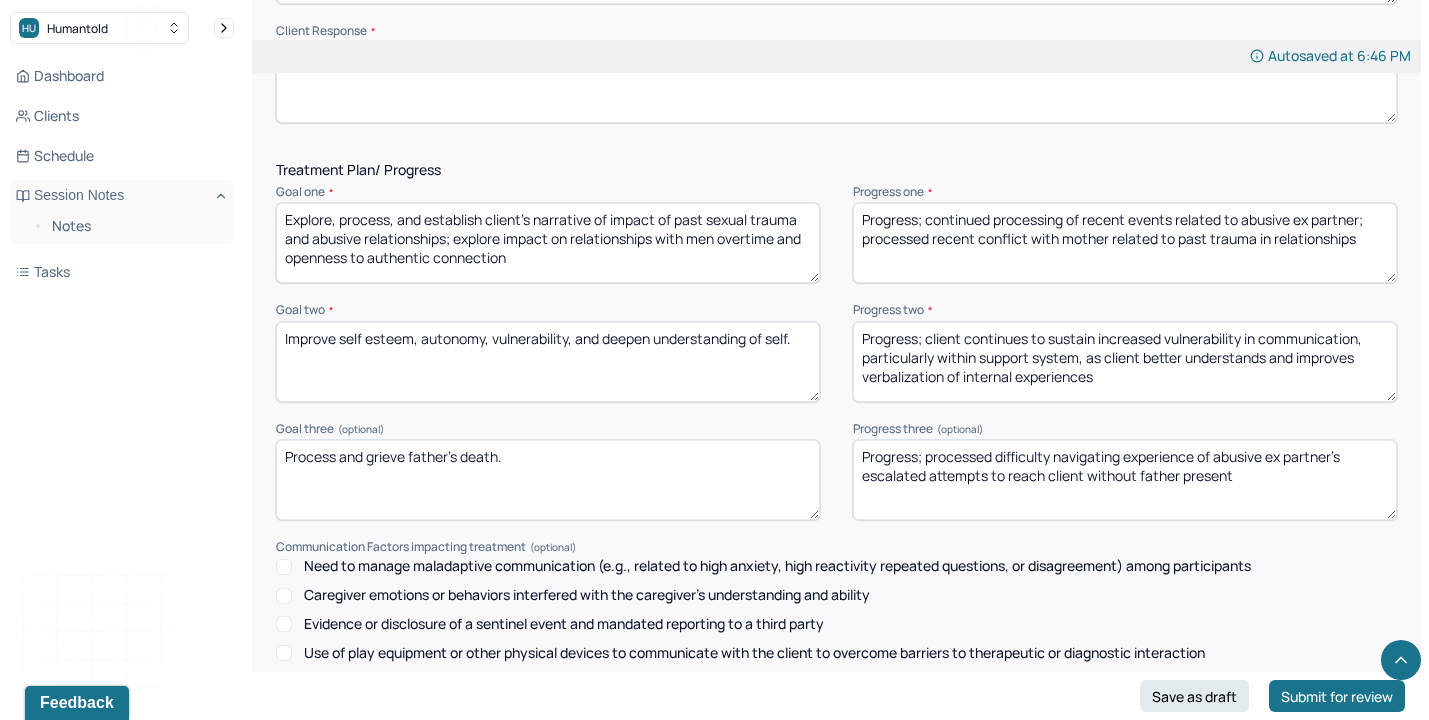 type on "Progress; client continues to sustain increased vulnerability in communication, particularly within support system, as client better understands and improves verbalization of internal experiences" 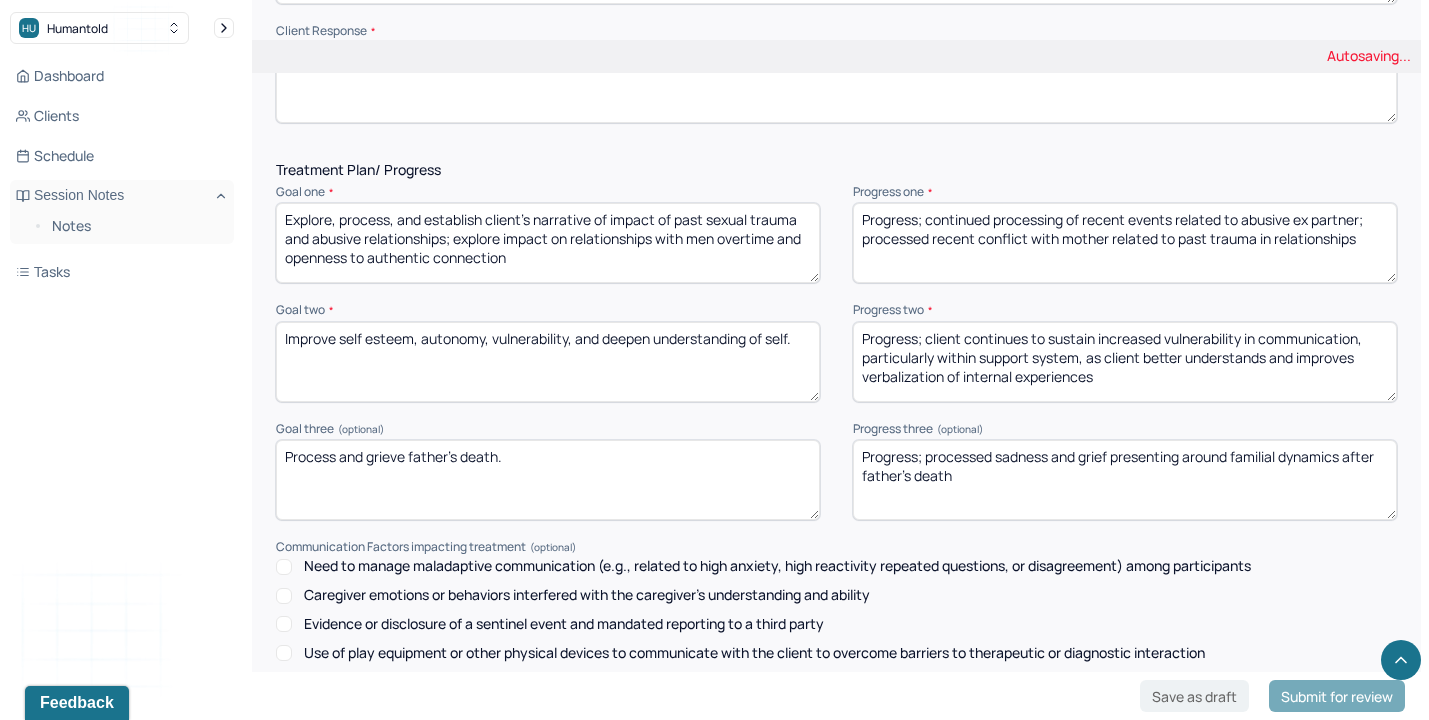 scroll, scrollTop: 2643, scrollLeft: 0, axis: vertical 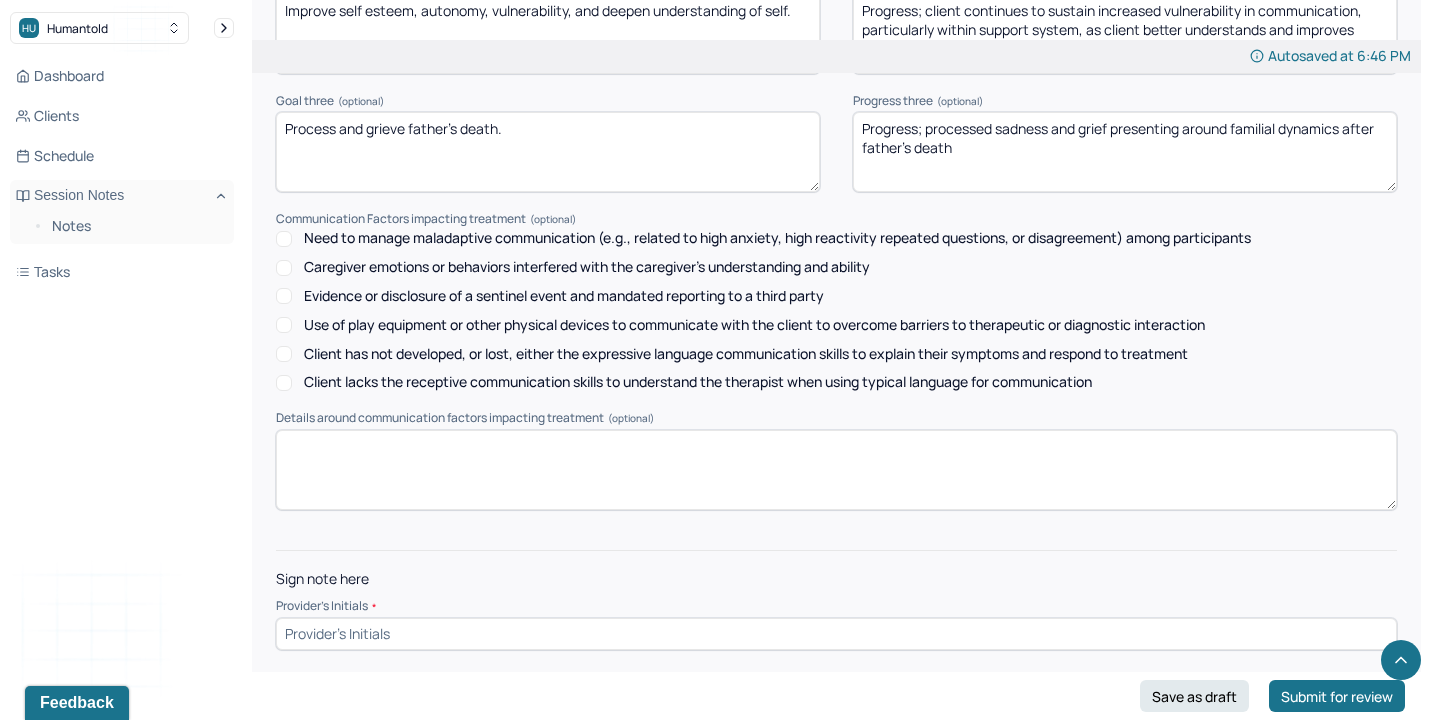 type on "Progress; processed sadness and grief presenting around familial dynamics after father's death" 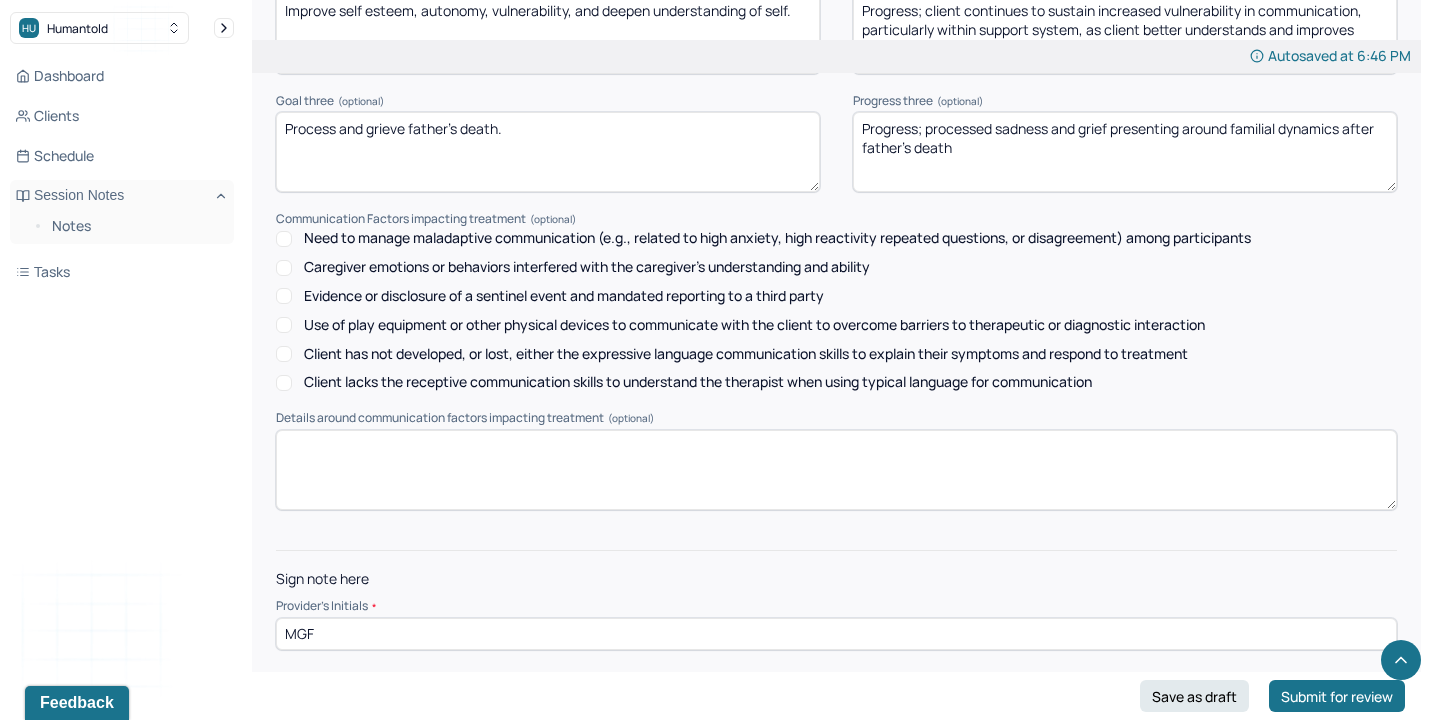 type on "MGF" 